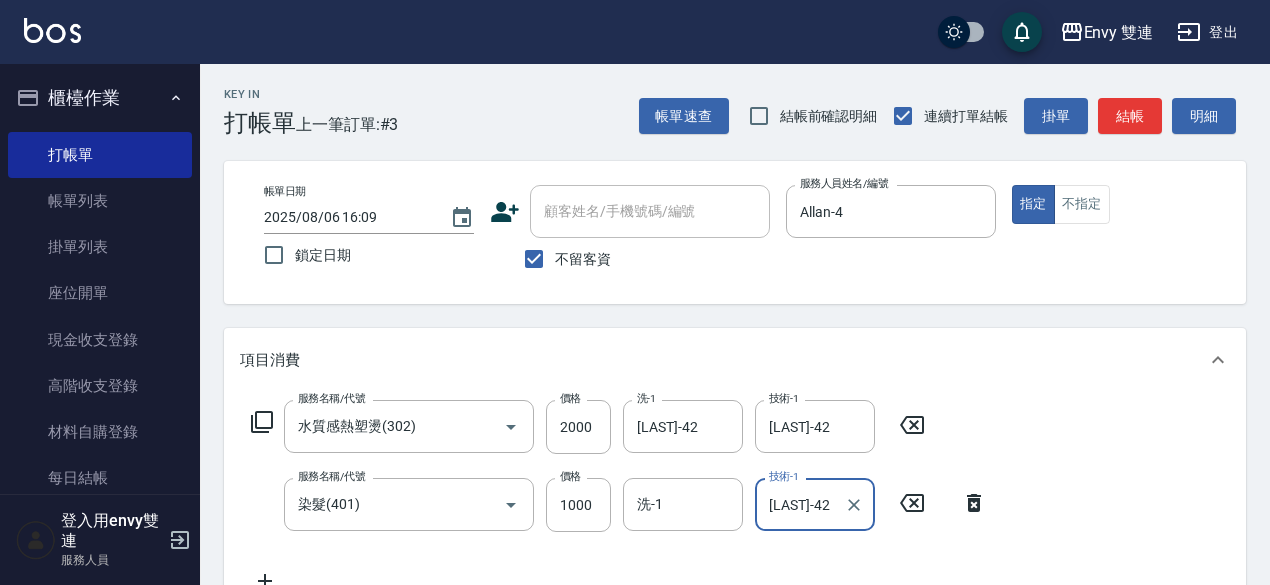 scroll, scrollTop: 0, scrollLeft: 0, axis: both 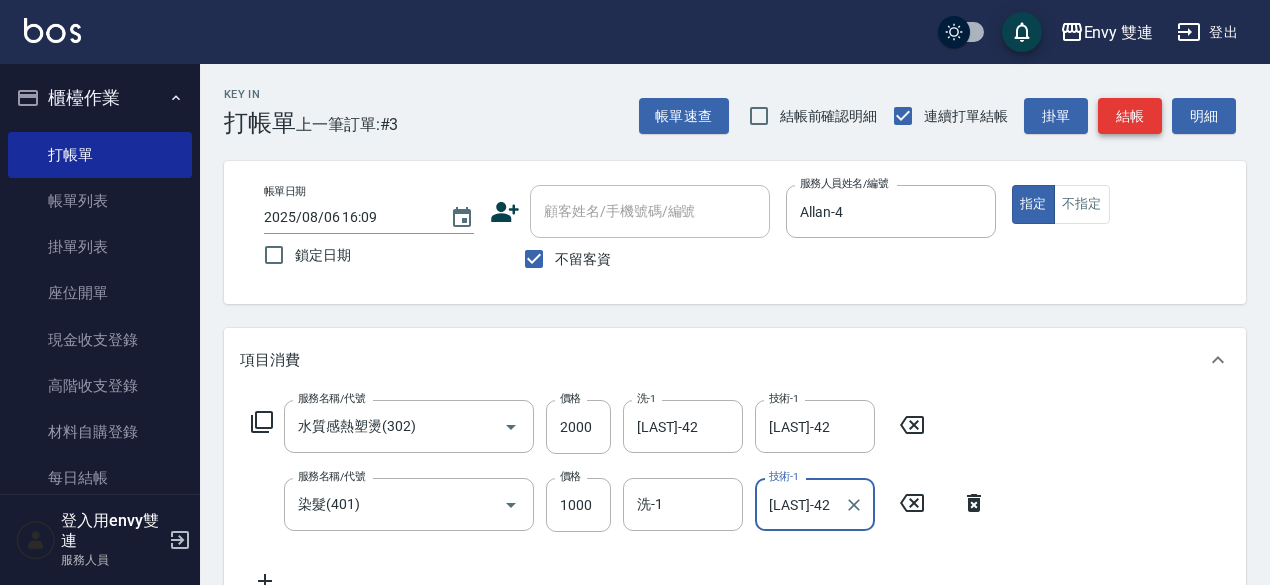 type on "[LAST]-42" 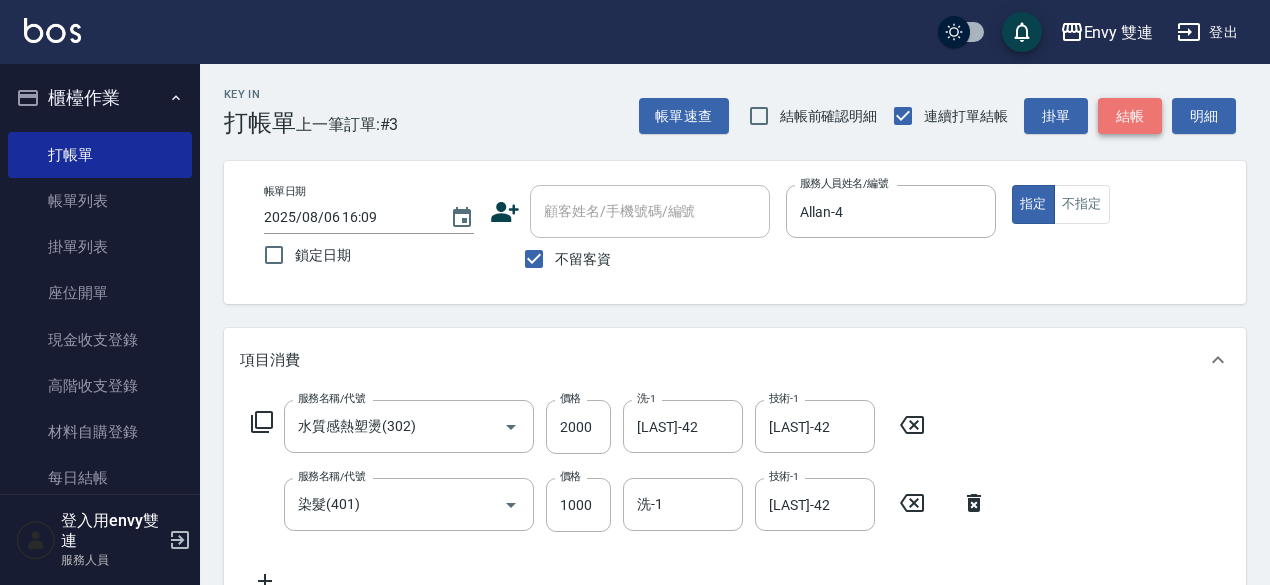 click on "結帳" at bounding box center [1130, 116] 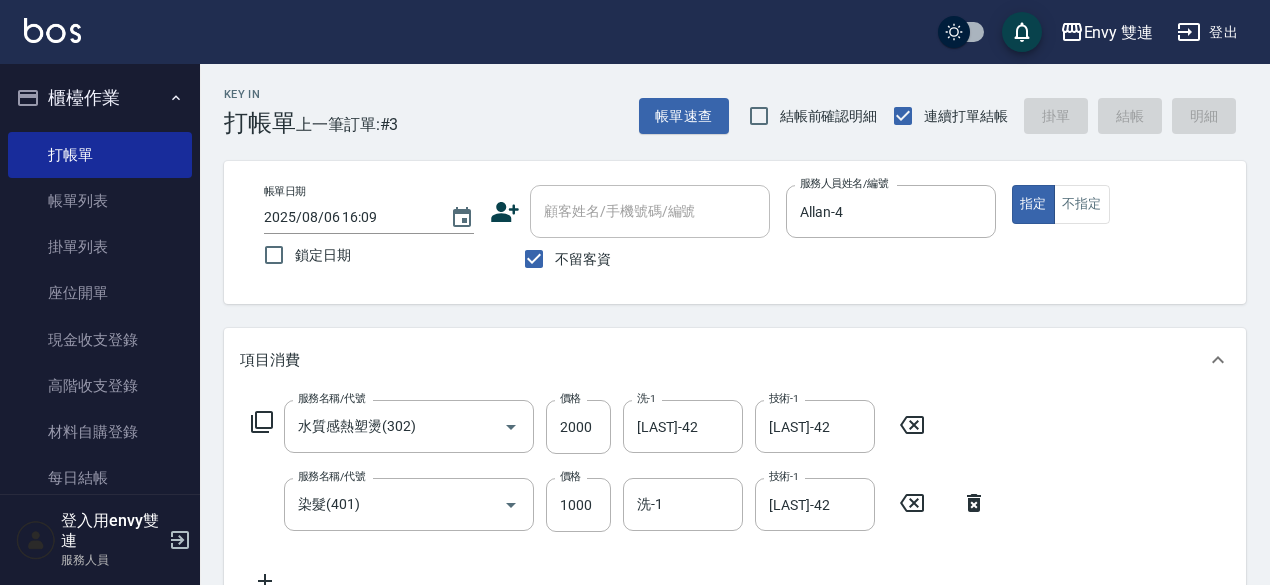 type on "2025/08/06 18:11" 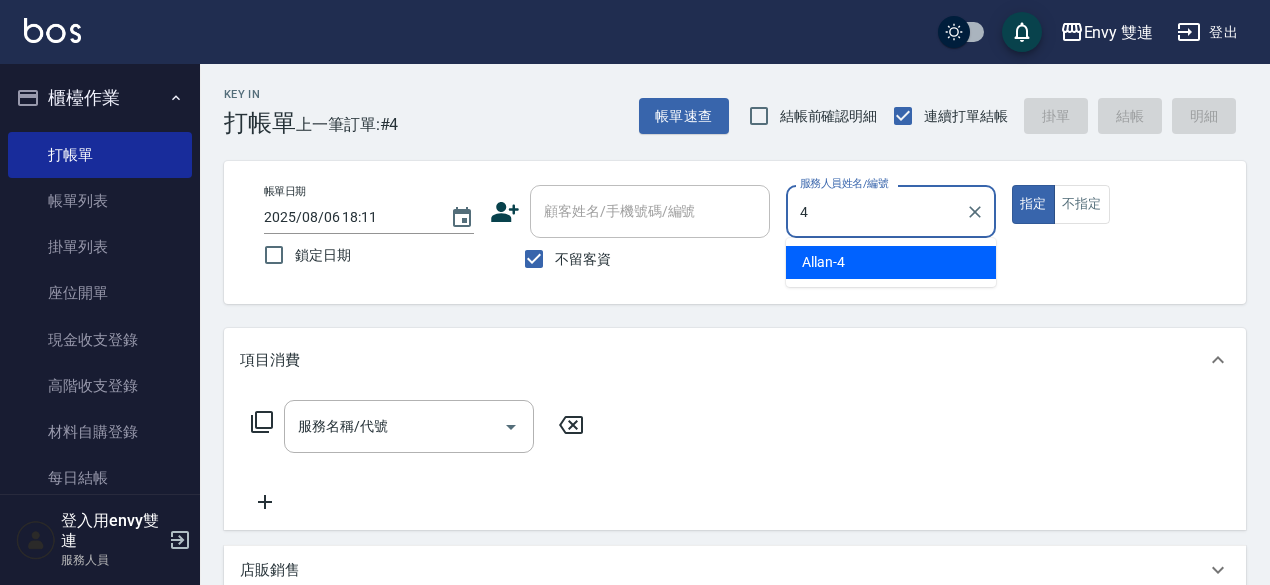 type on "Allan-4" 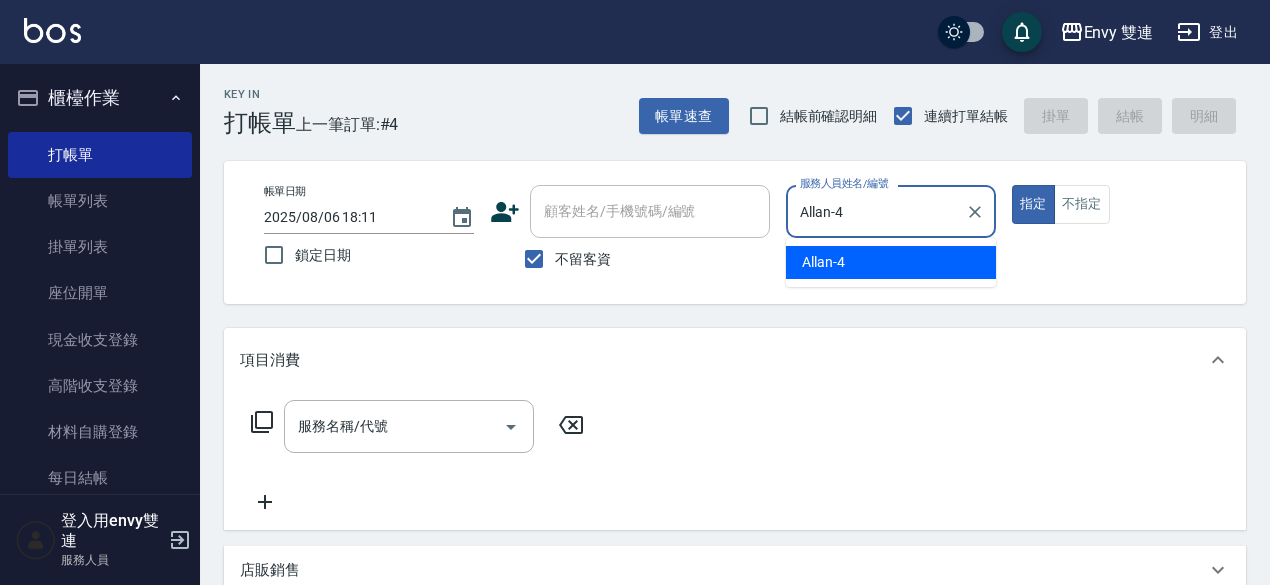 type on "true" 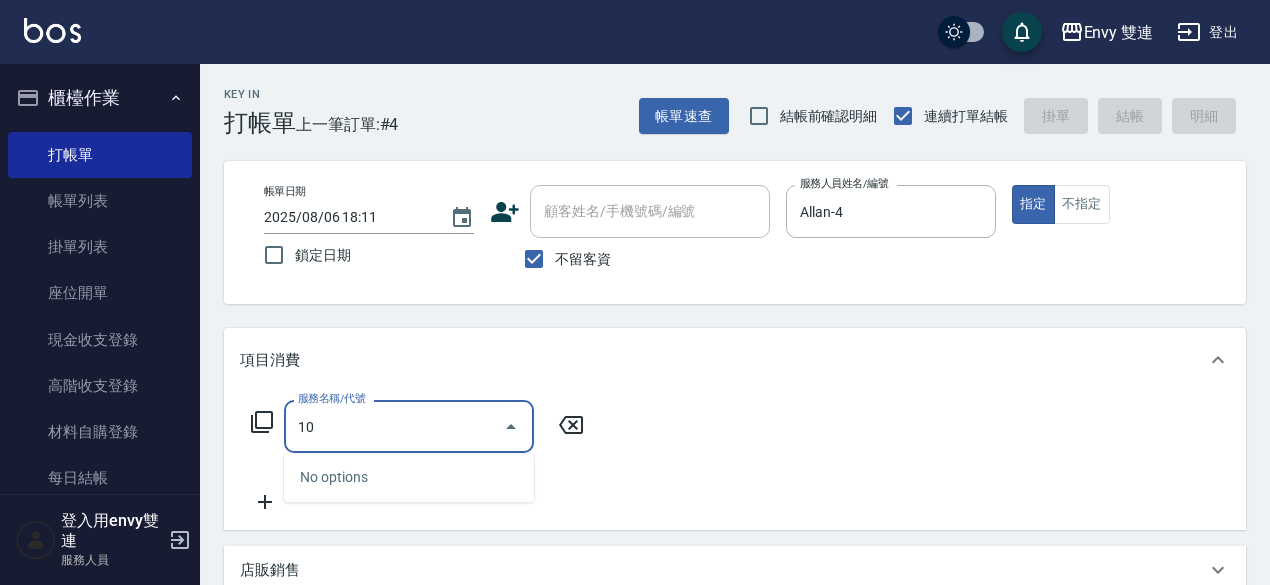 type on "1" 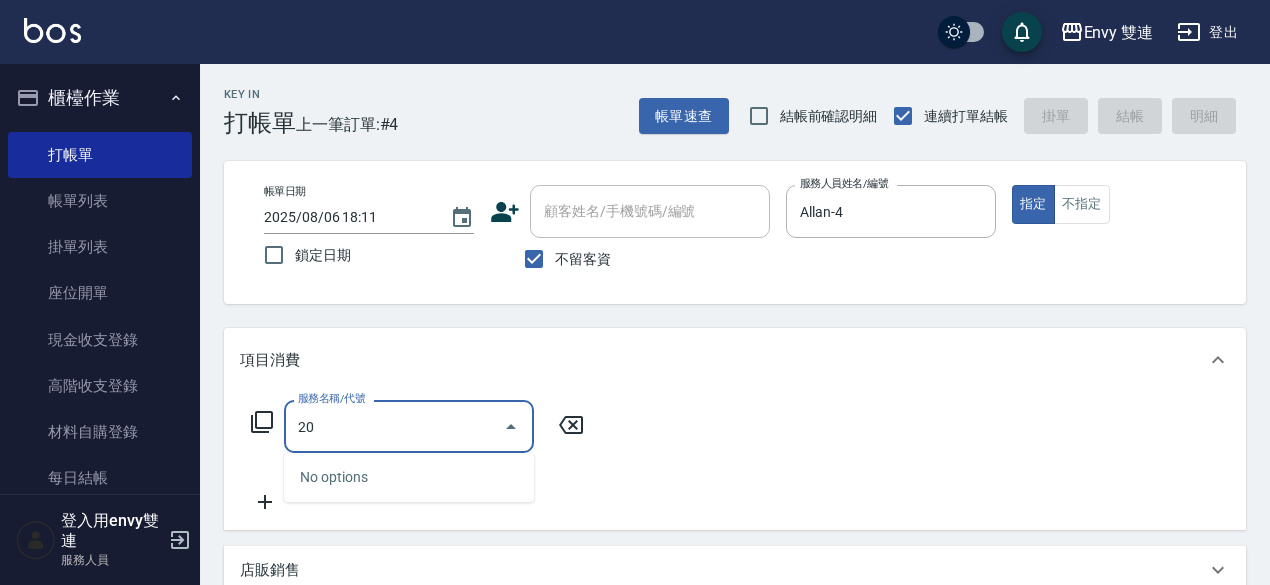 type on "2" 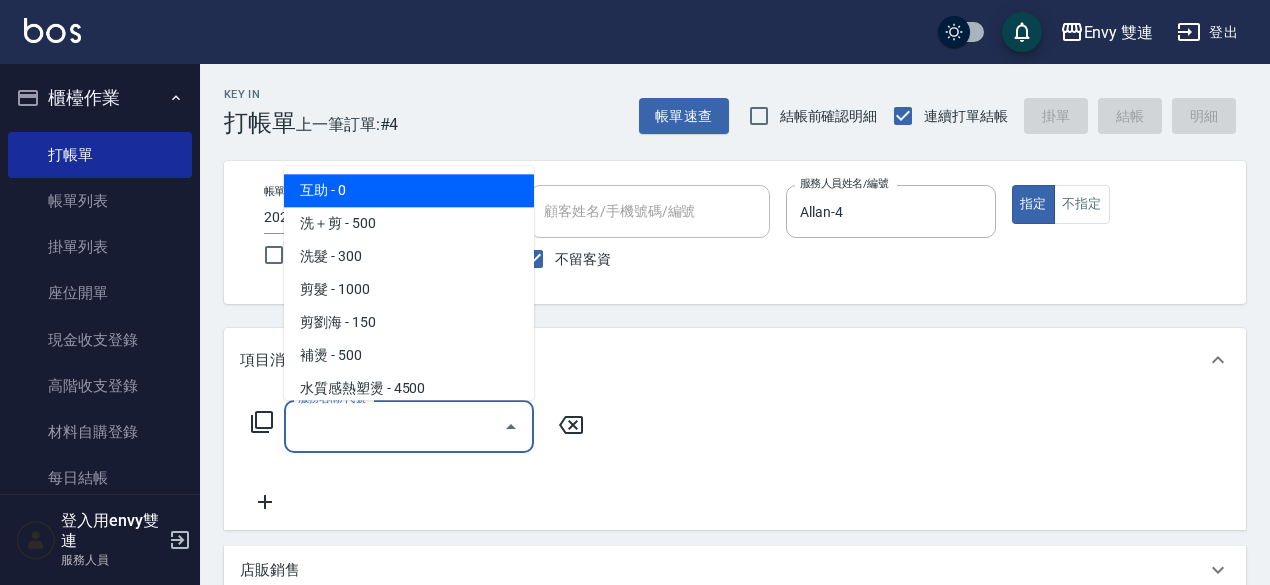 click on "互助 - 0" at bounding box center (409, 190) 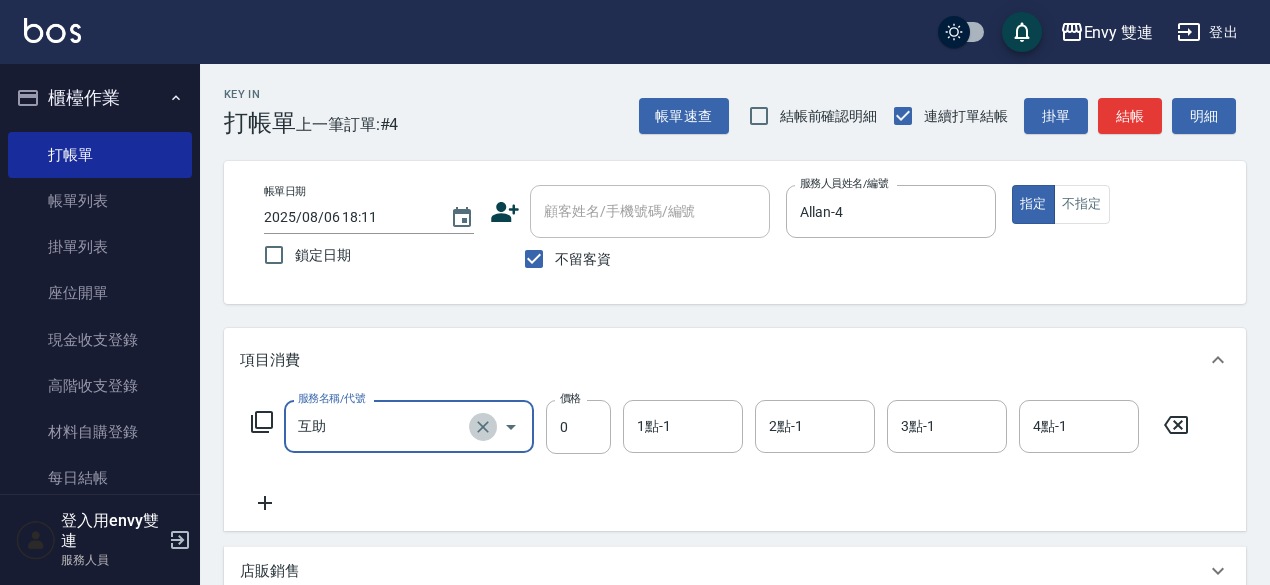 click 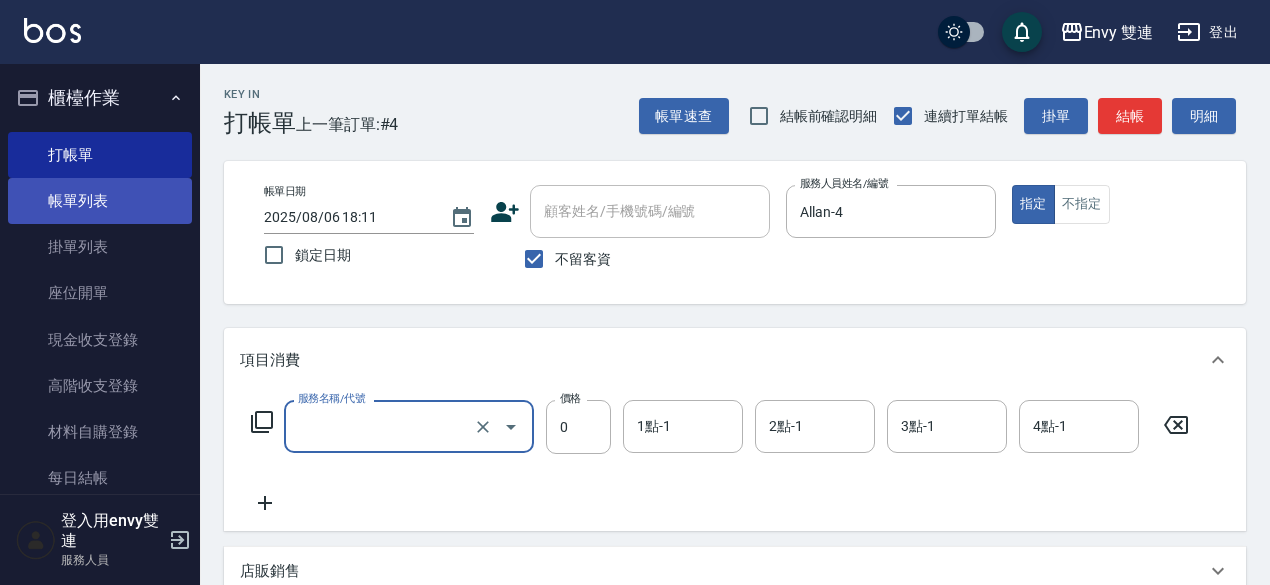 type on "互助" 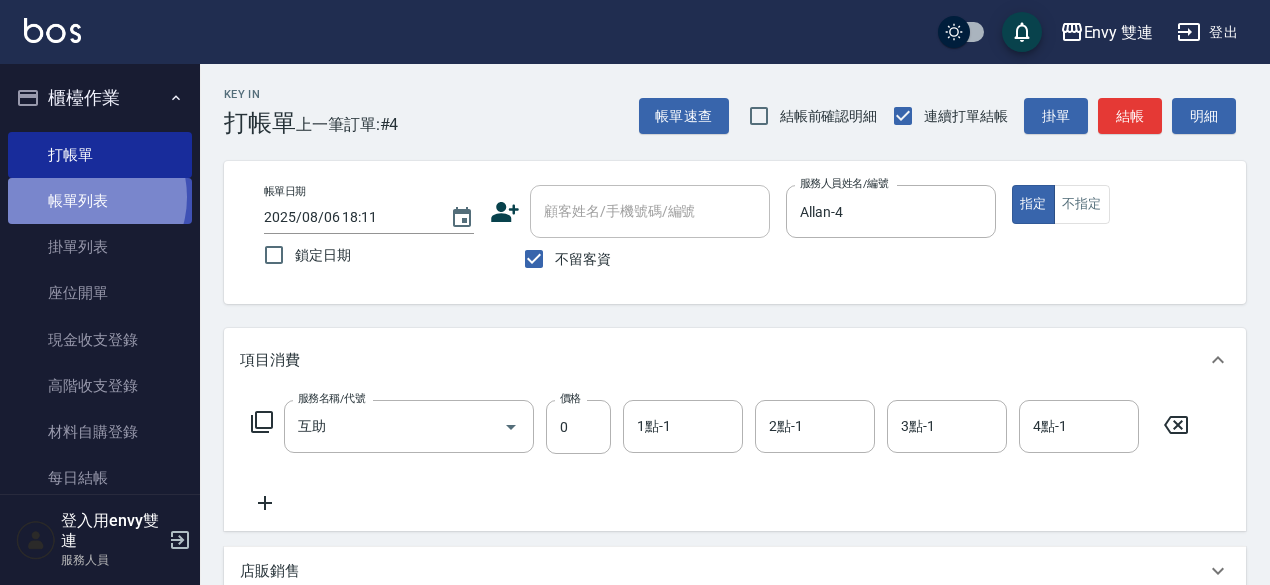 click on "帳單列表" at bounding box center (100, 201) 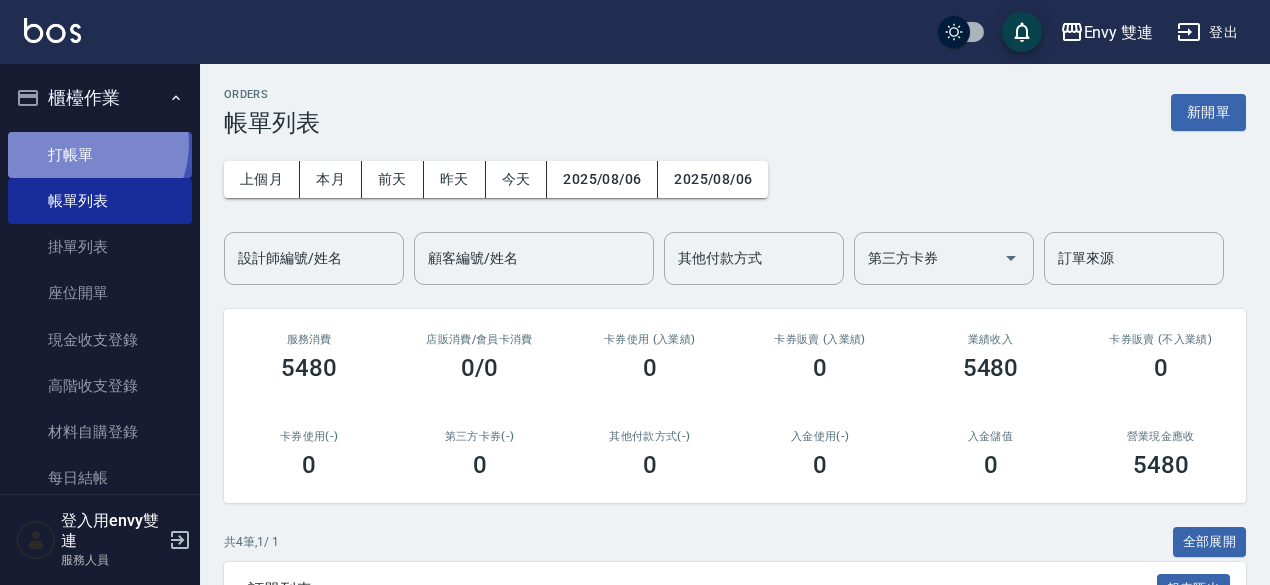 click on "打帳單" at bounding box center (100, 155) 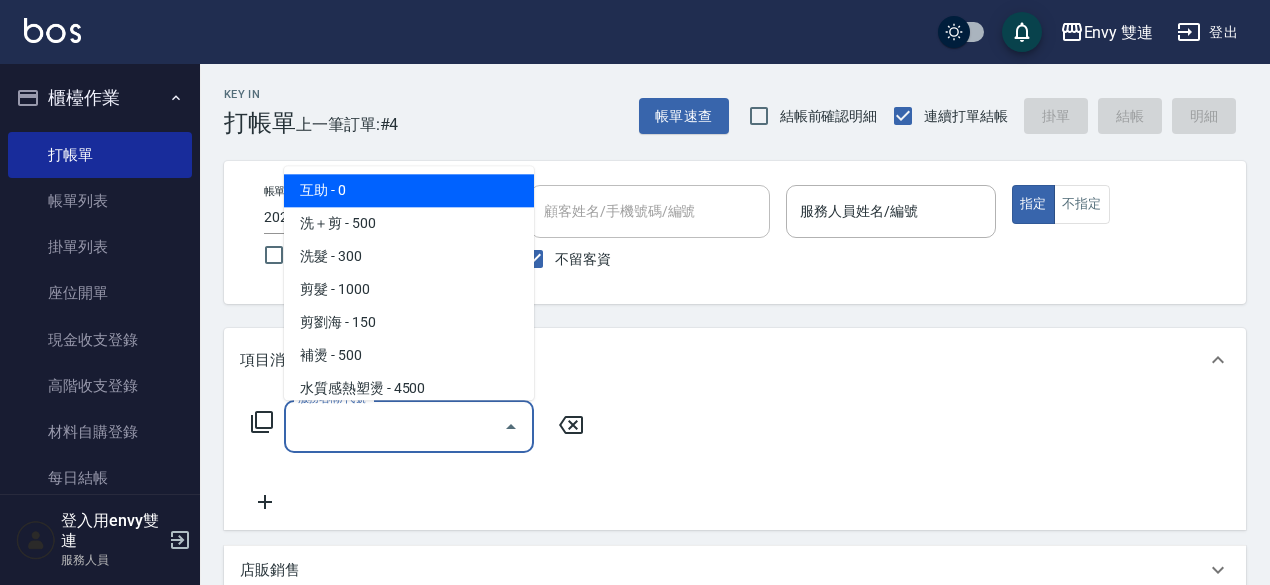click on "服務名稱/代號" at bounding box center (394, 426) 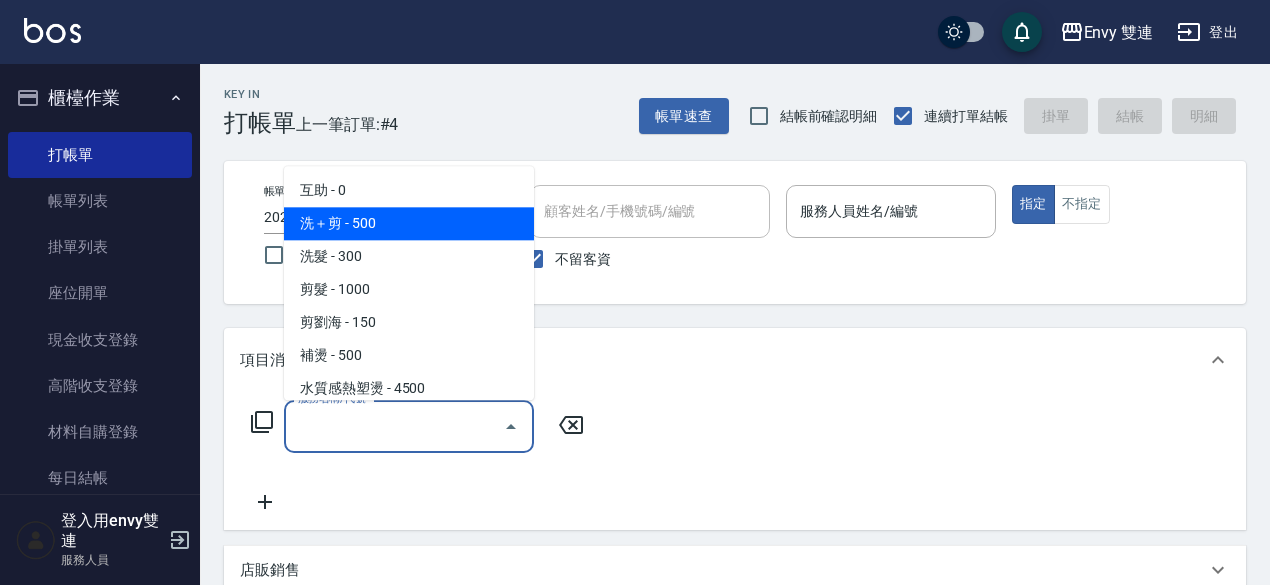 click on "洗＋剪 - 500" at bounding box center [409, 223] 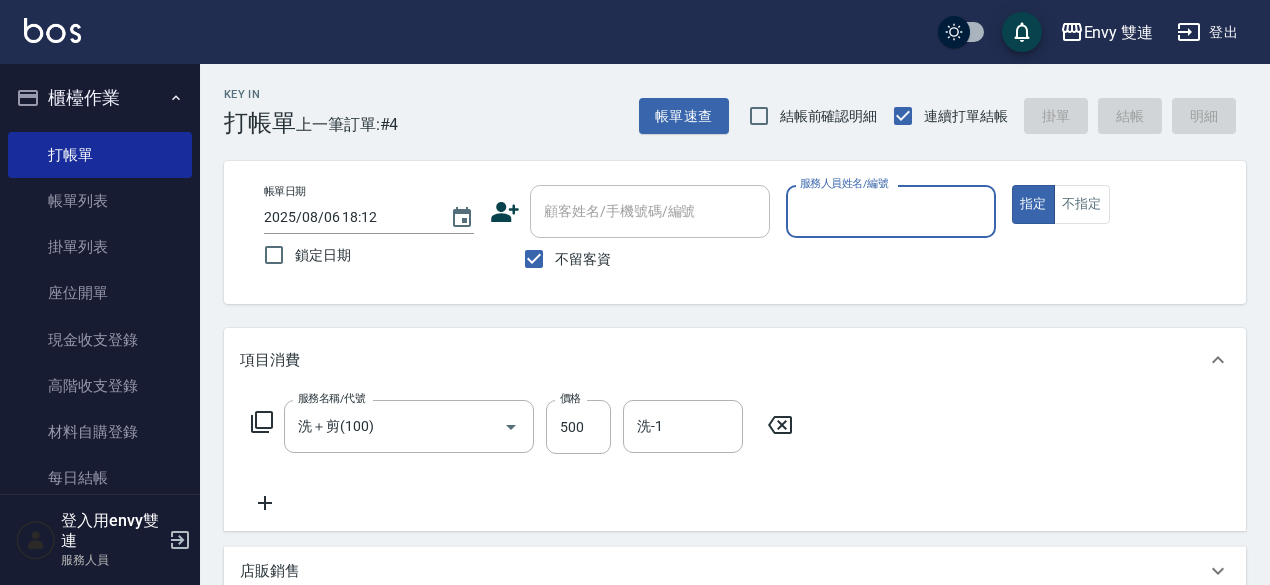 click on "指定" at bounding box center (1033, 204) 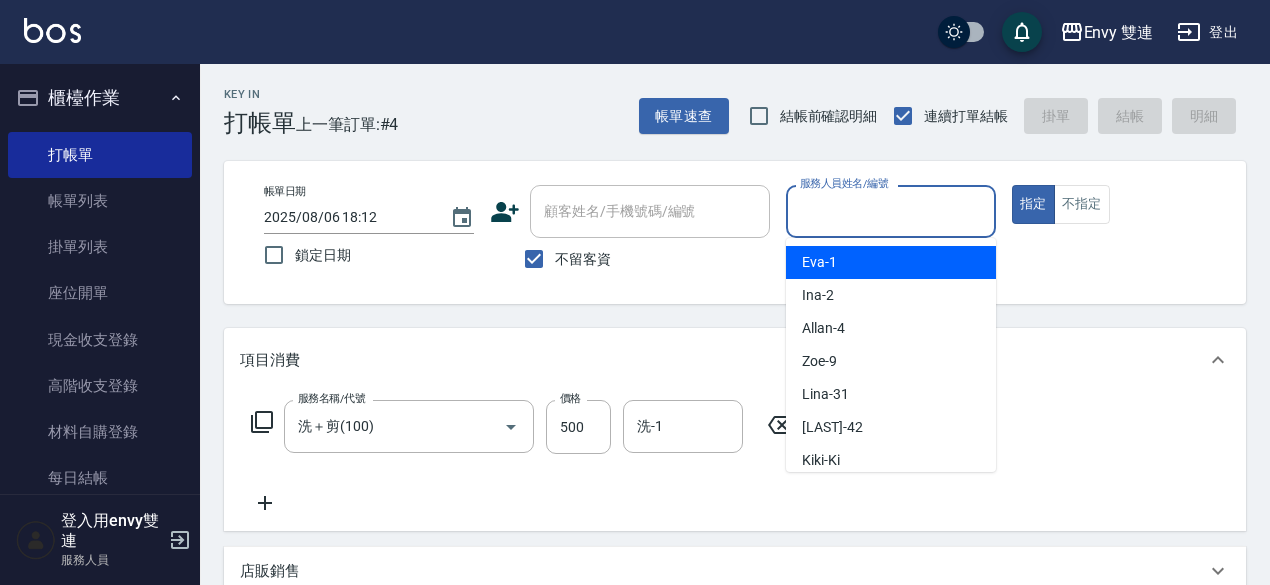 click on "服務人員姓名/編號" at bounding box center [891, 211] 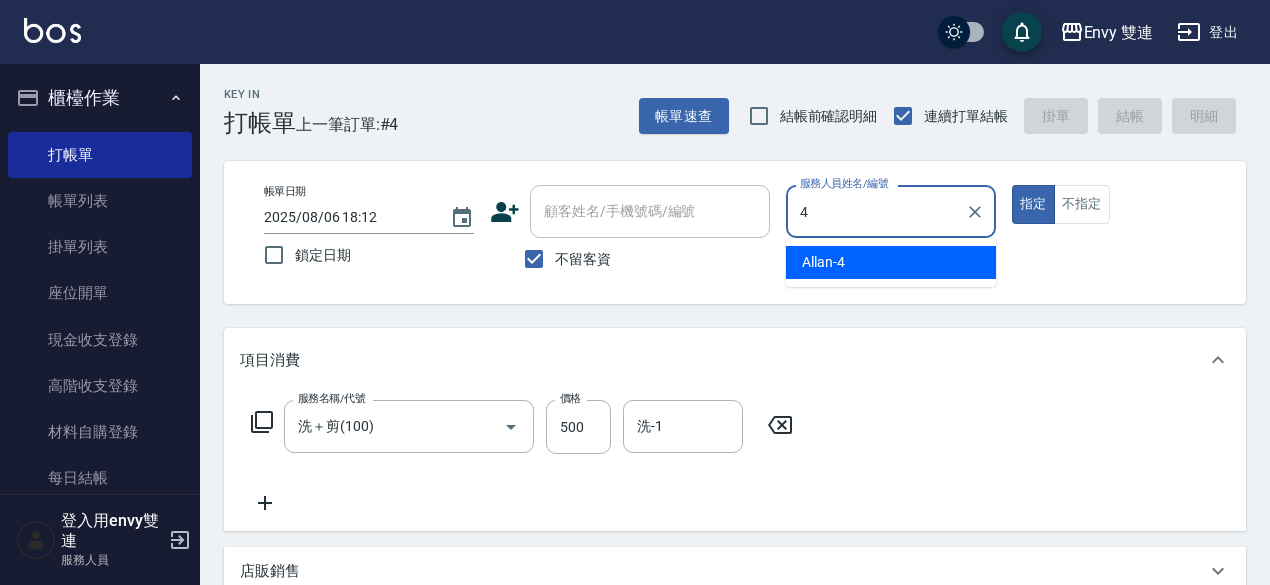 type on "Allan-4" 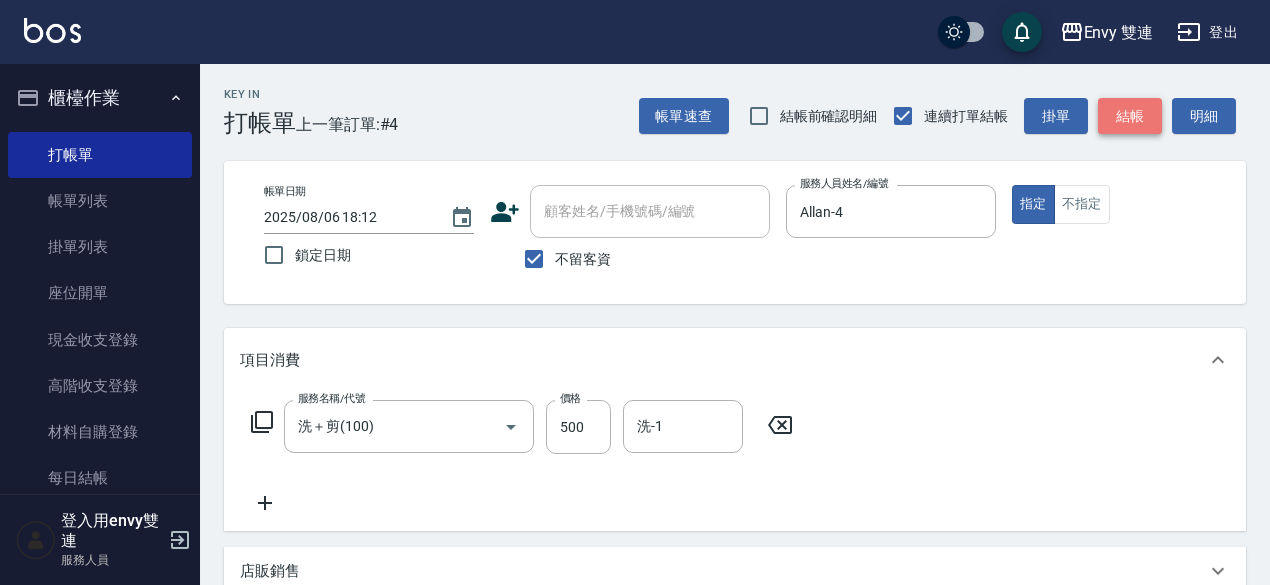 click on "結帳" at bounding box center (1130, 116) 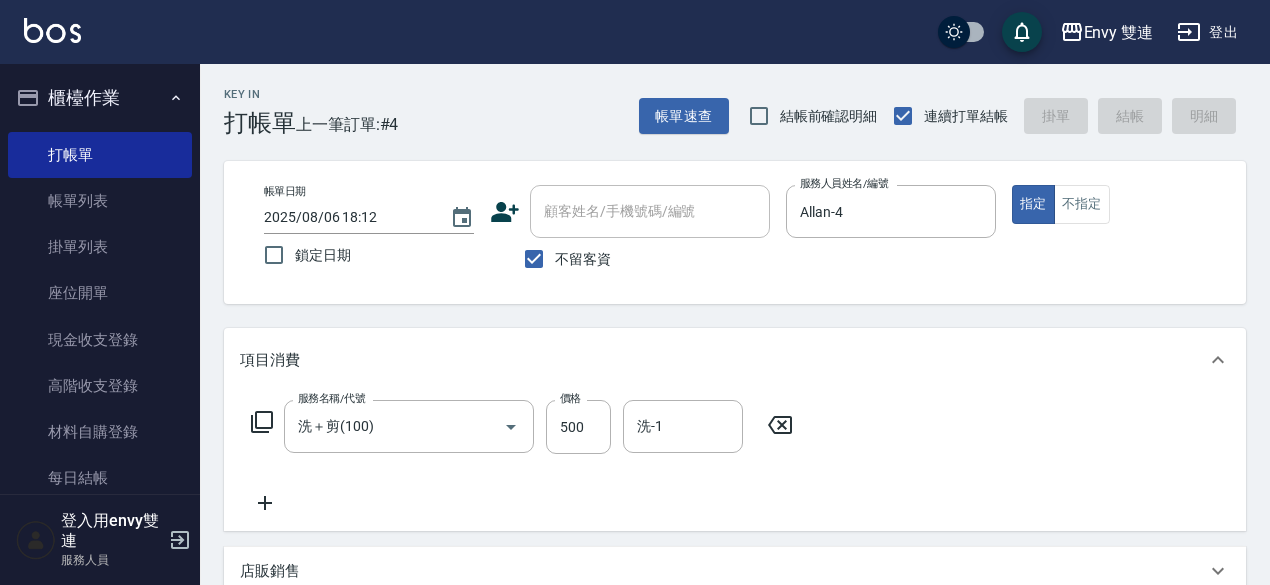 type 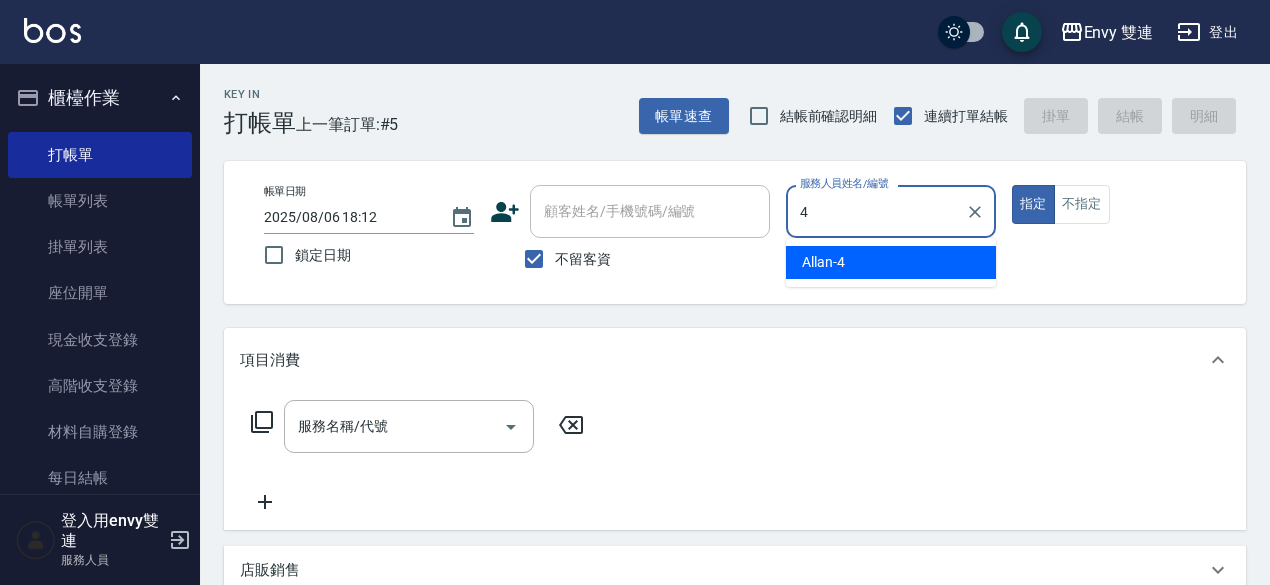 type on "Allan-4" 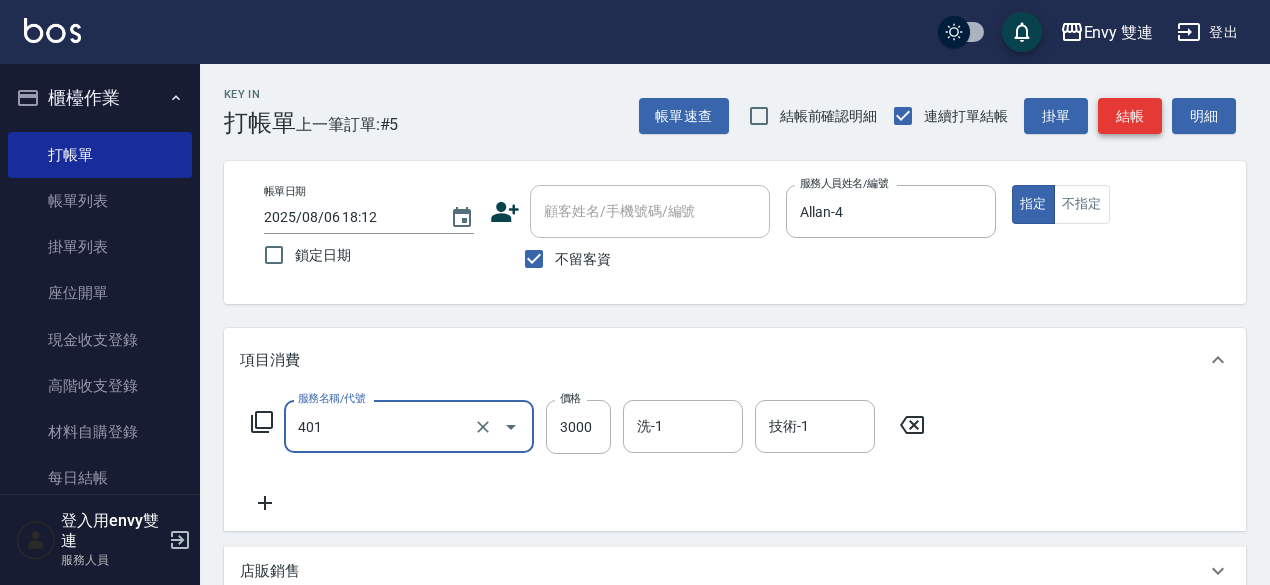 type on "染髮(401)" 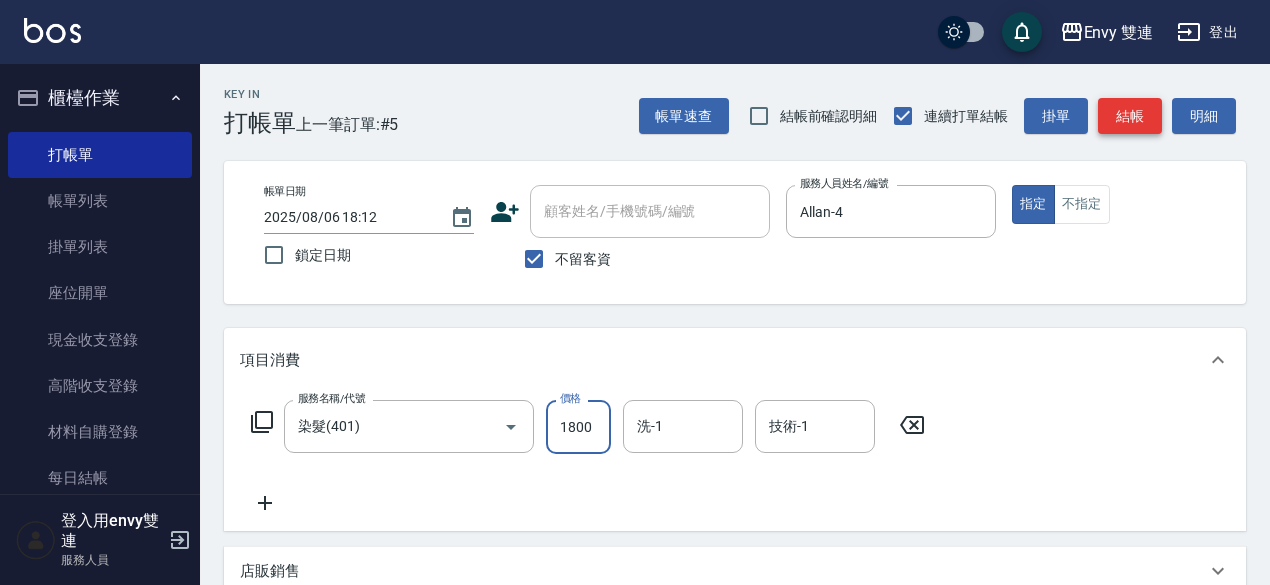 type on "1800" 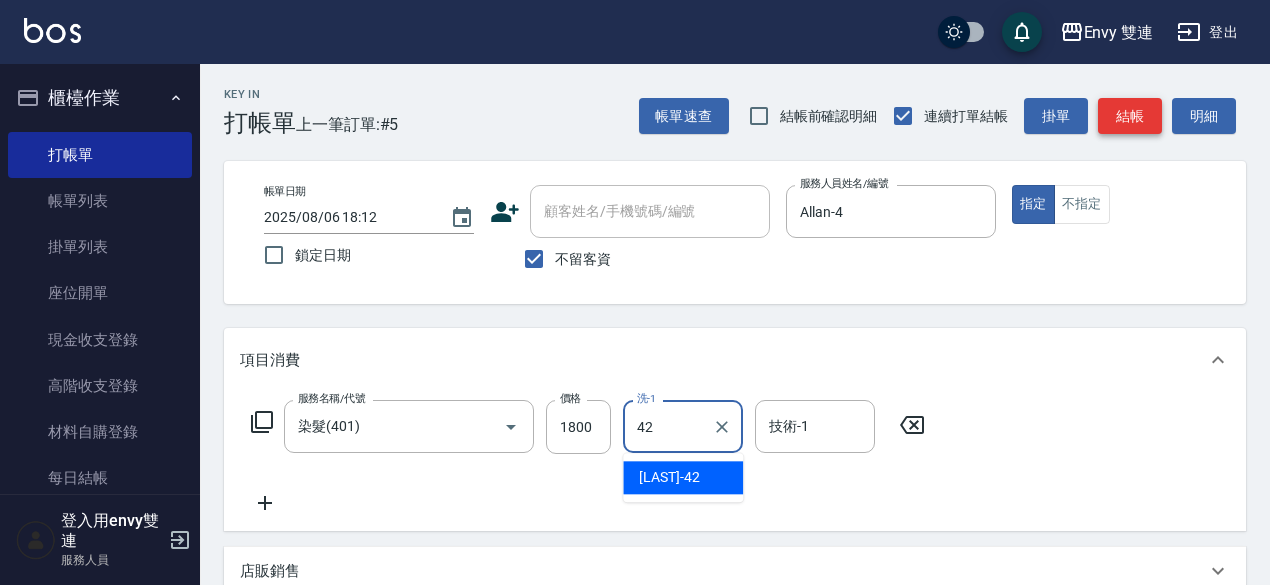 type on "[LAST]-42" 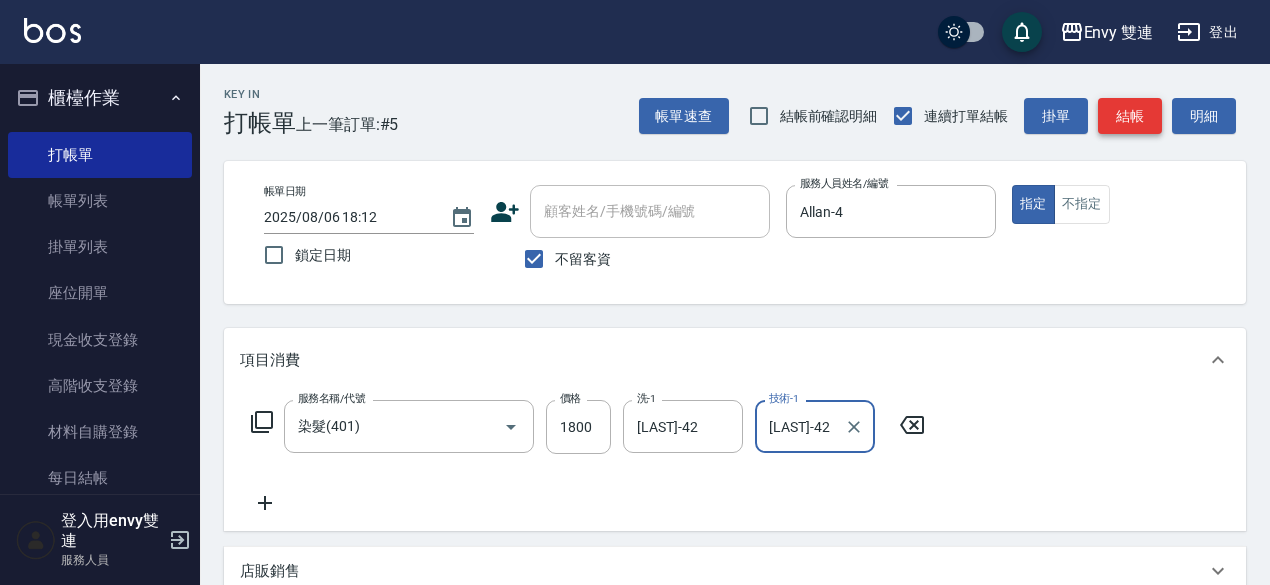 type on "[LAST]-42" 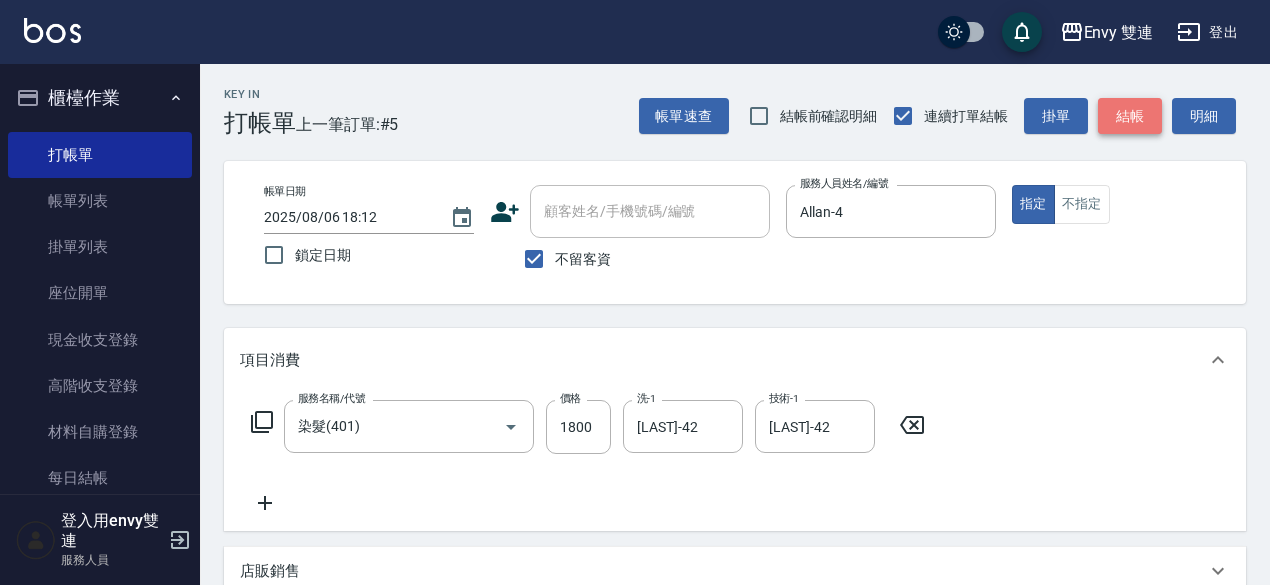 click on "結帳" at bounding box center (1130, 116) 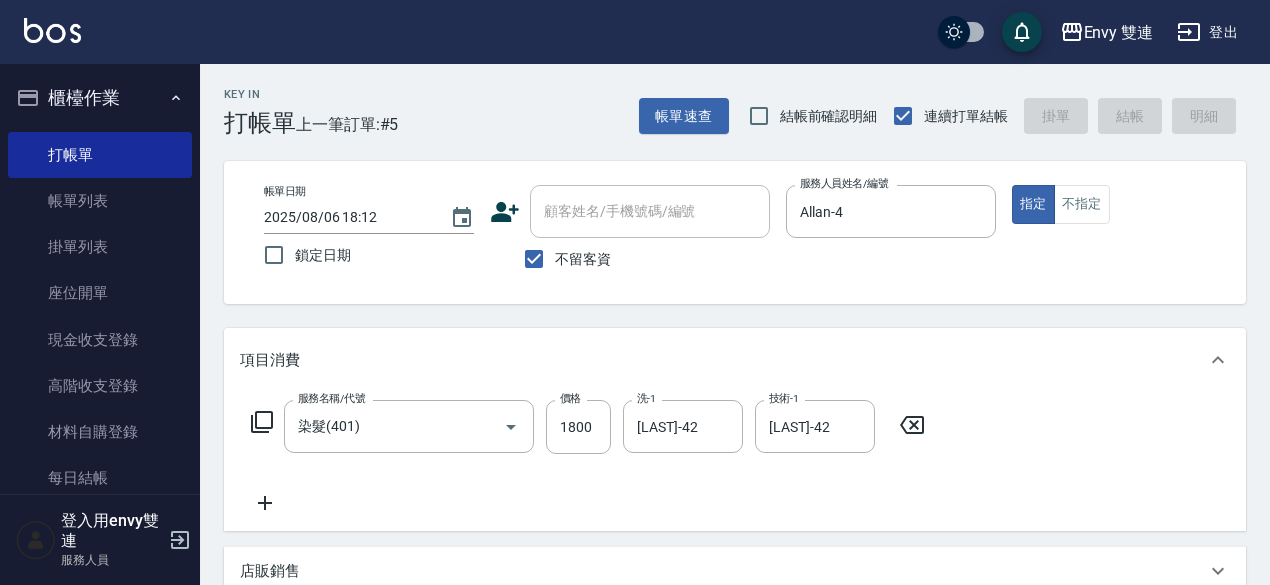 type 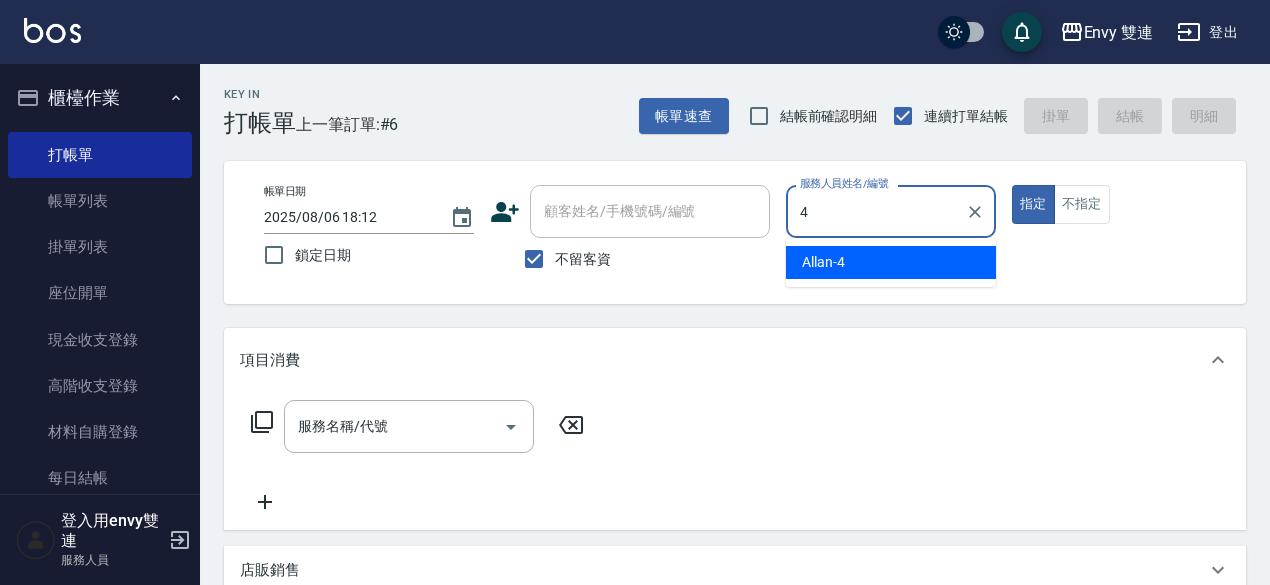 type on "Allan-4" 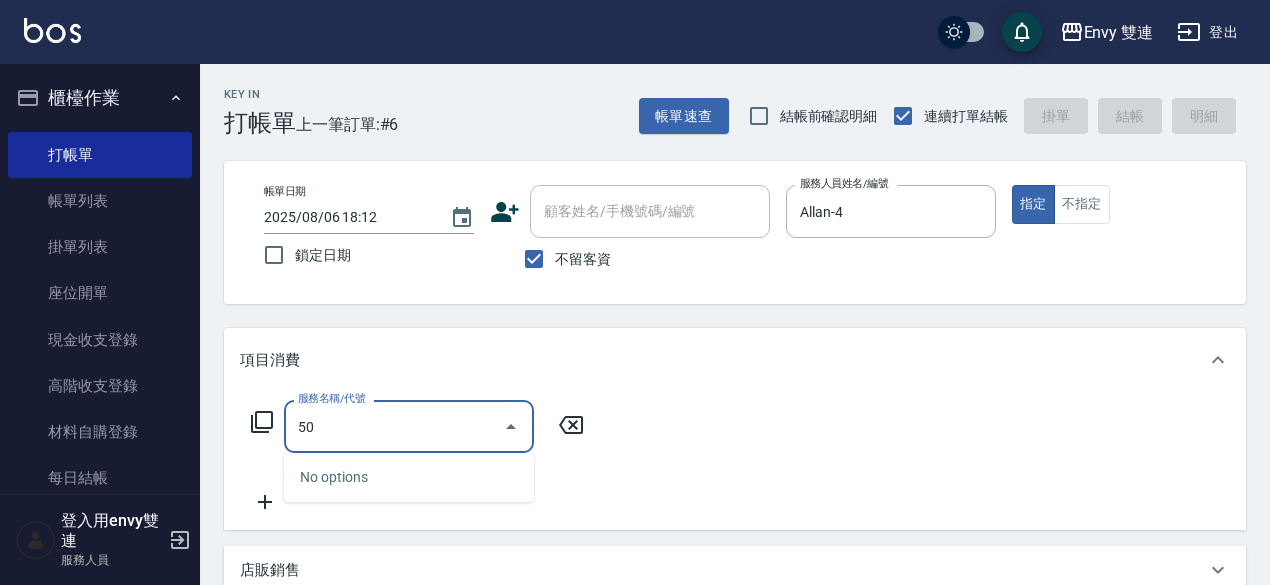 type on "5" 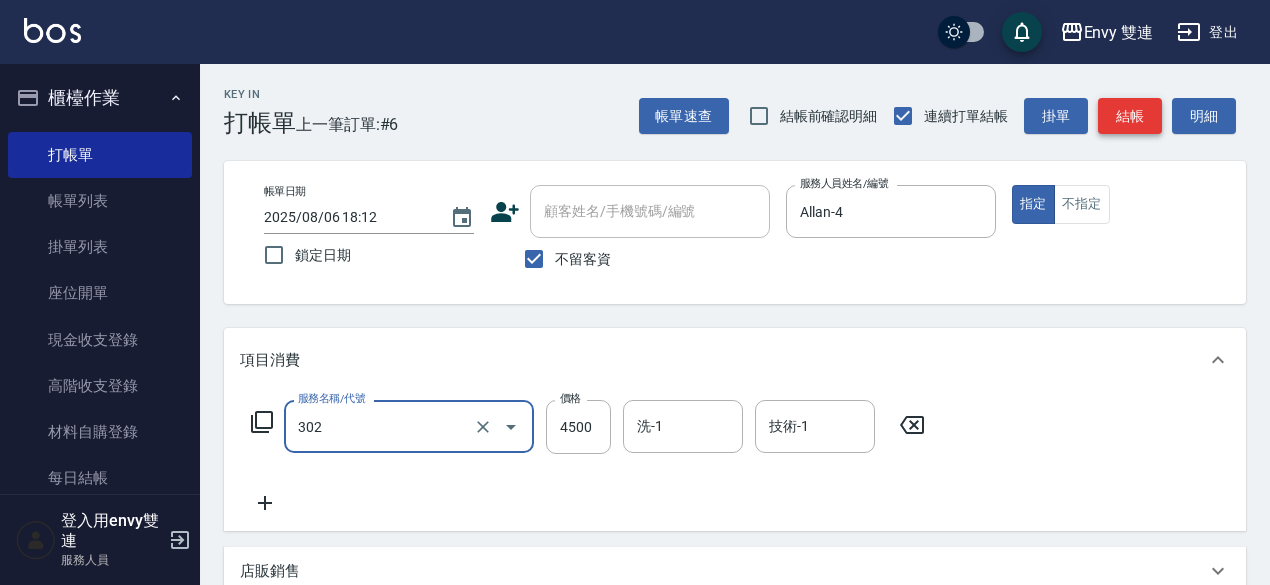 type on "水質感熱塑燙(302)" 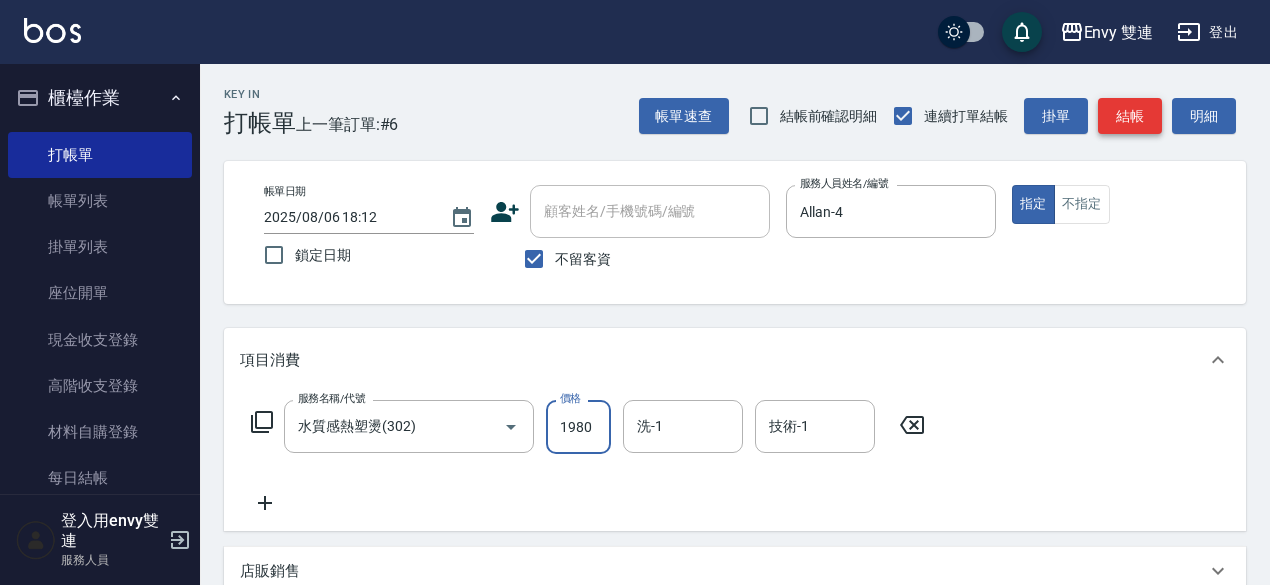 type on "1980" 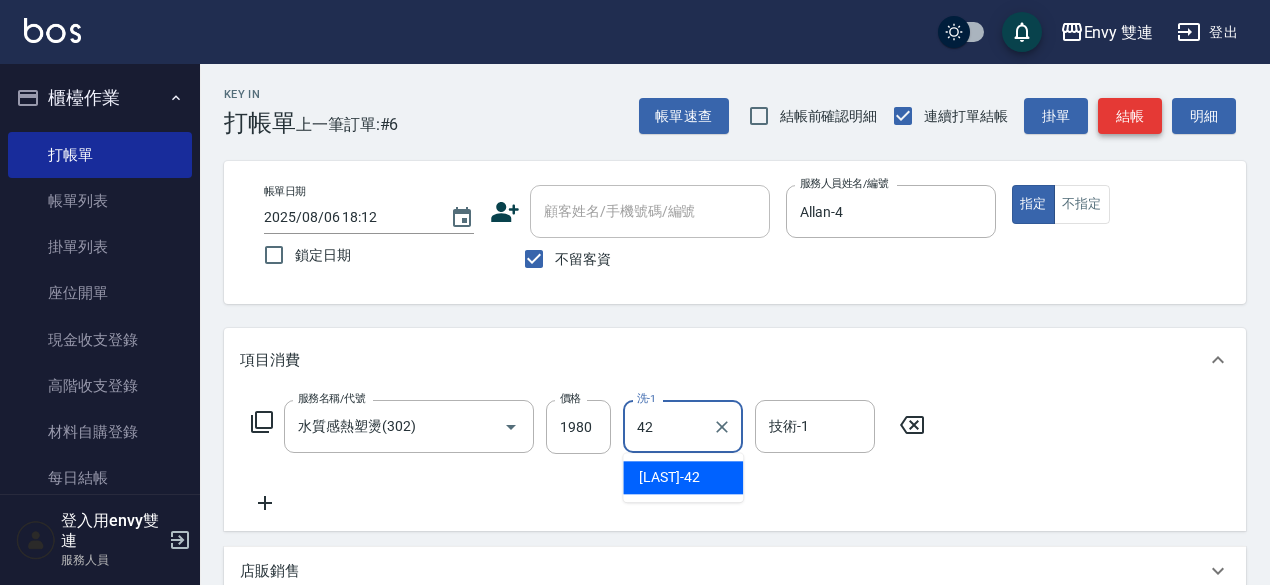 type on "[LAST]-42" 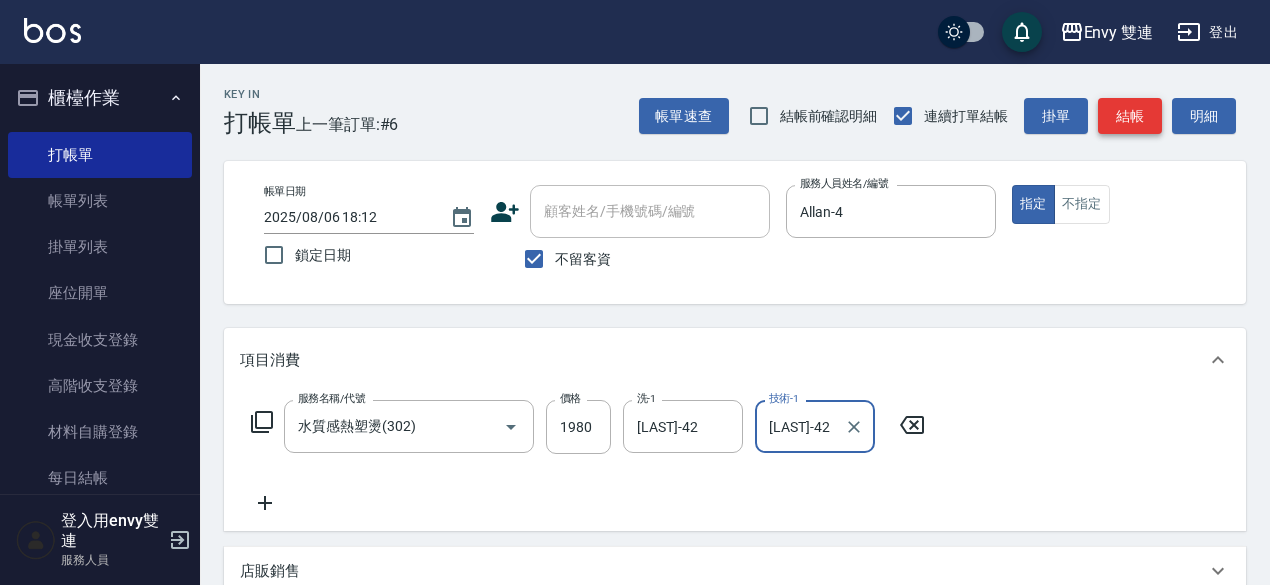 type on "[LAST]-42" 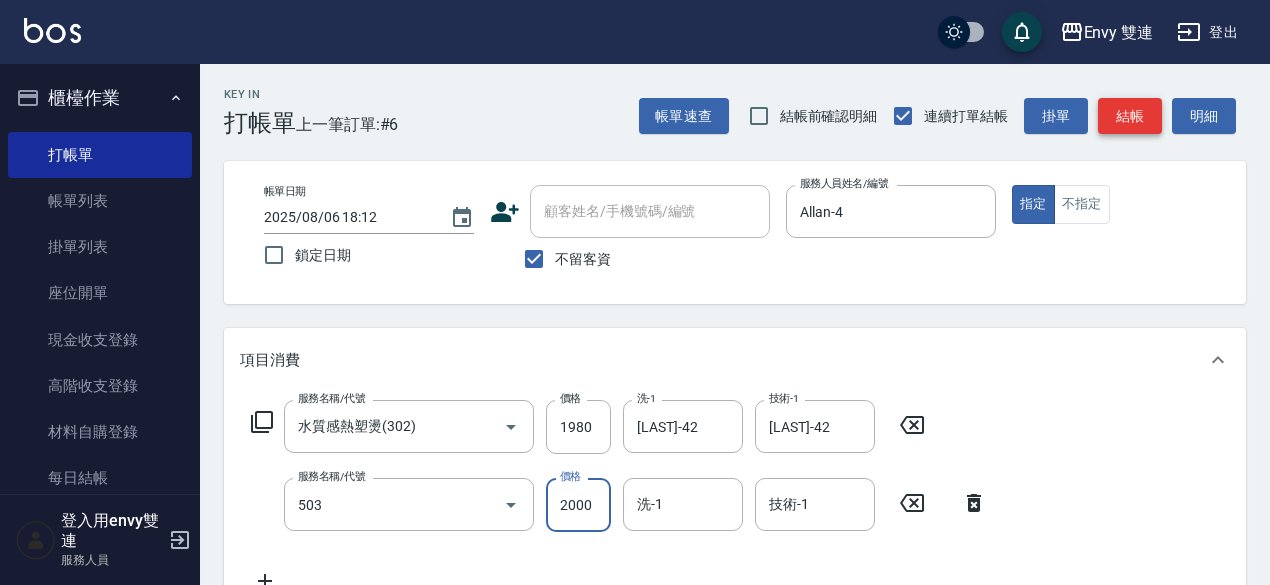 type on "日本結構二段式(503)" 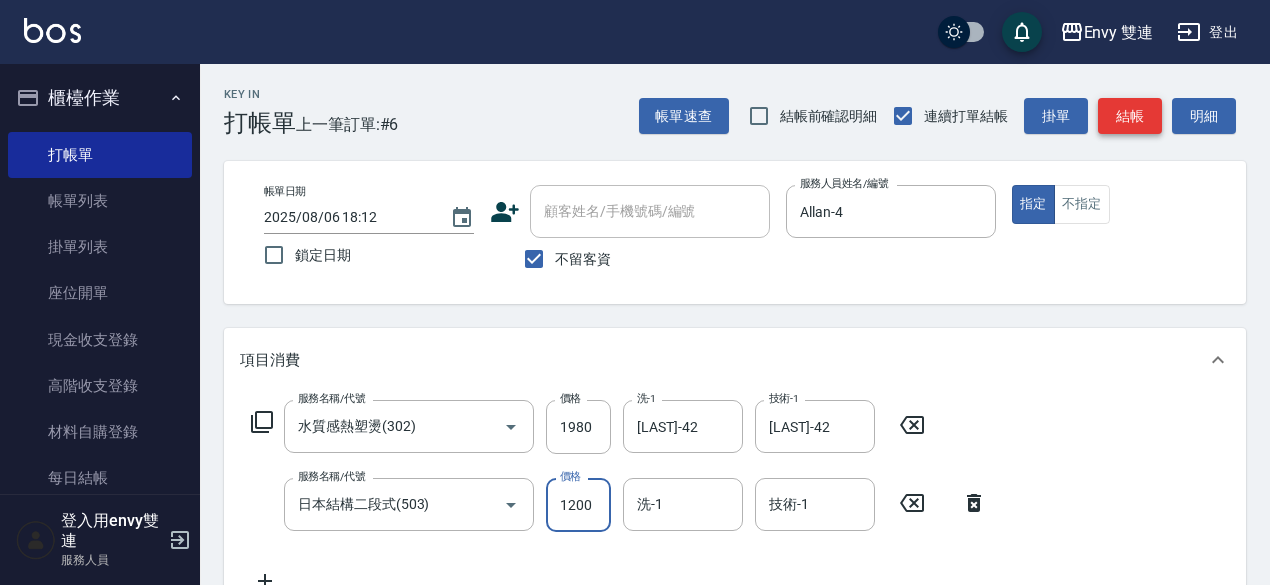 type on "1200" 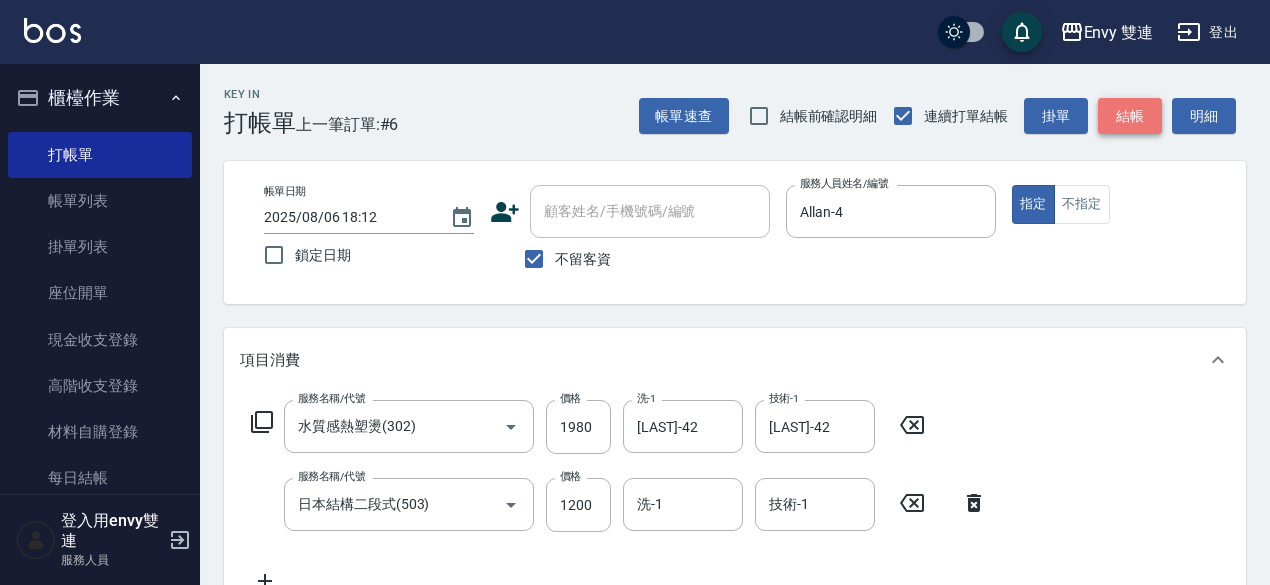 click on "結帳" at bounding box center [1130, 116] 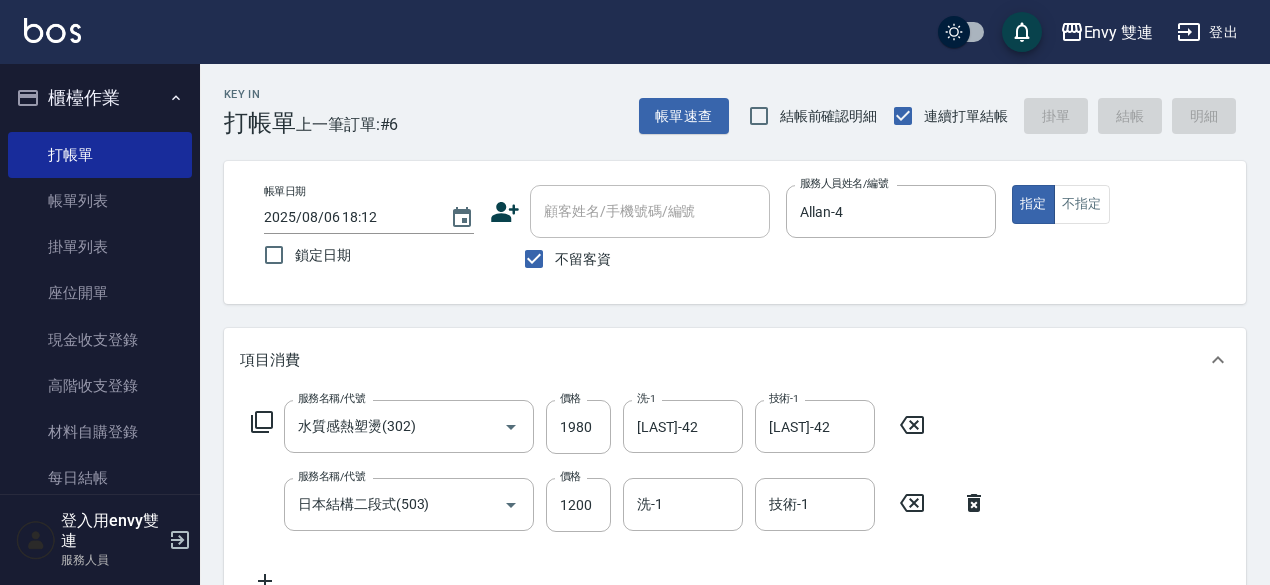 type on "2025/08/06 18:13" 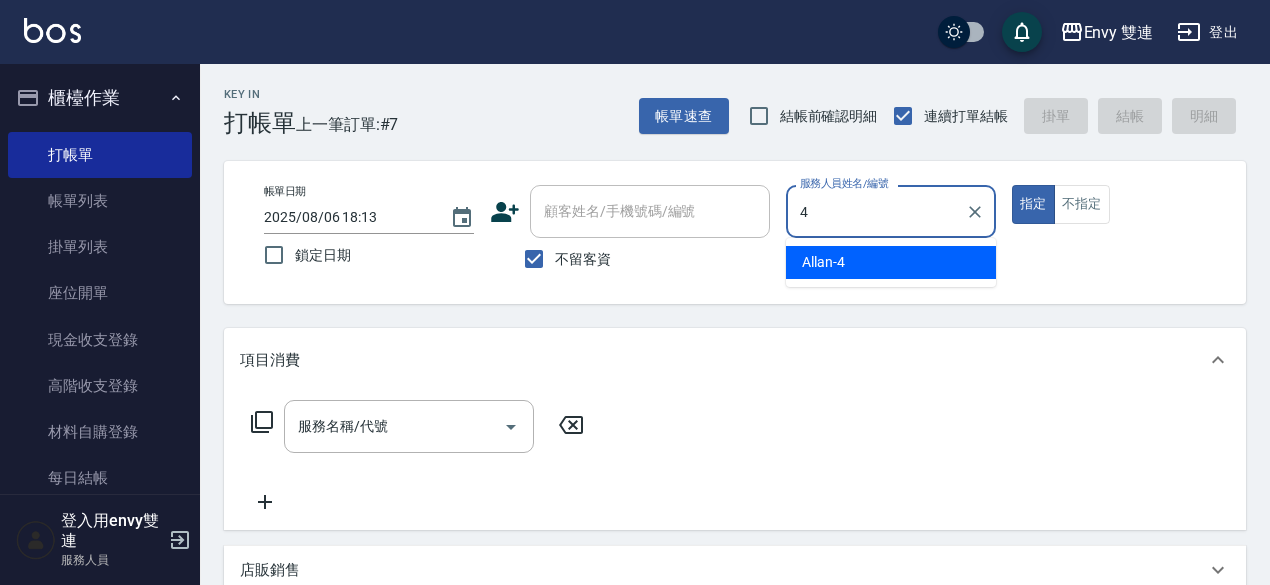 type on "Allan-4" 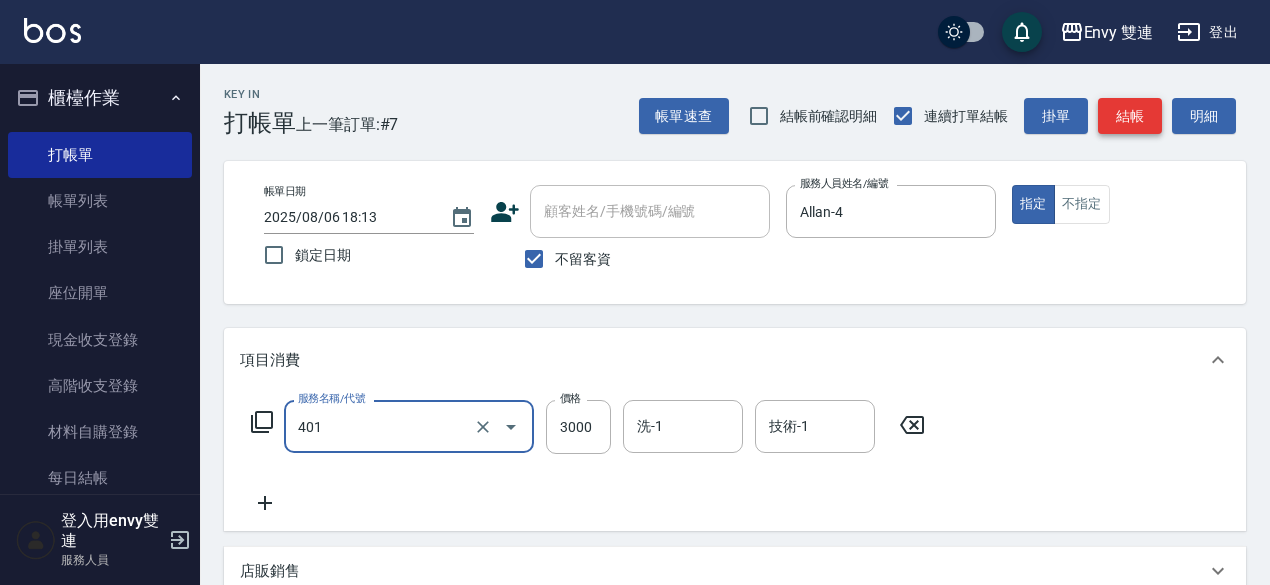 type on "染髮(401)" 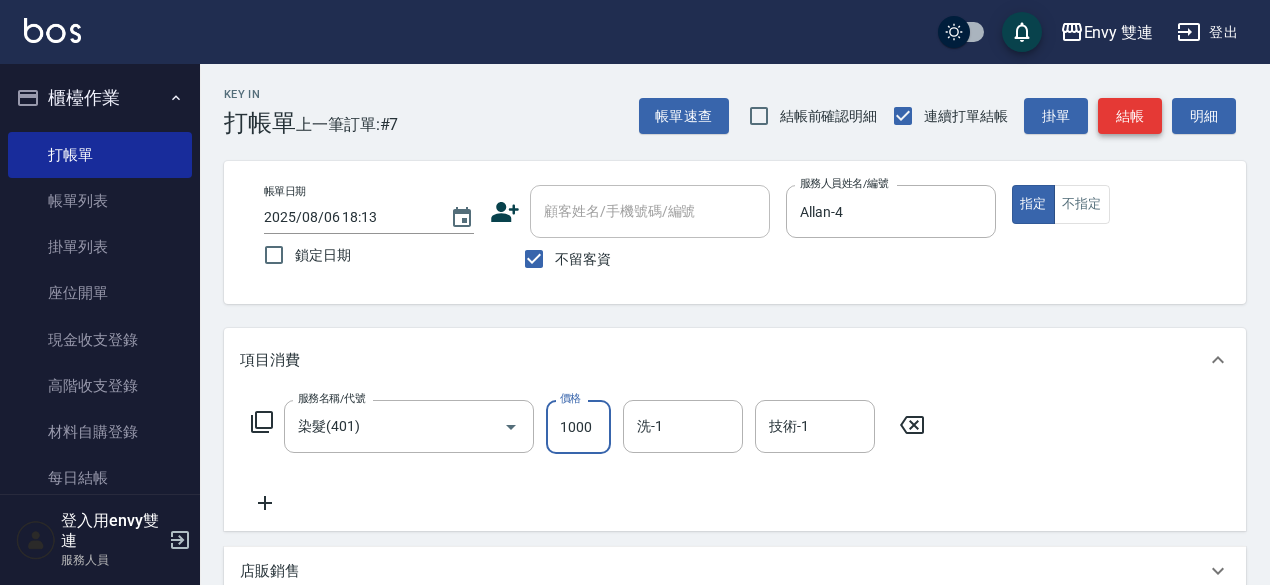type on "1000" 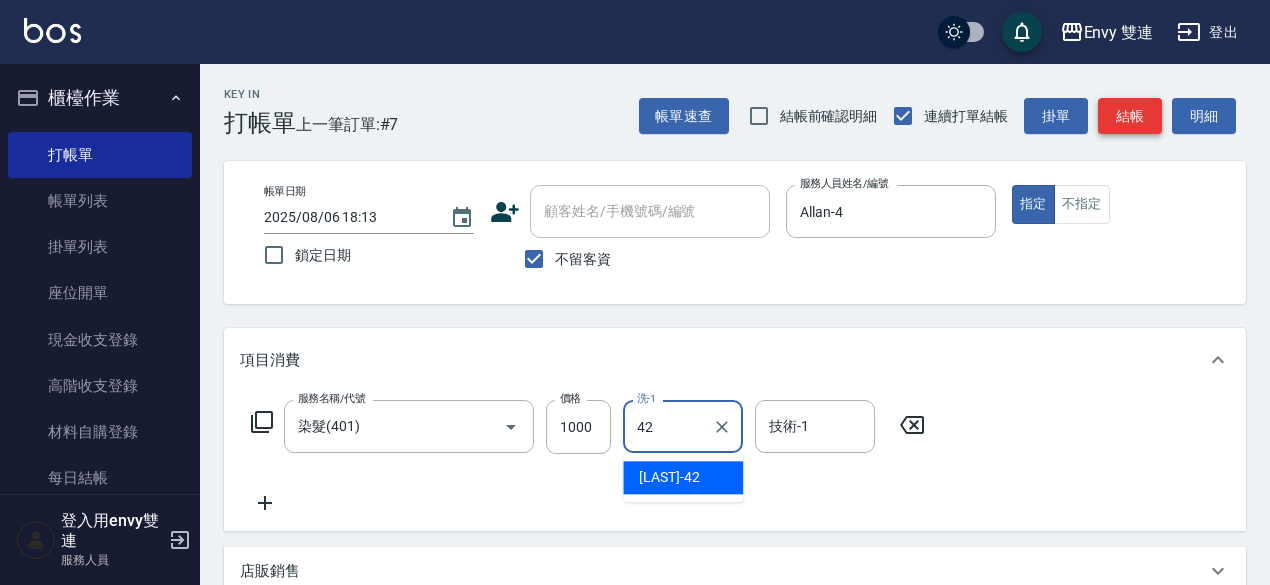 type on "[LAST]-42" 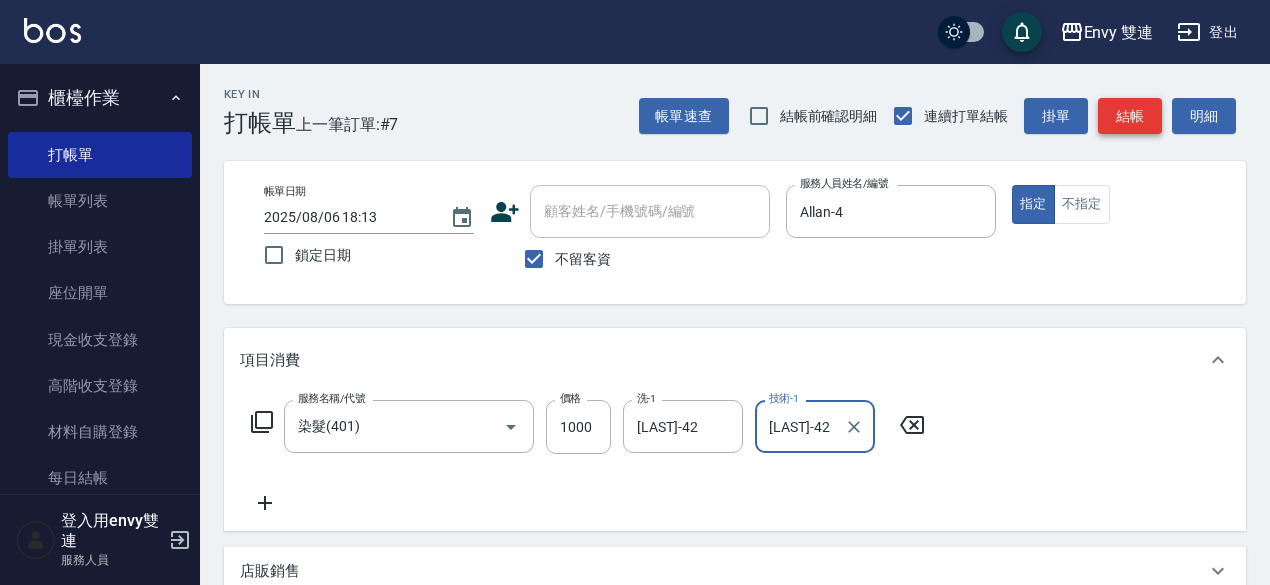 type on "[LAST]-42" 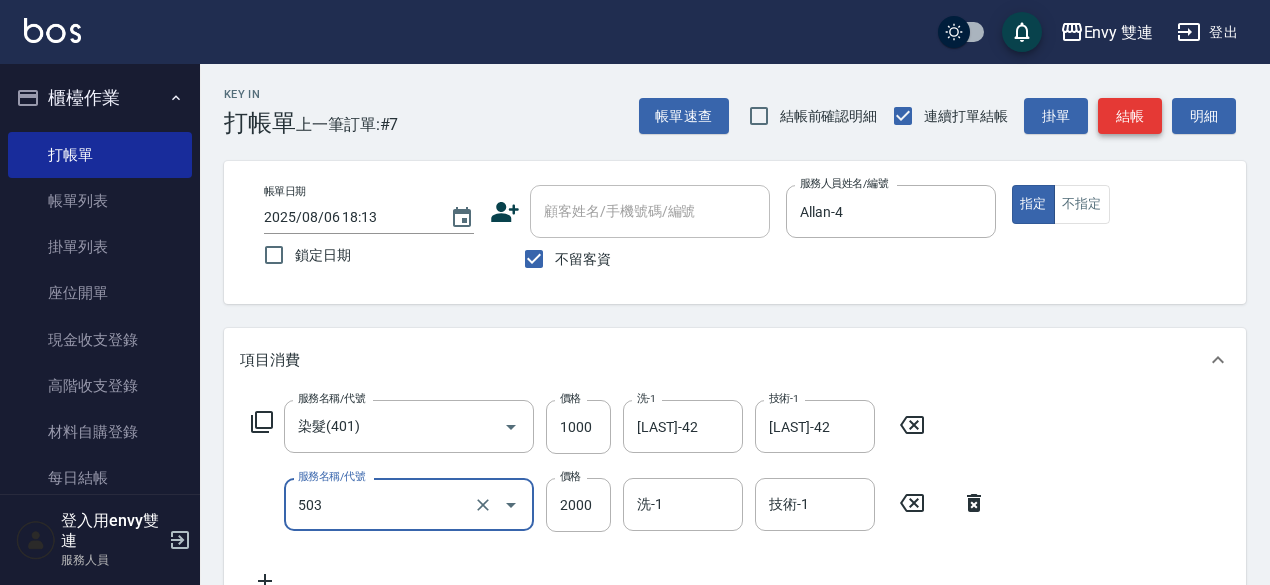 type on "日本結構二段式(503)" 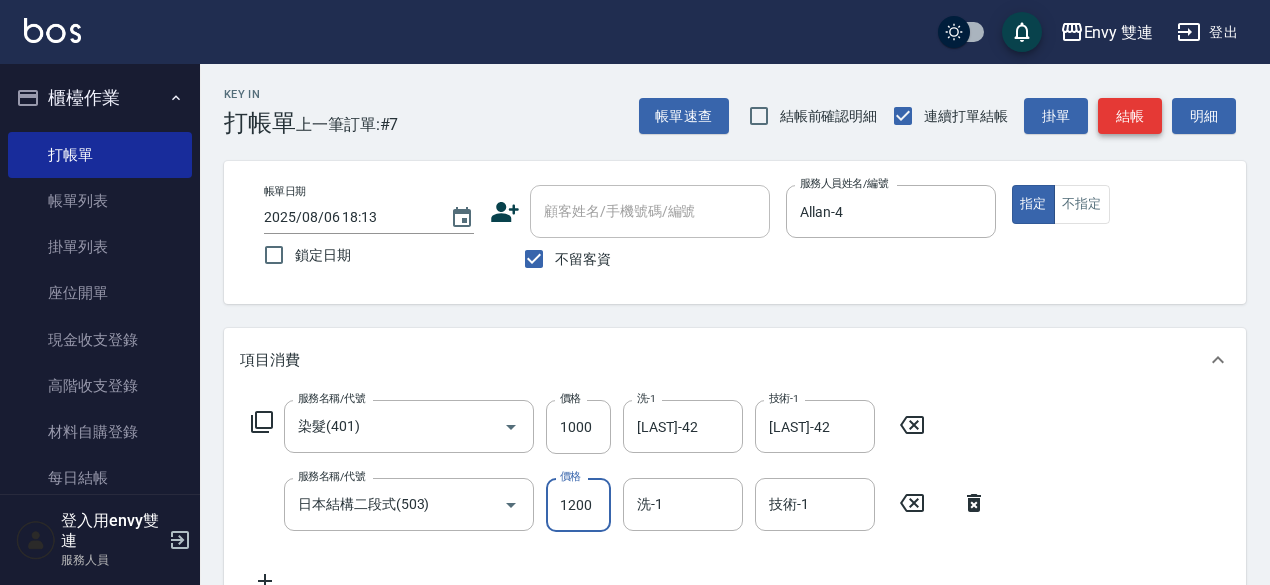 type on "1200" 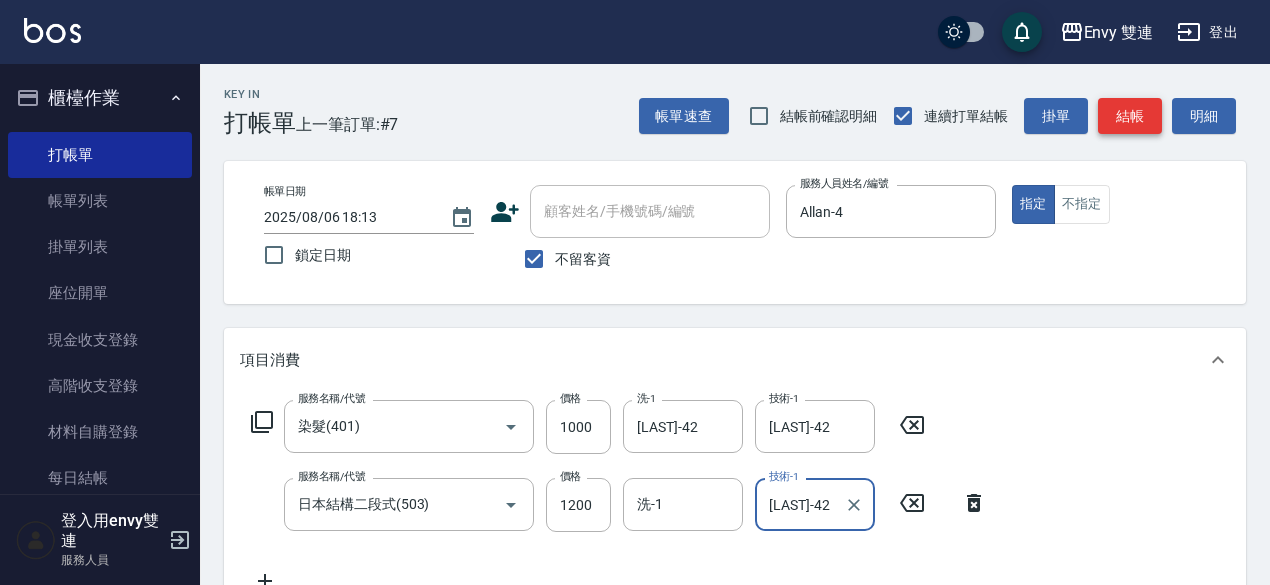 type on "[LAST]-42" 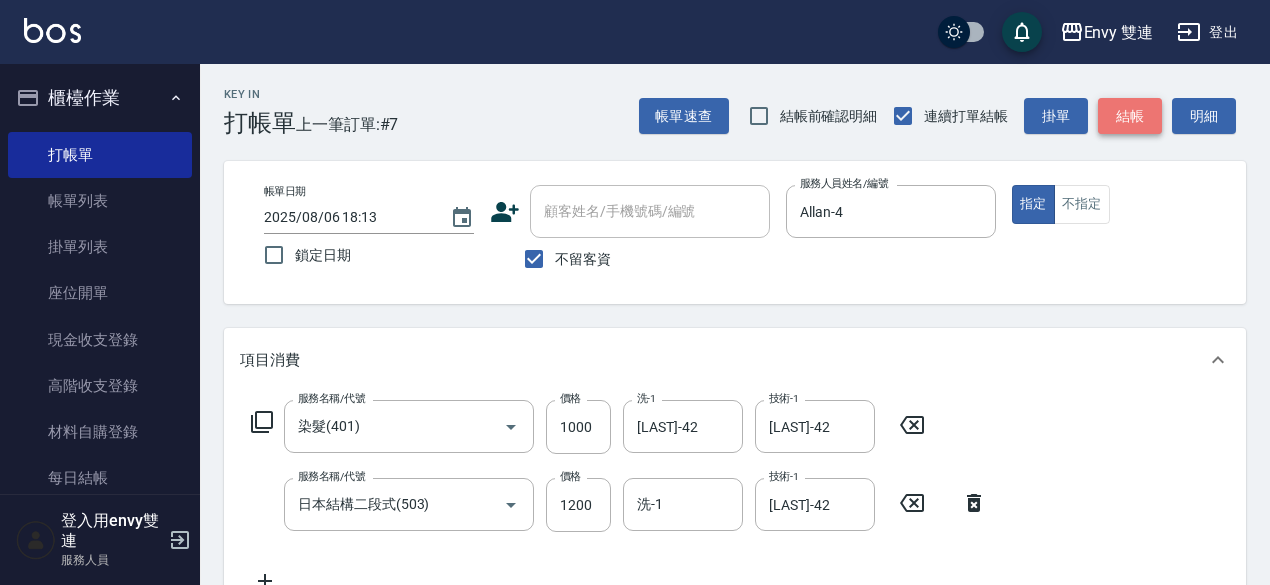 click on "結帳" at bounding box center (1130, 116) 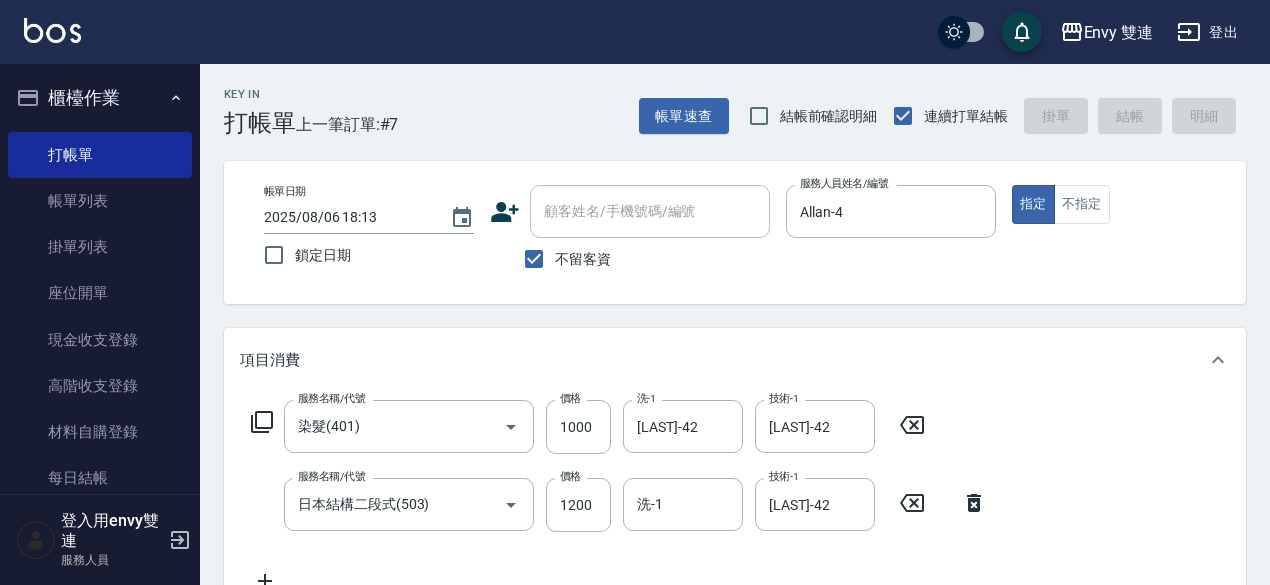 type on "2025/08/06 18:14" 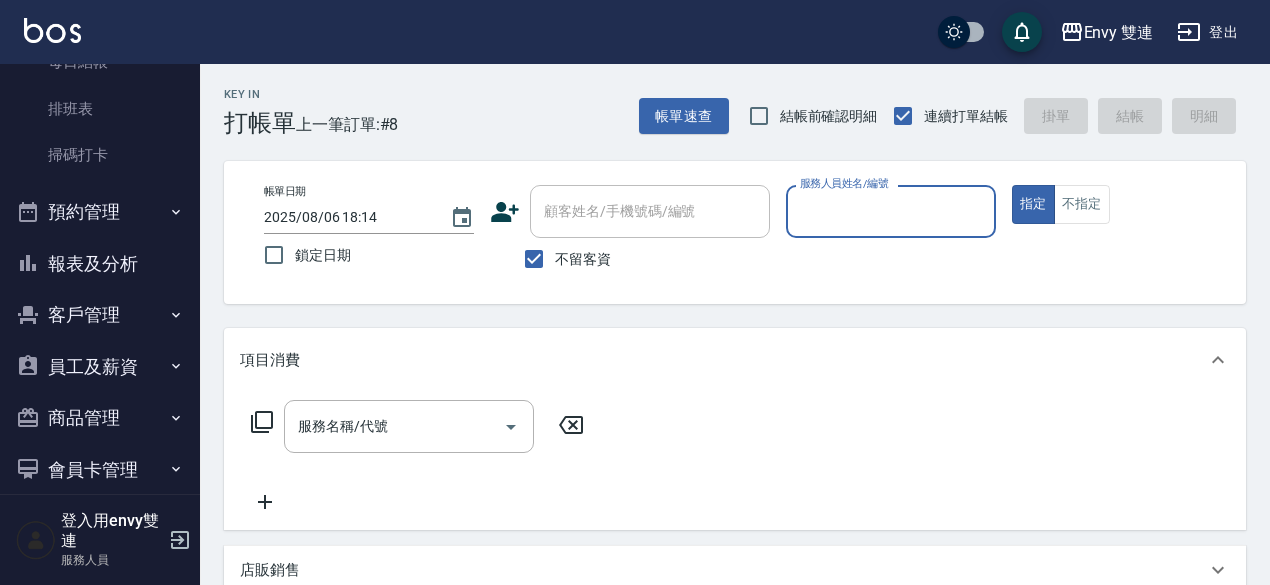 scroll, scrollTop: 440, scrollLeft: 0, axis: vertical 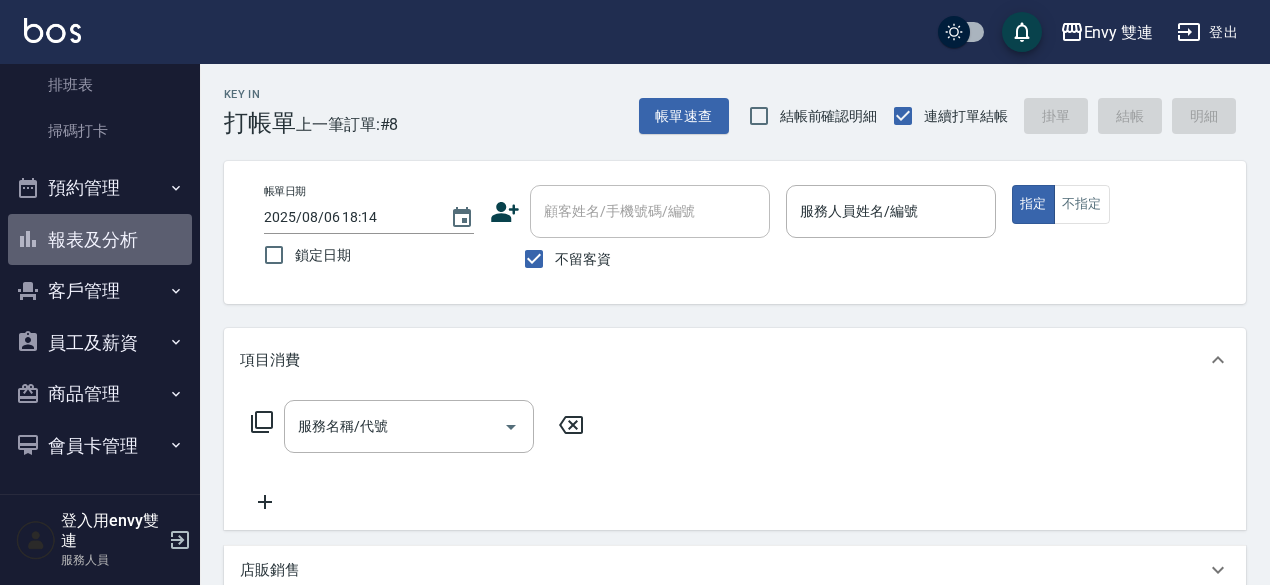 click on "報表及分析" at bounding box center [100, 240] 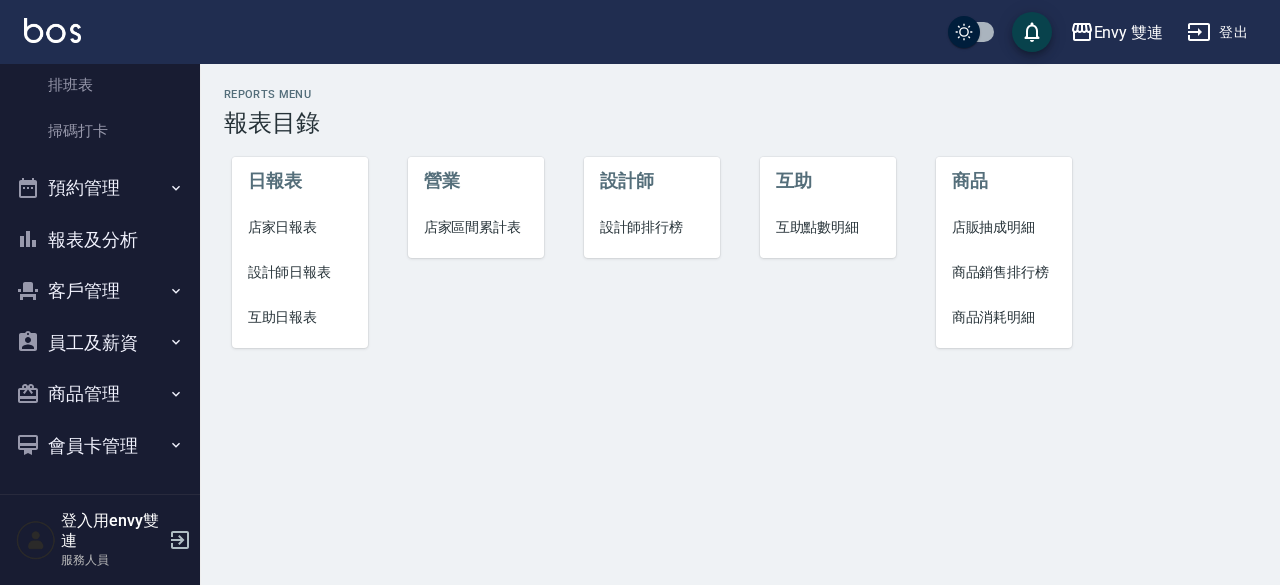 click on "互助日報表" at bounding box center [300, 317] 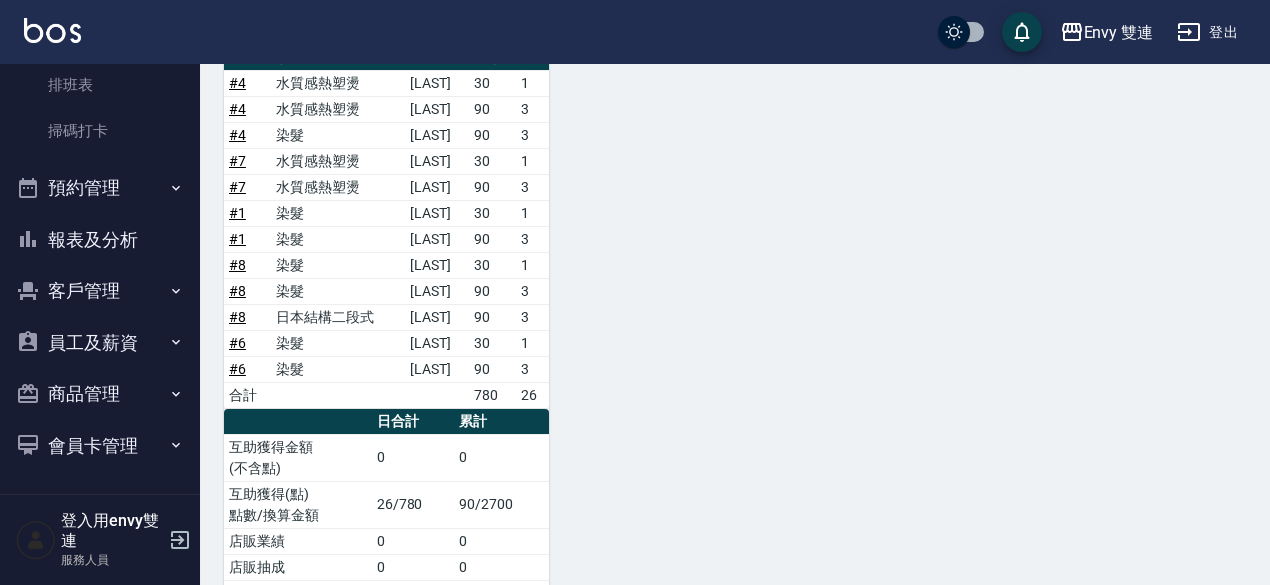 scroll, scrollTop: 304, scrollLeft: 0, axis: vertical 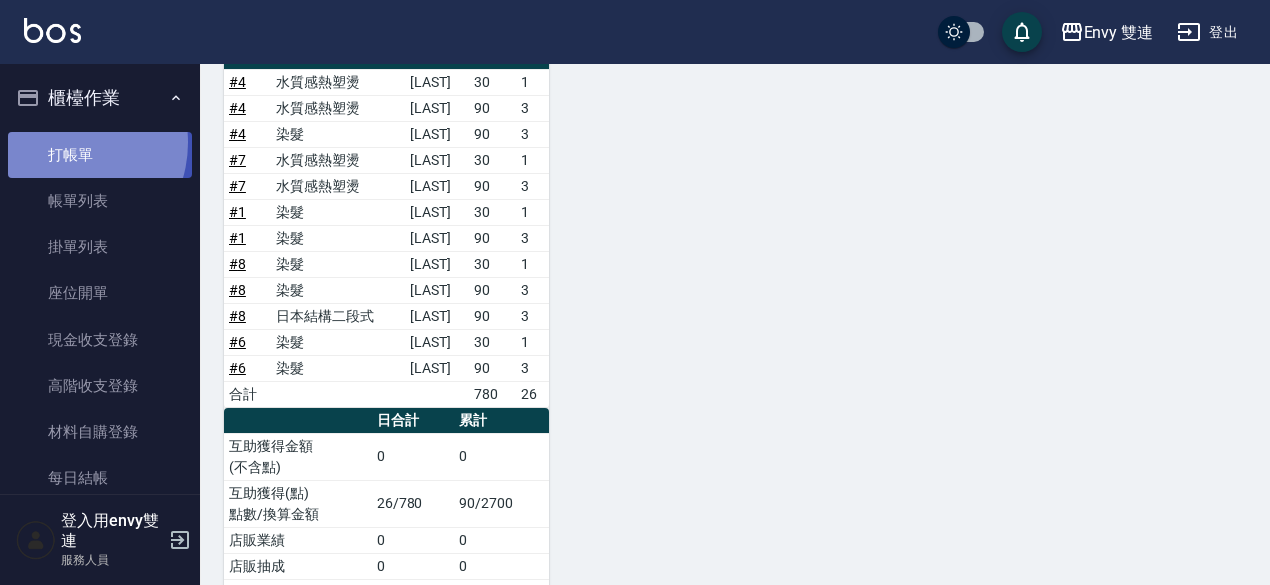 click on "打帳單" at bounding box center [100, 155] 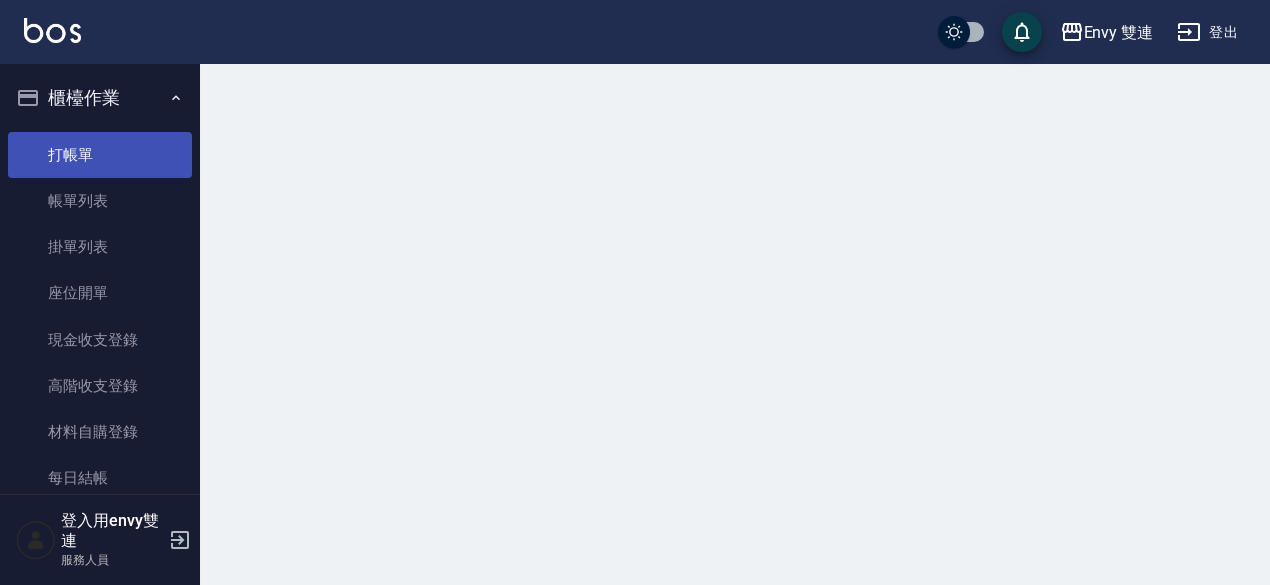 scroll, scrollTop: 0, scrollLeft: 0, axis: both 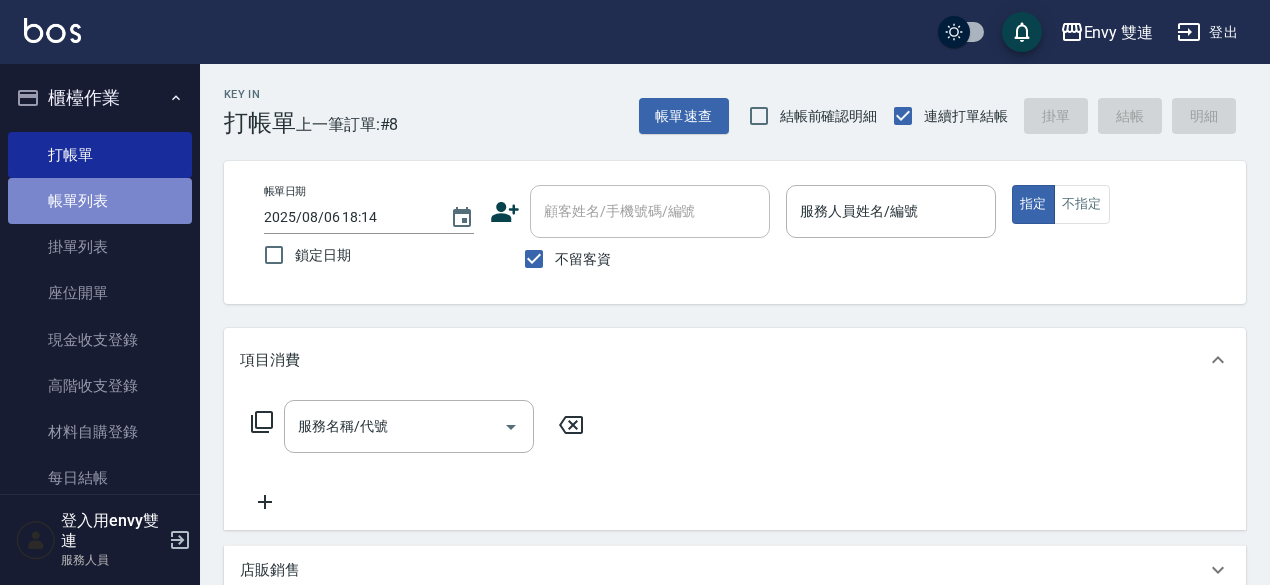 click on "帳單列表" at bounding box center (100, 201) 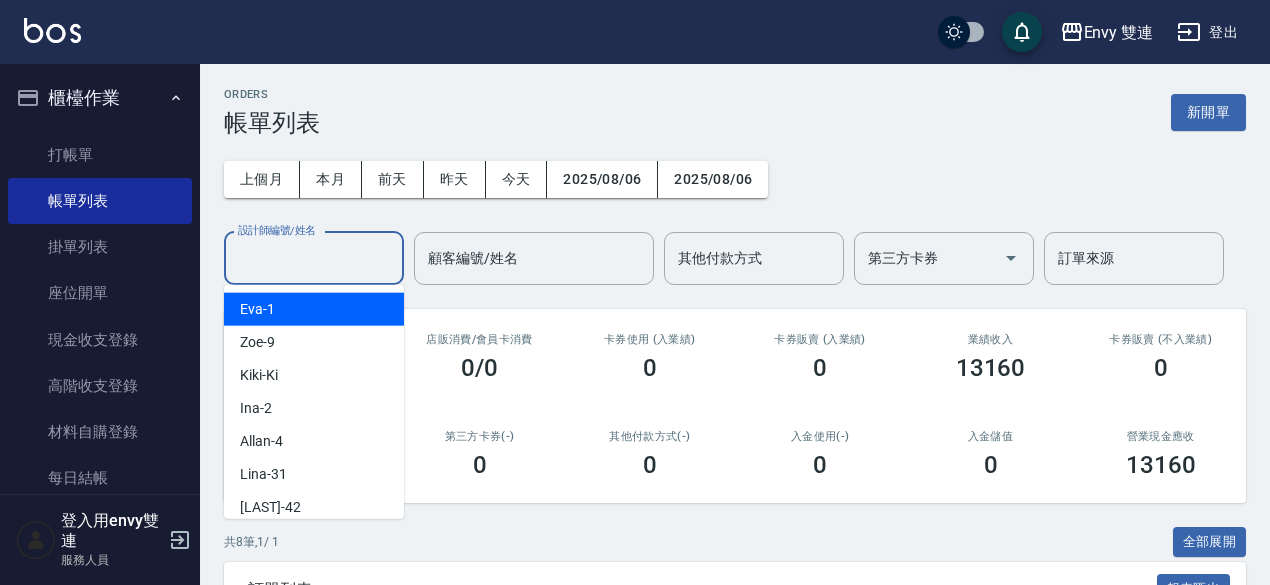 click on "設計師編號/姓名" at bounding box center [314, 258] 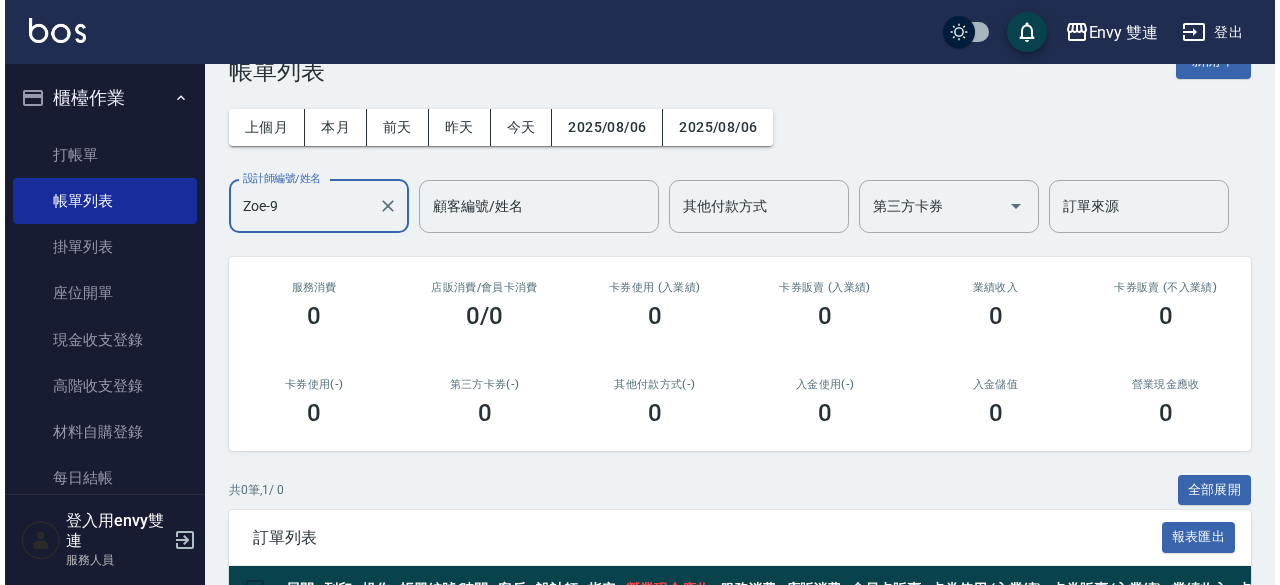 scroll, scrollTop: 0, scrollLeft: 0, axis: both 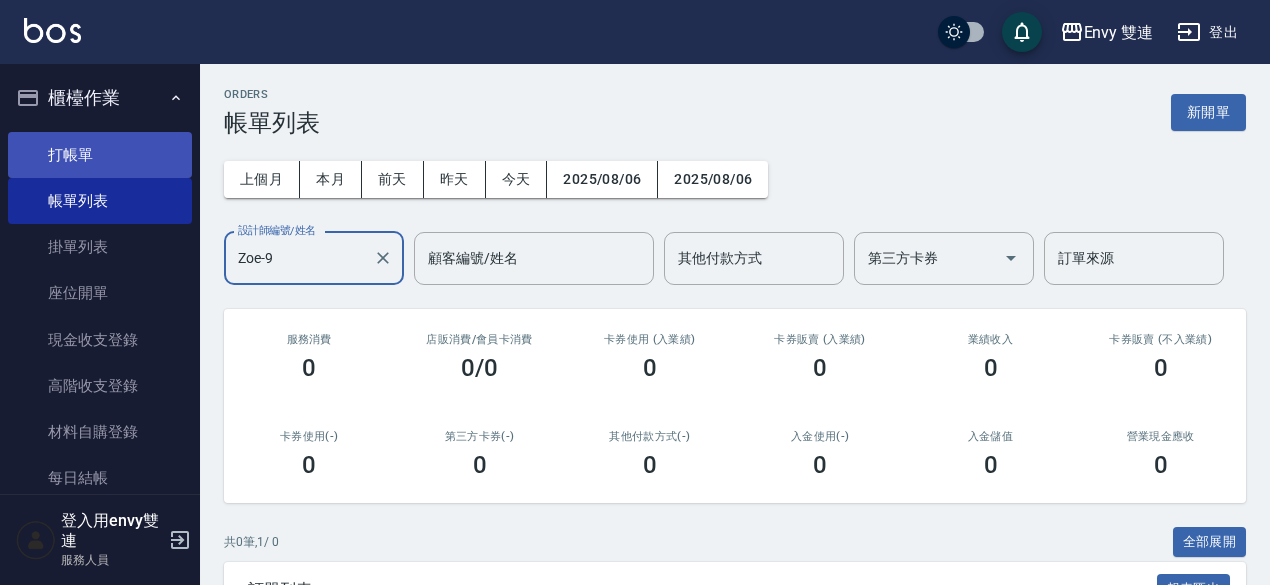 type on "Zoe-9" 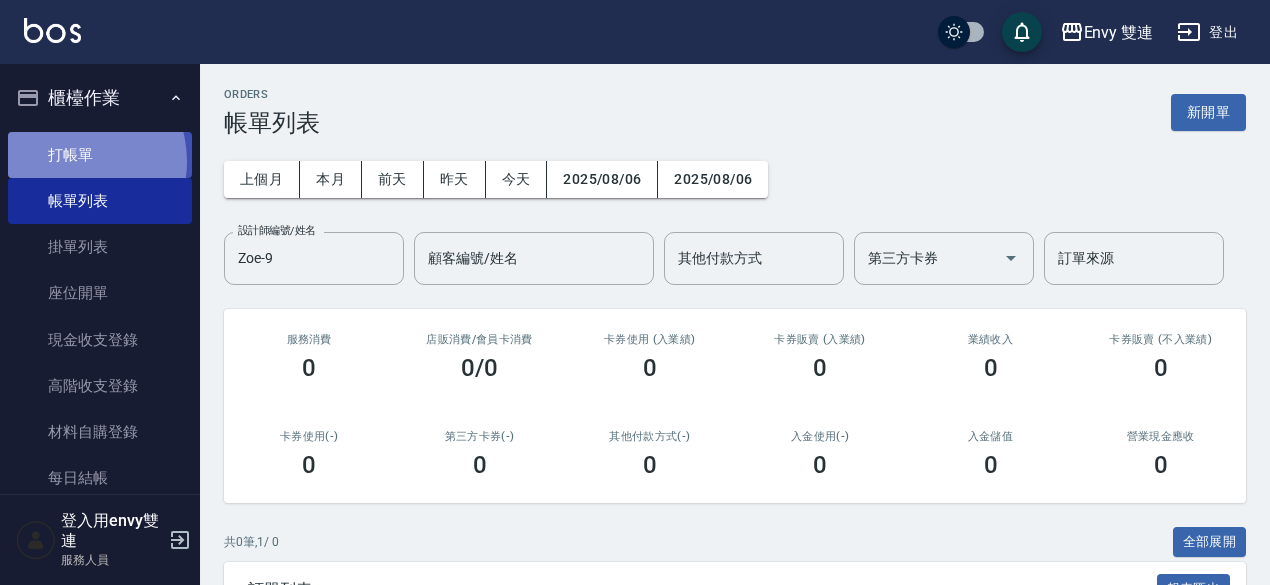 click on "打帳單" at bounding box center [100, 155] 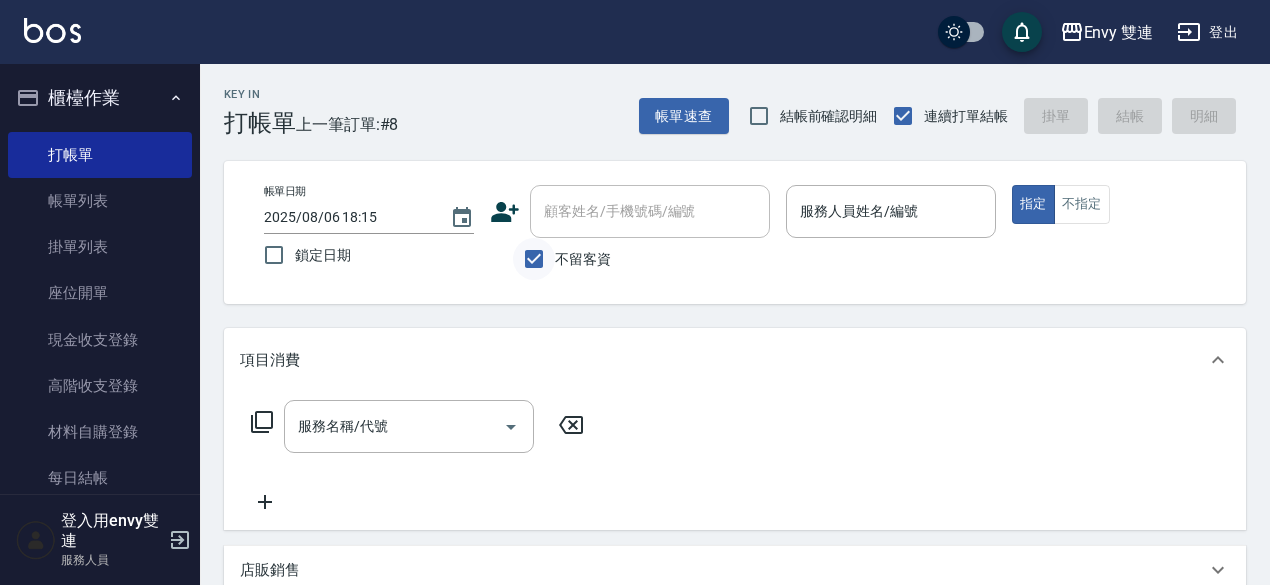 click on "顧客姓名/手機號碼/編號 顧客姓名/手機號碼/編號 不留客資" at bounding box center (630, 232) 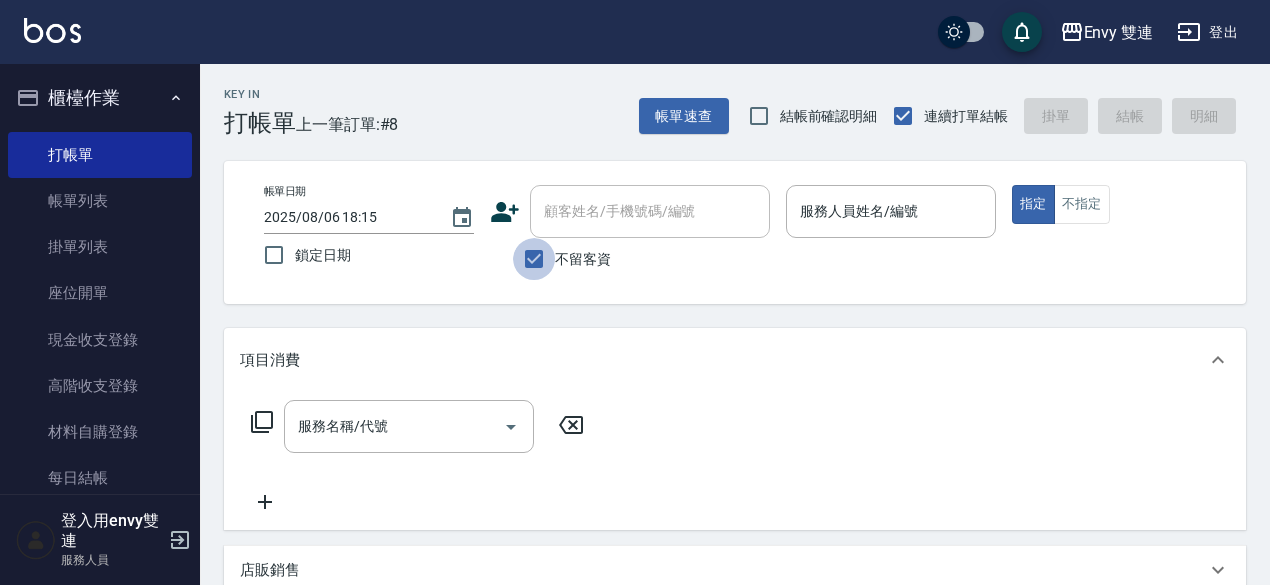 click on "不留客資" at bounding box center (534, 259) 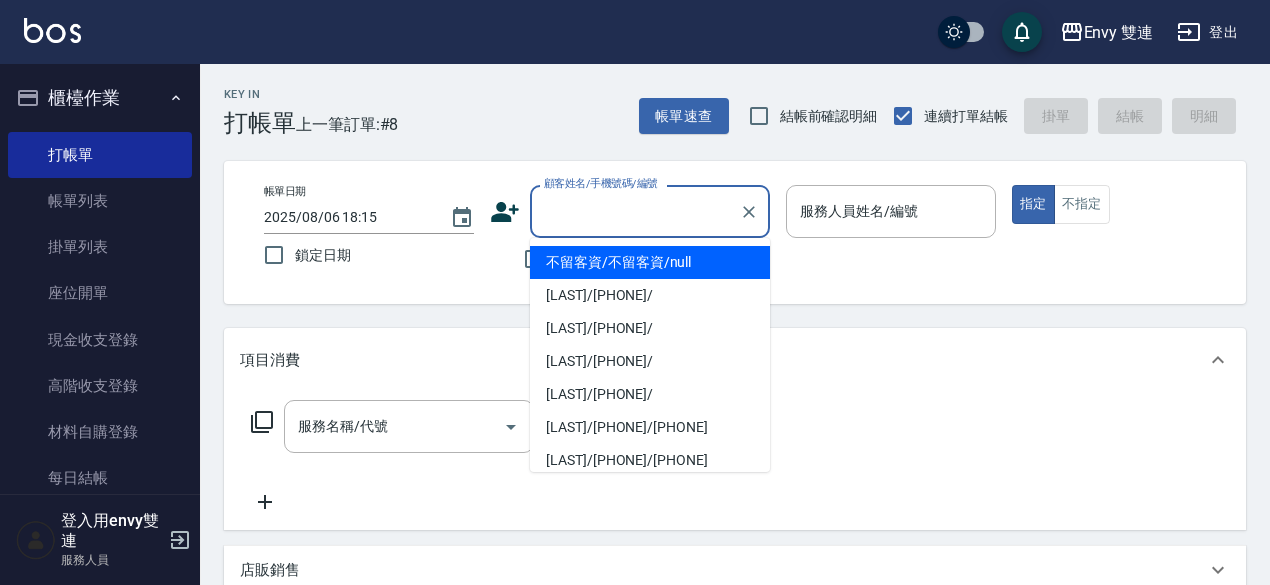 click on "顧客姓名/手機號碼/編號" at bounding box center (635, 211) 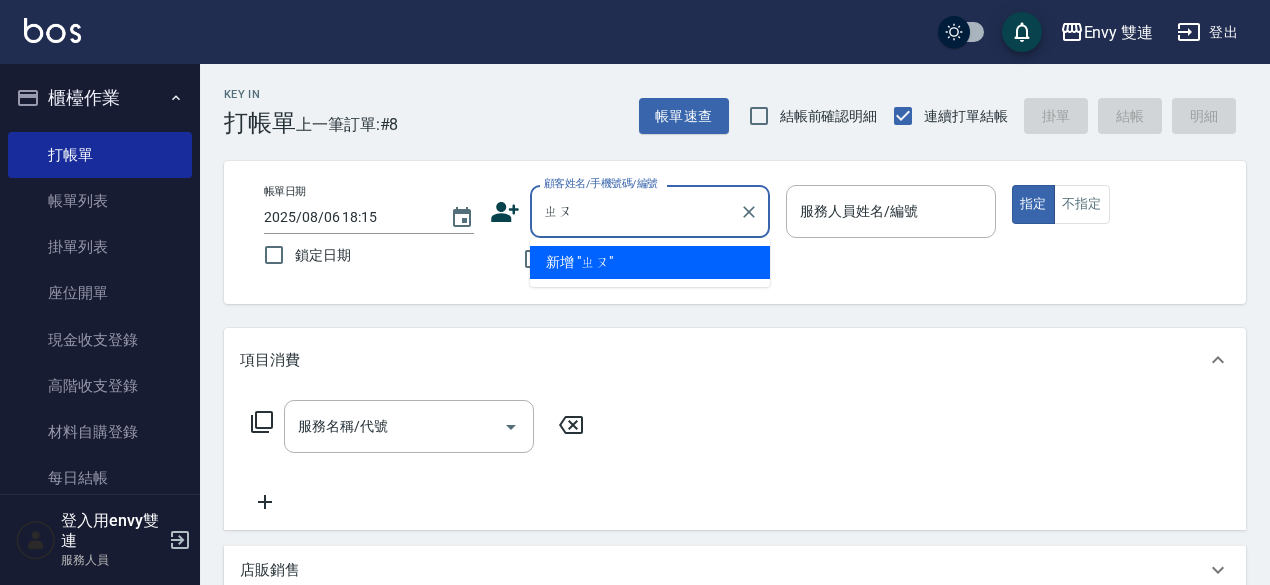 type on "周" 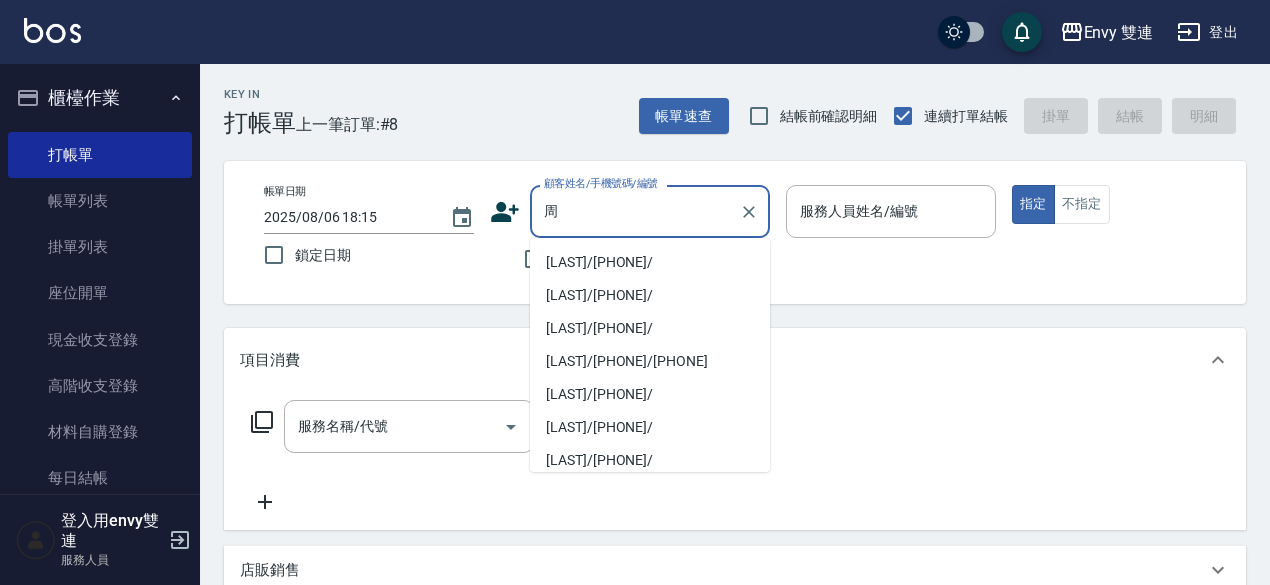type 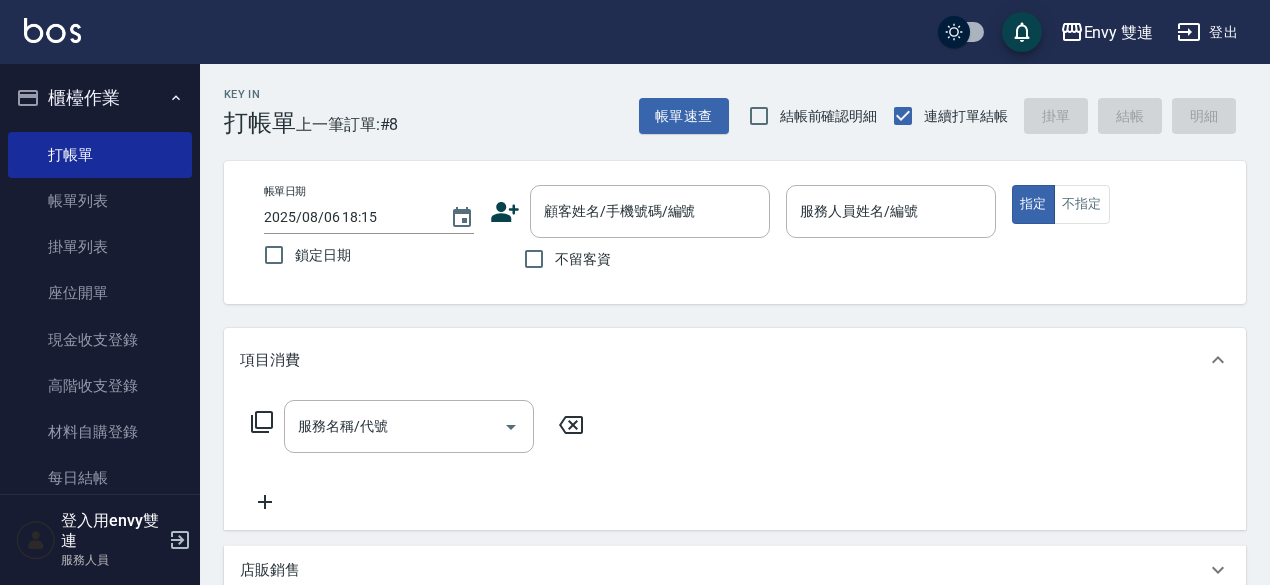 click 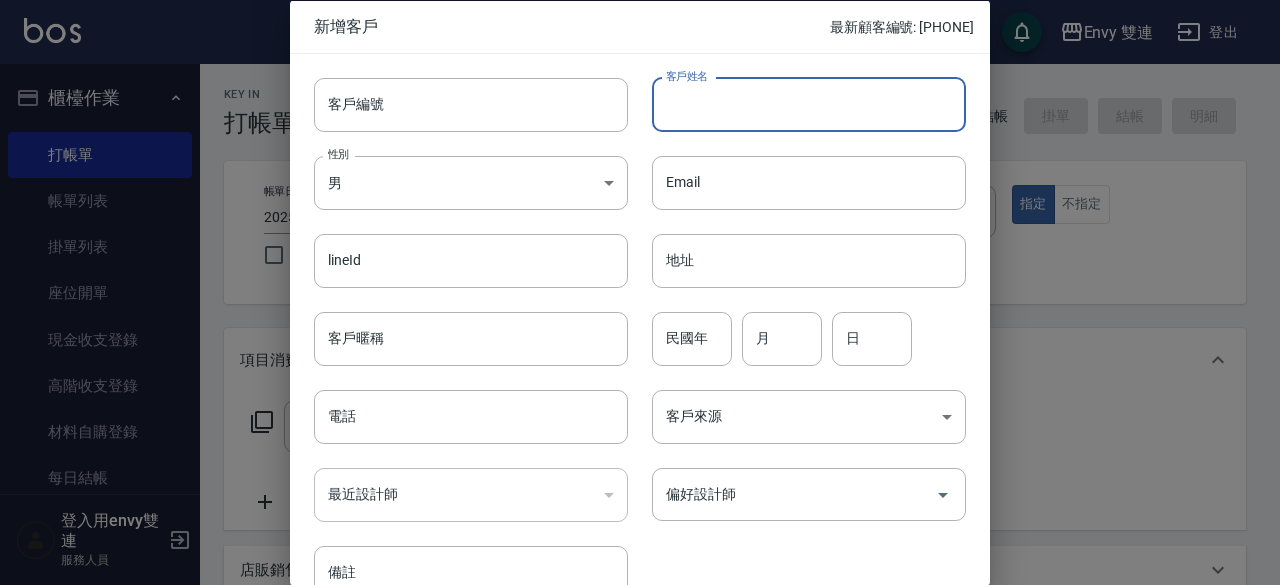 click on "客戶姓名" at bounding box center (809, 104) 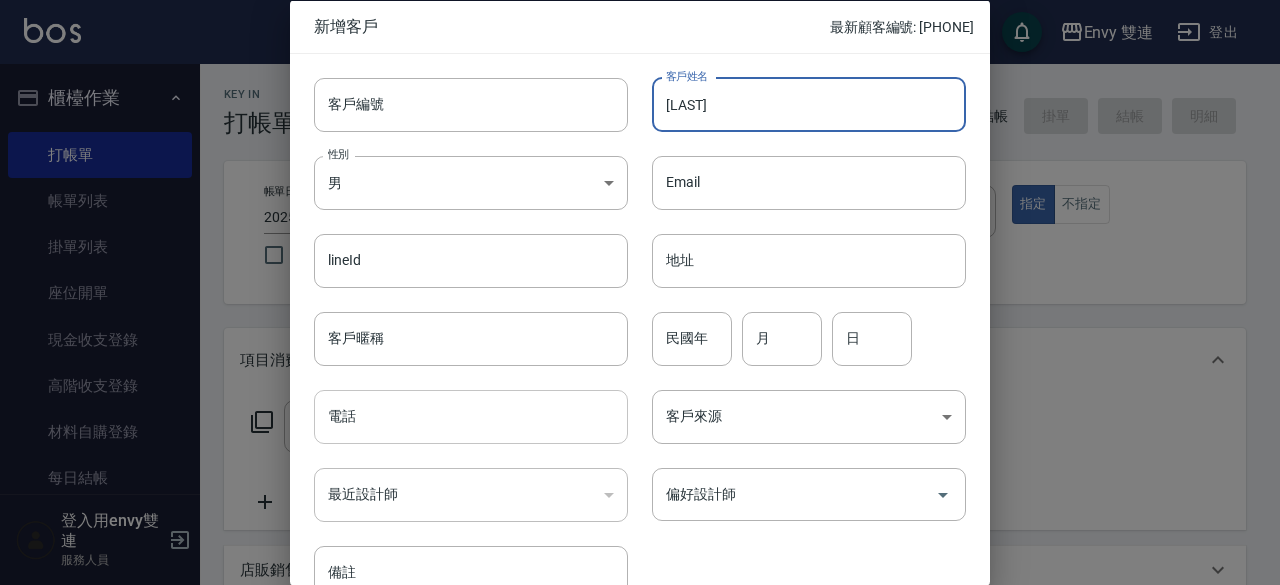 type on "[LAST]" 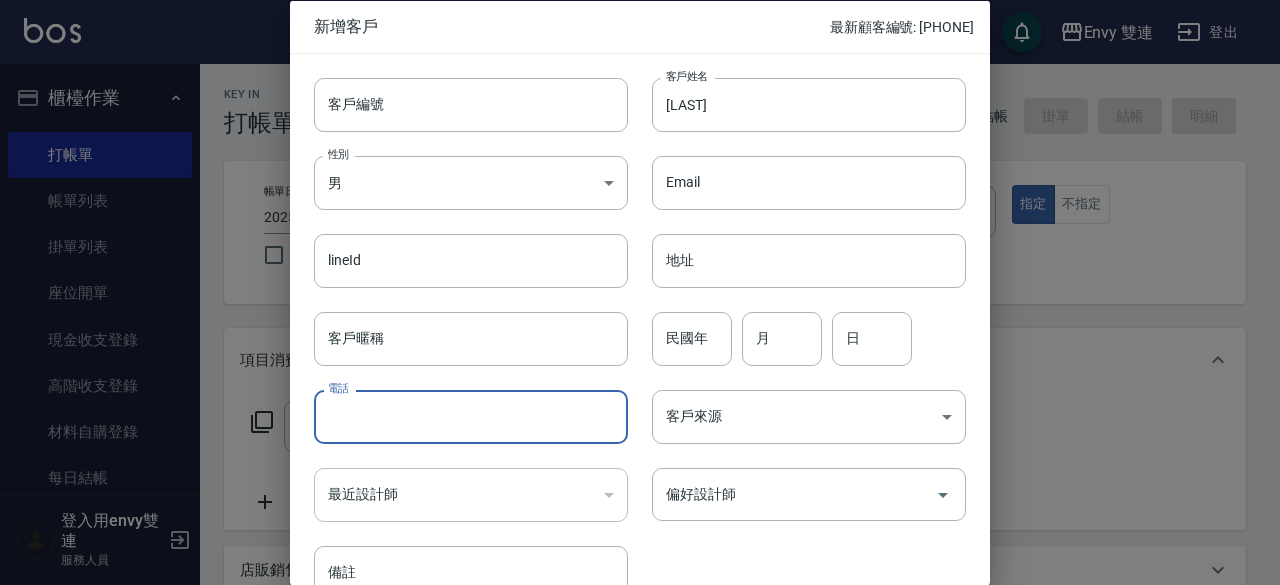 click on "電話" at bounding box center (471, 417) 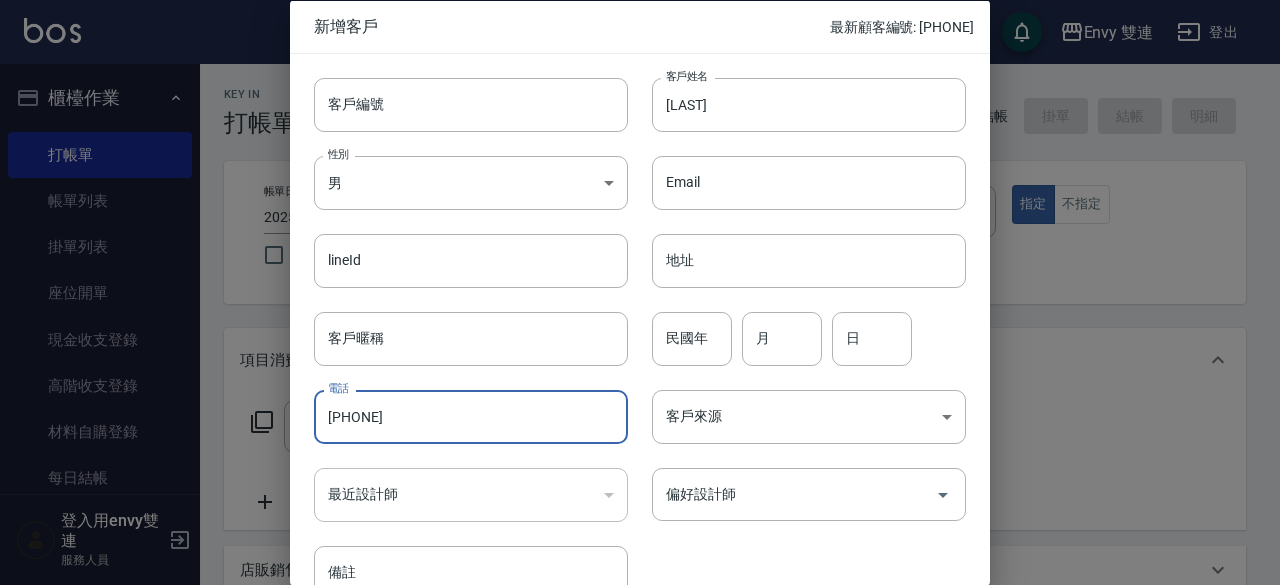 scroll, scrollTop: 107, scrollLeft: 0, axis: vertical 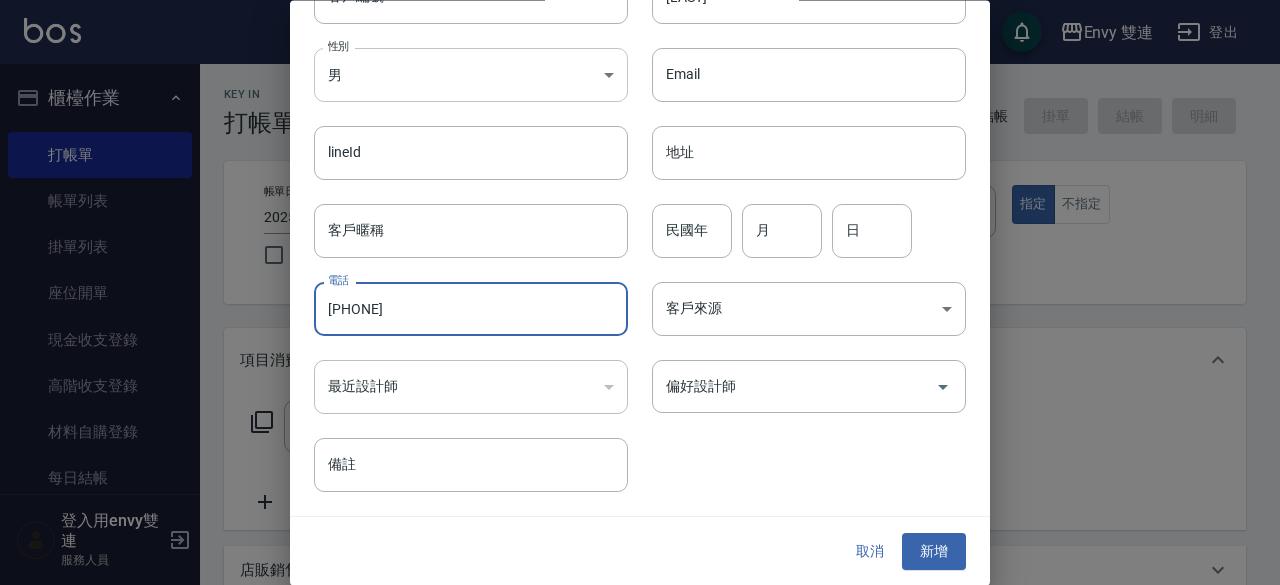 type on "[PHONE]" 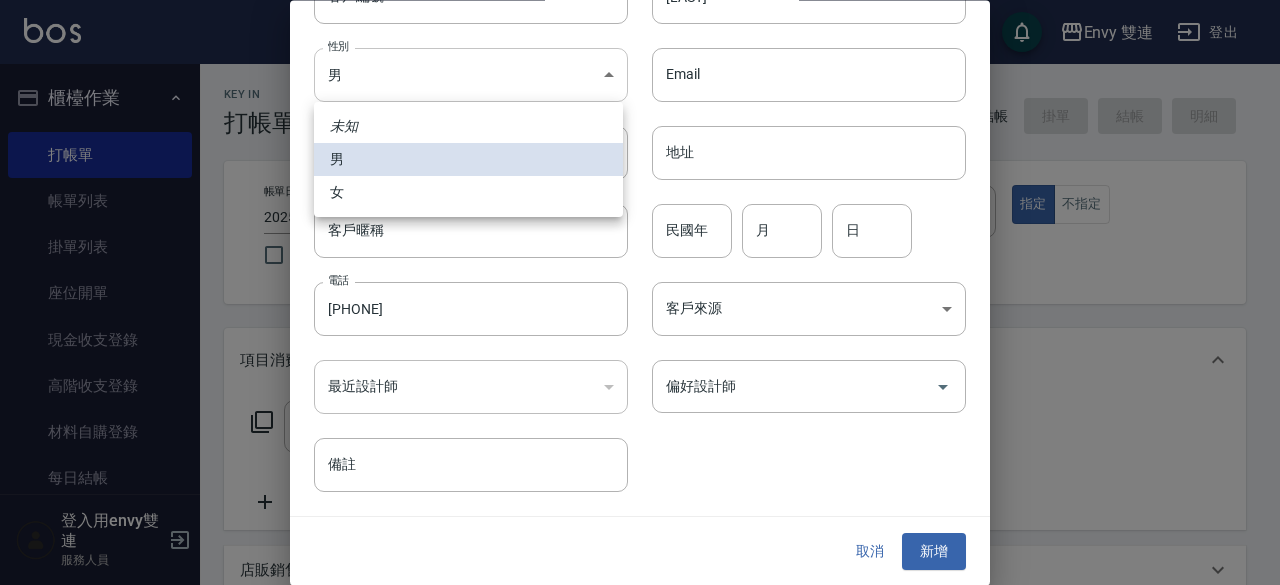 click on "Envy 雙連 登出 櫃檯作業 打帳單 帳單列表 掛單列表 座位開單 現金收支登錄 高階收支登錄 材料自購登錄 每日結帳 排班表 掃碼打卡 預約管理 預約管理 單日預約紀錄 單週預約紀錄 報表及分析 報表目錄 店家區間累計表 店家日報表 互助日報表 互助點數明細 設計師日報表 設計師排行榜 商品銷售排行榜 商品消耗明細 店販抽成明細 客戶管理 客戶列表 卡券管理 入金管理 員工及薪資 全店打卡記錄 商品管理 商品分類設定 商品列表 會員卡管理 會員卡分類設定 會員卡列表 登入用envy雙連 服務人員 Key In 打帳單 上一筆訂單:#8 帳單速查 結帳前確認明細 連續打單結帳 掛單 結帳 明細 帳單日期 2025/08/06 18:15 鎖定日期 顧客姓名/手機號碼/編號 顧客姓名/手機號碼/編號 不留客資 服務人員姓名/編號 服務人員姓名/編號 指定 不指定 項目消費 服務名稱/代號 服務名稱/代號 店販銷售" at bounding box center (640, 525) 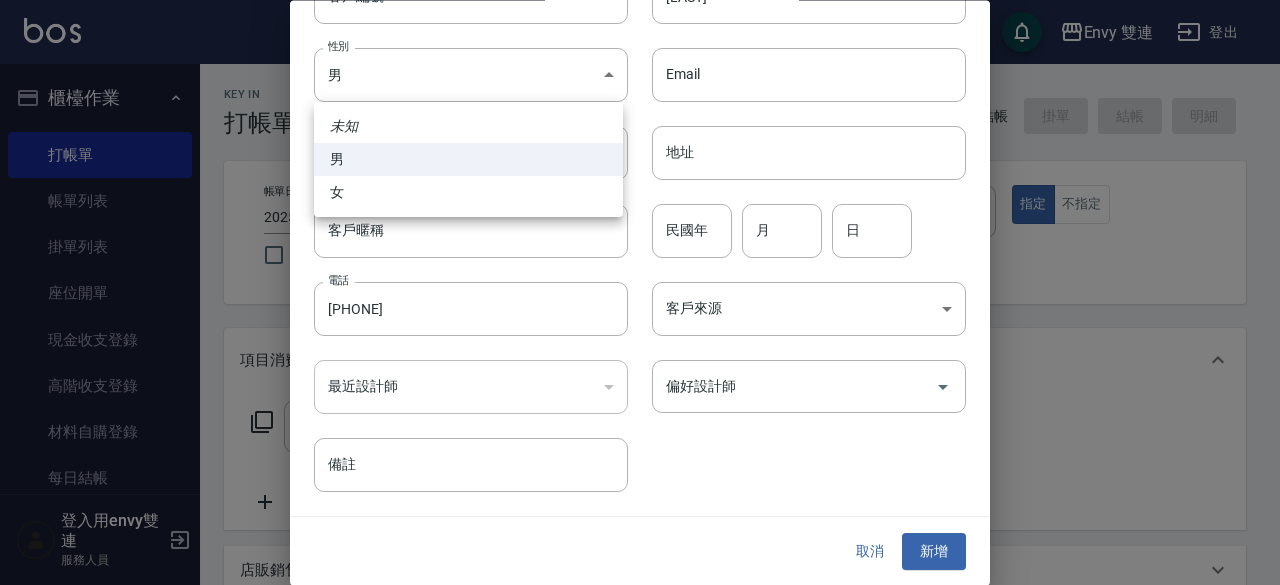 drag, startPoint x: 557, startPoint y: 179, endPoint x: 480, endPoint y: 187, distance: 77.41447 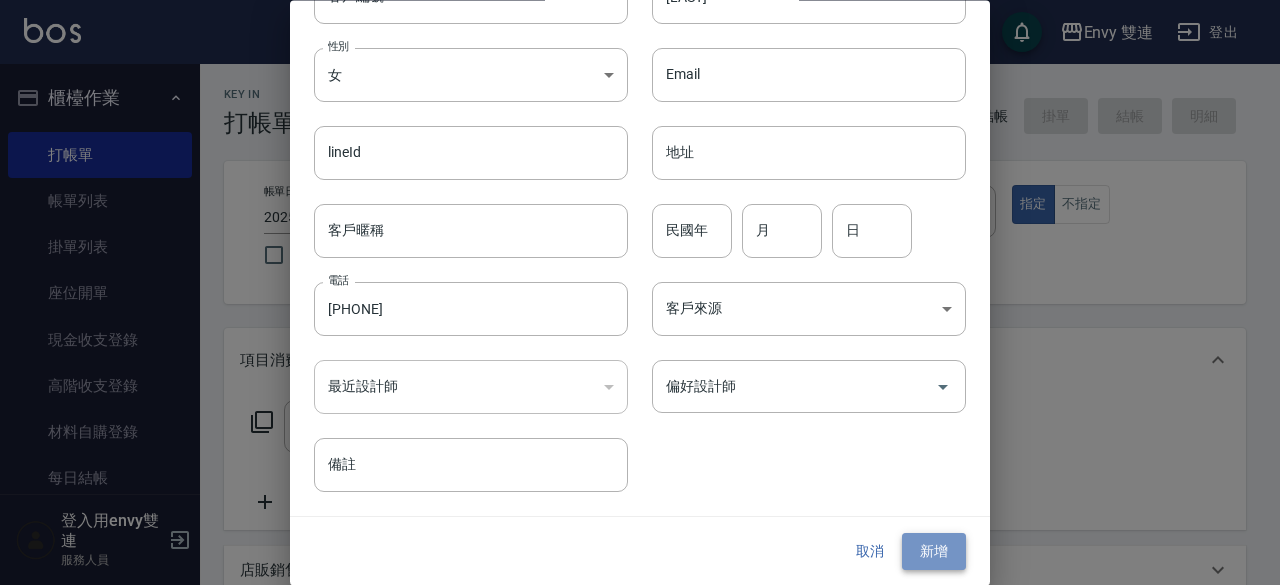 click on "新增" at bounding box center [934, 552] 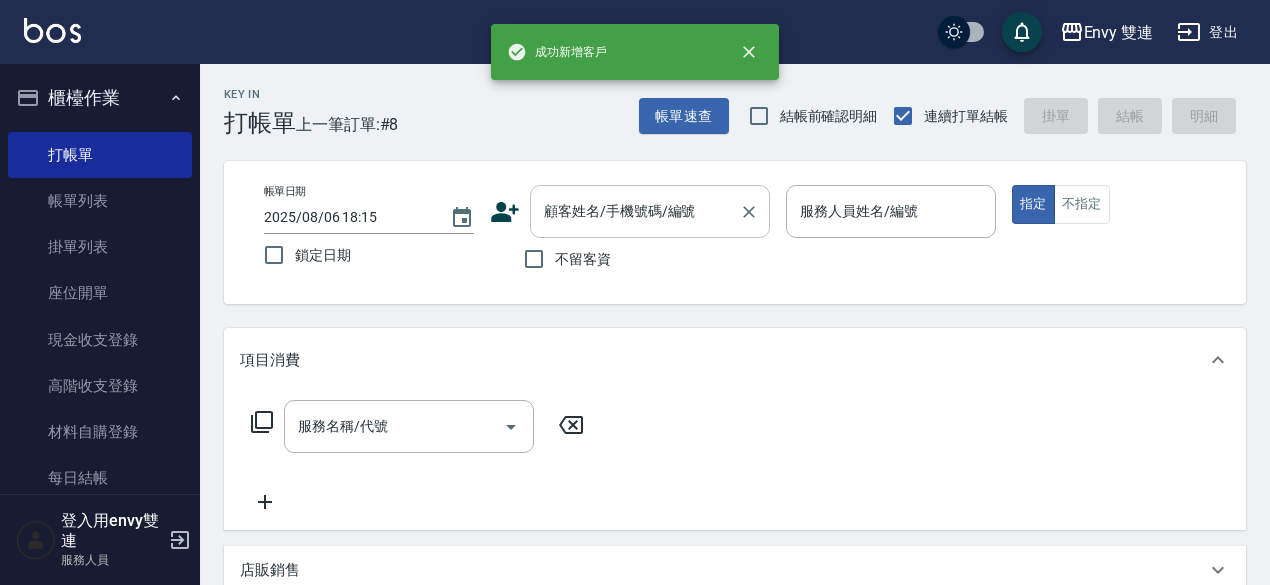 click on "顧客姓名/手機號碼/編號" at bounding box center (635, 211) 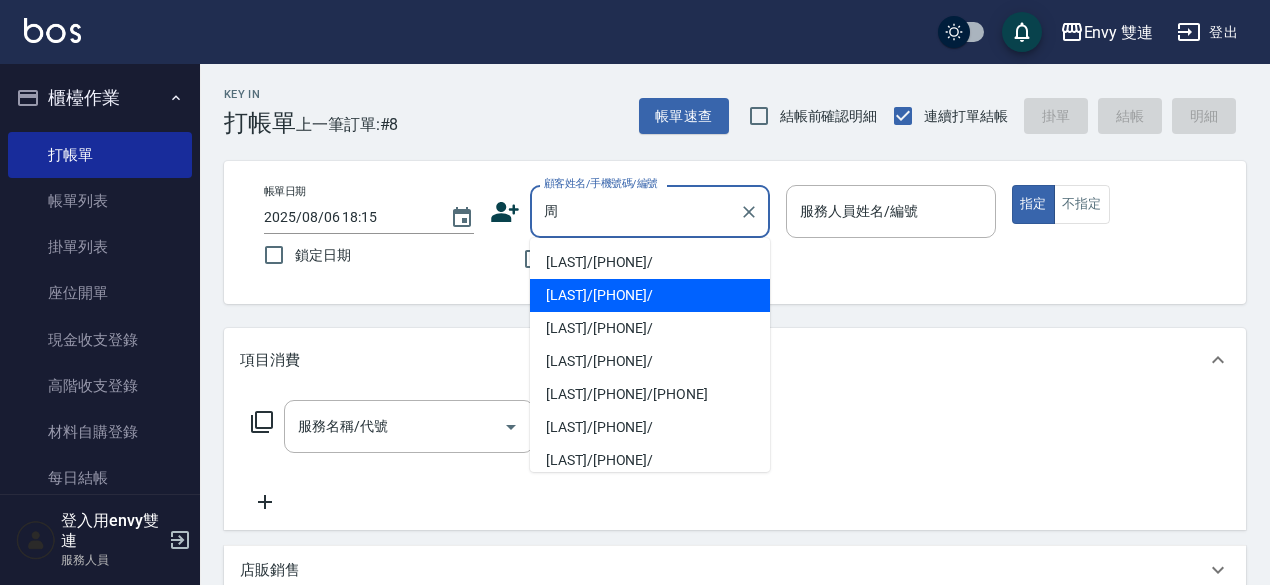click on "[LAST]/[PHONE]/" at bounding box center [650, 262] 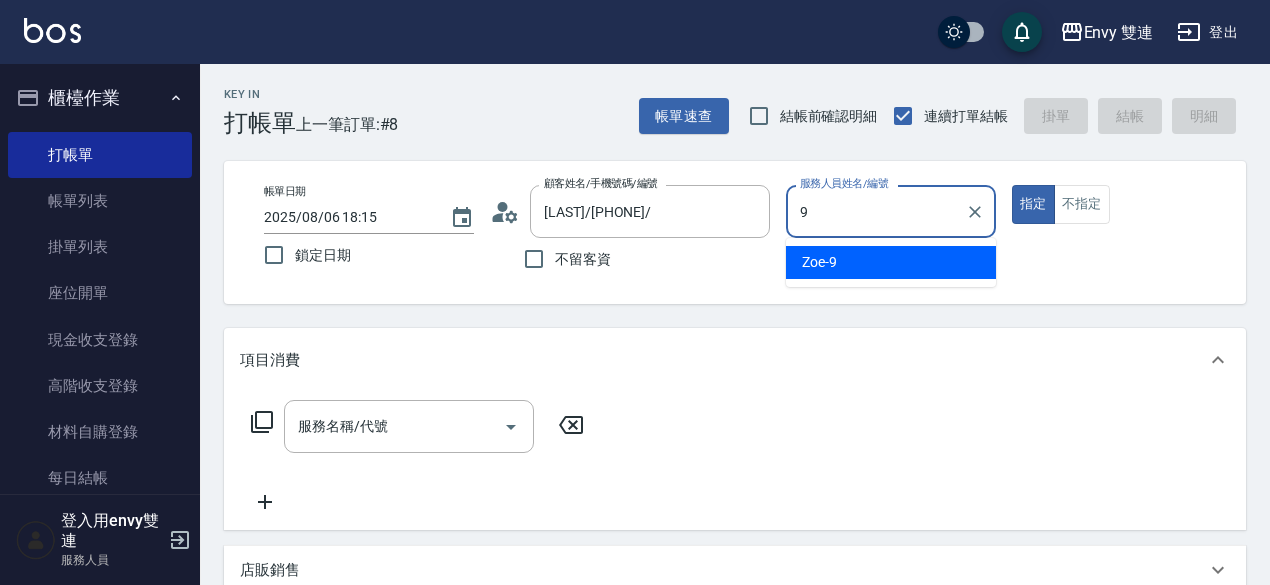 type on "Zoe-9" 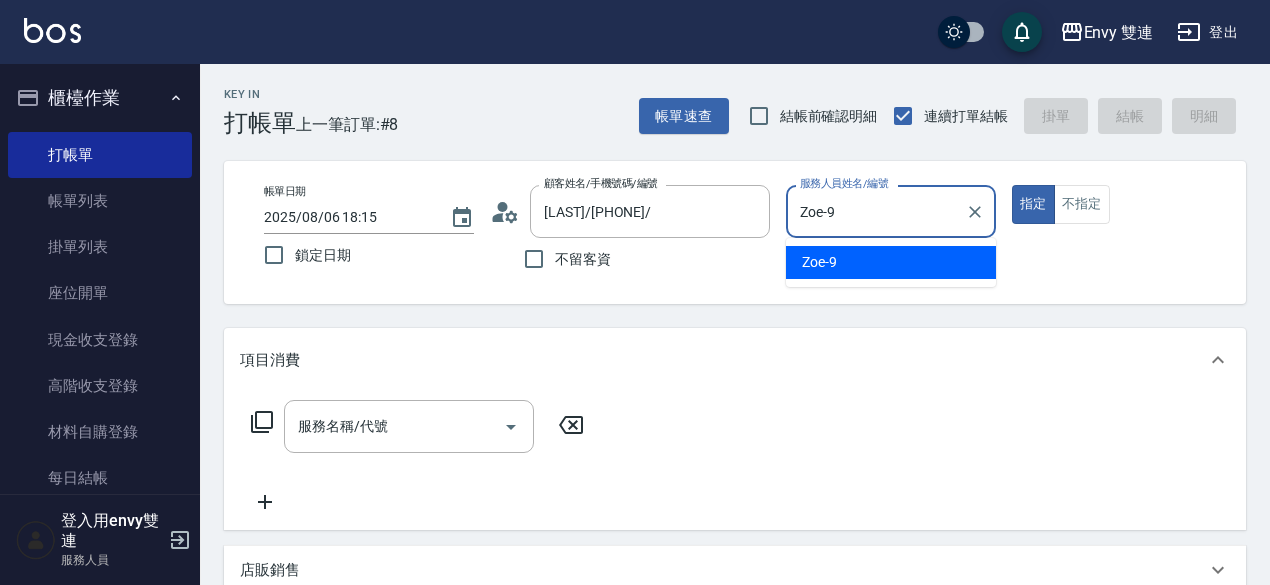 type on "true" 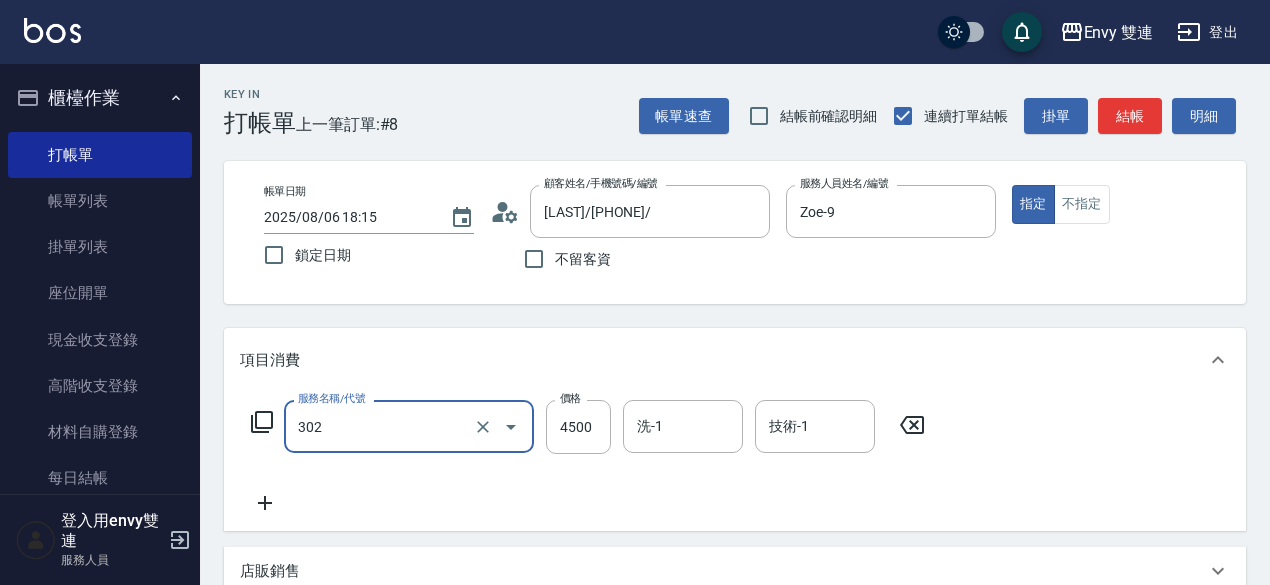 type on "水質感熱塑燙(302)" 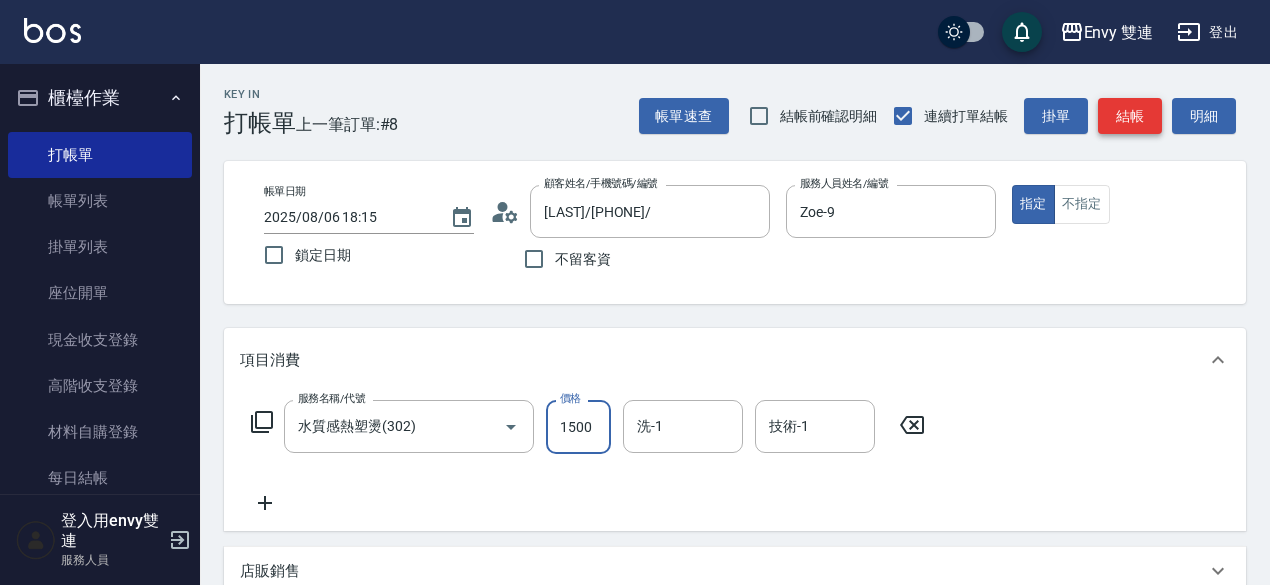 type on "1500" 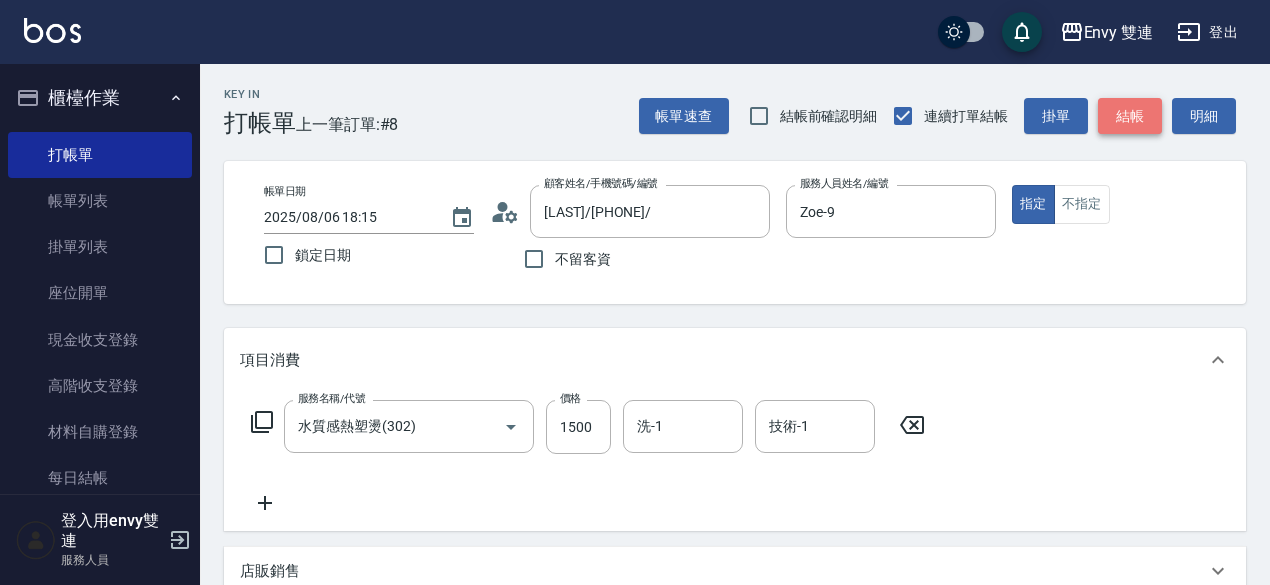 click on "結帳" at bounding box center [1130, 116] 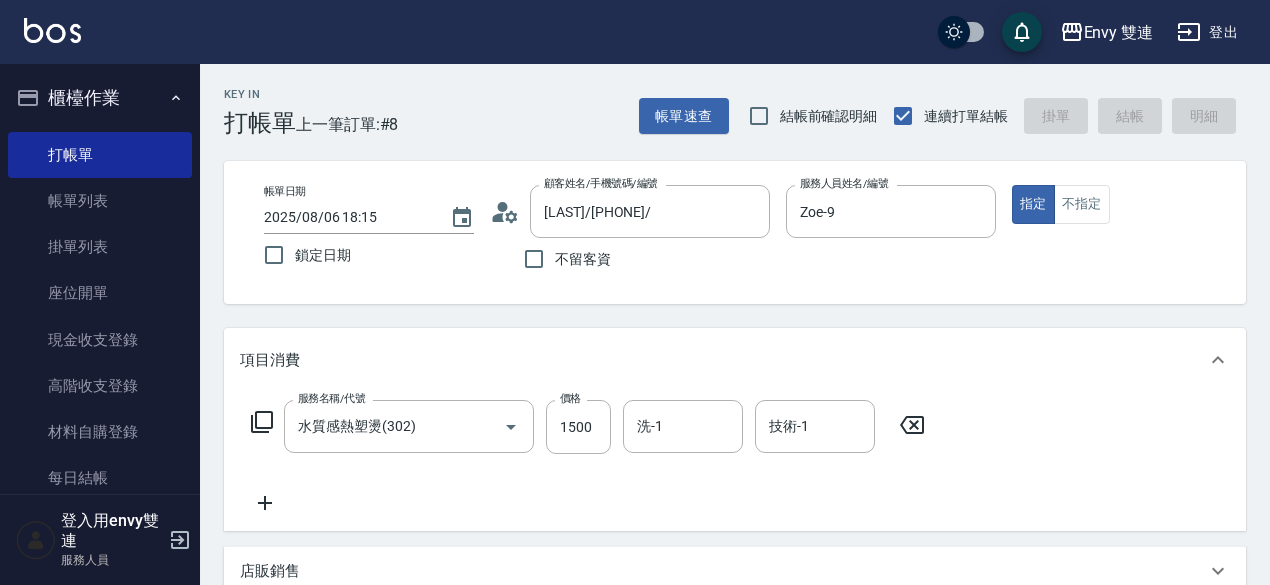 type on "2025/08/06 18:16" 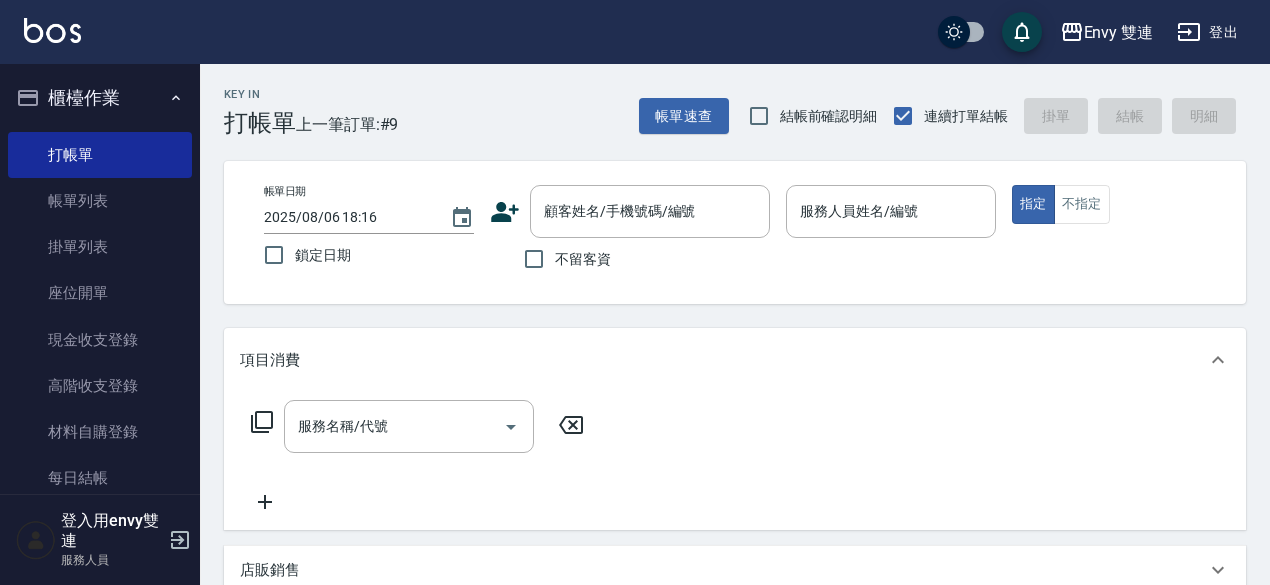 click on "帳單日期 2025/08/06 18:16 鎖定日期 顧客姓名/手機號碼/編號 顧客姓名/手機號碼/編號 不留客資 服務人員姓名/編號 服務人員姓名/編號 指定 不指定" at bounding box center [735, 232] 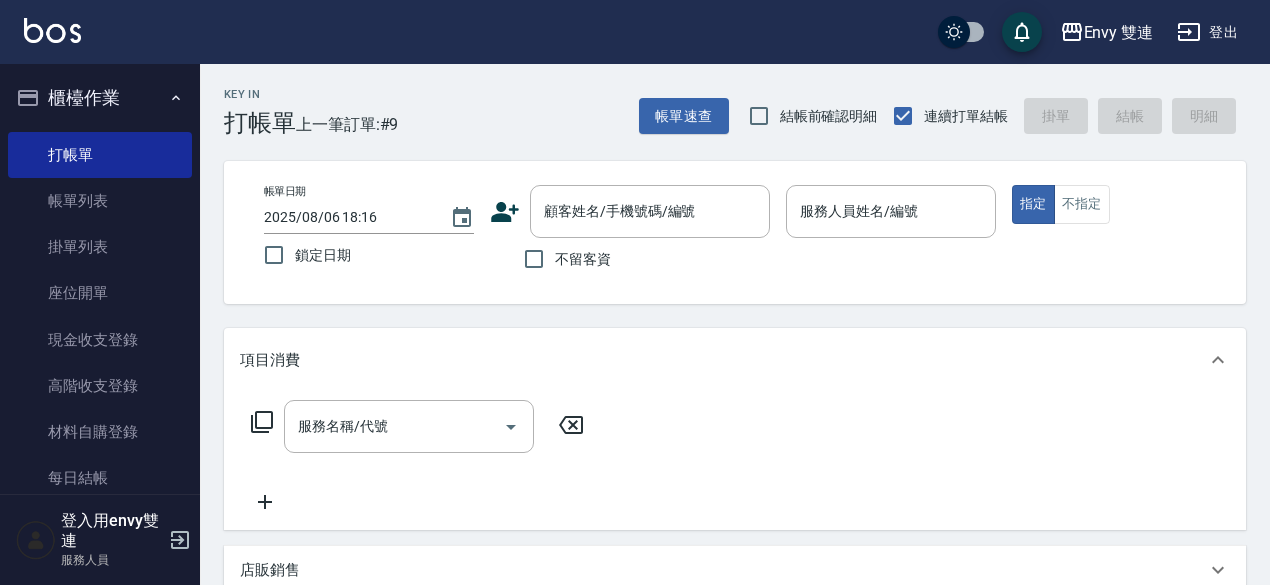 click 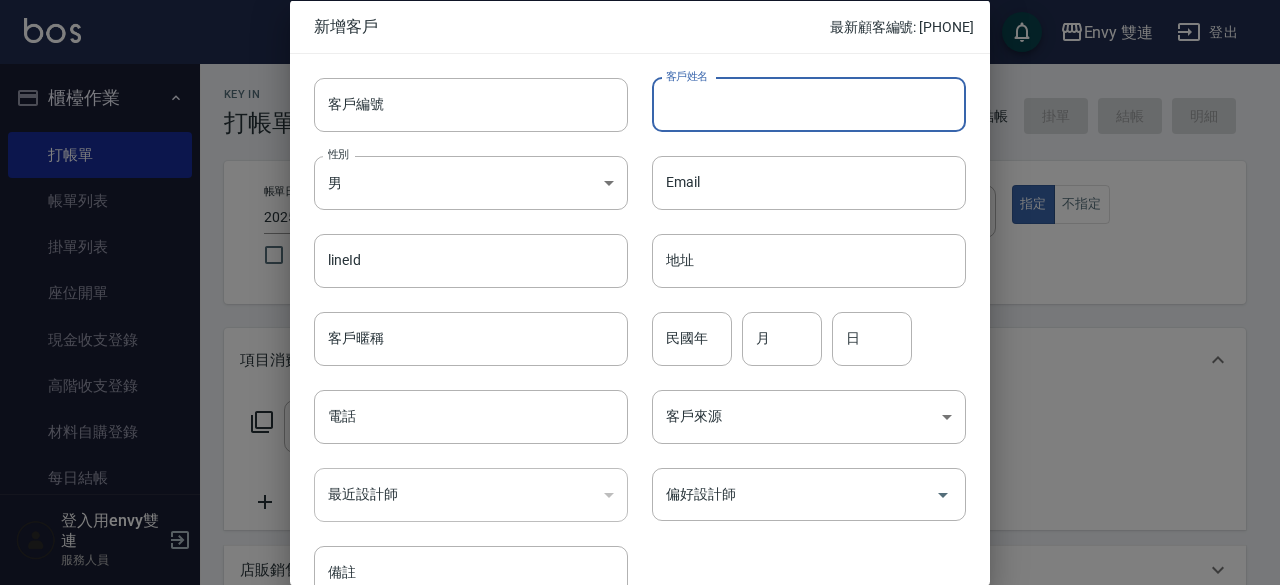 click on "客戶姓名" at bounding box center [809, 104] 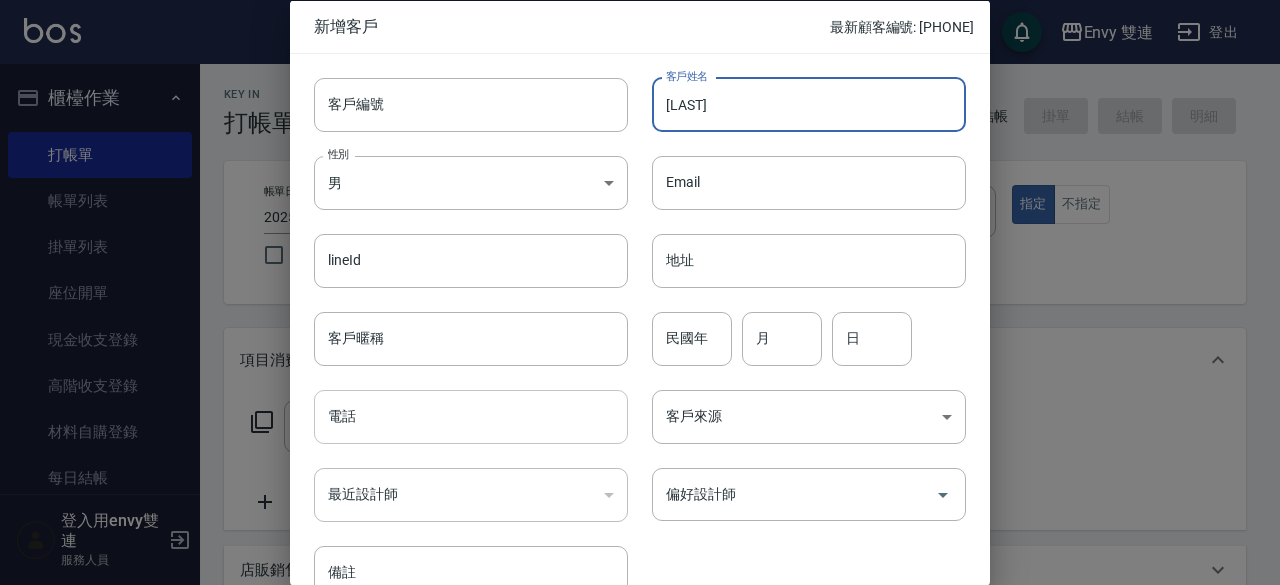 type on "[LAST]" 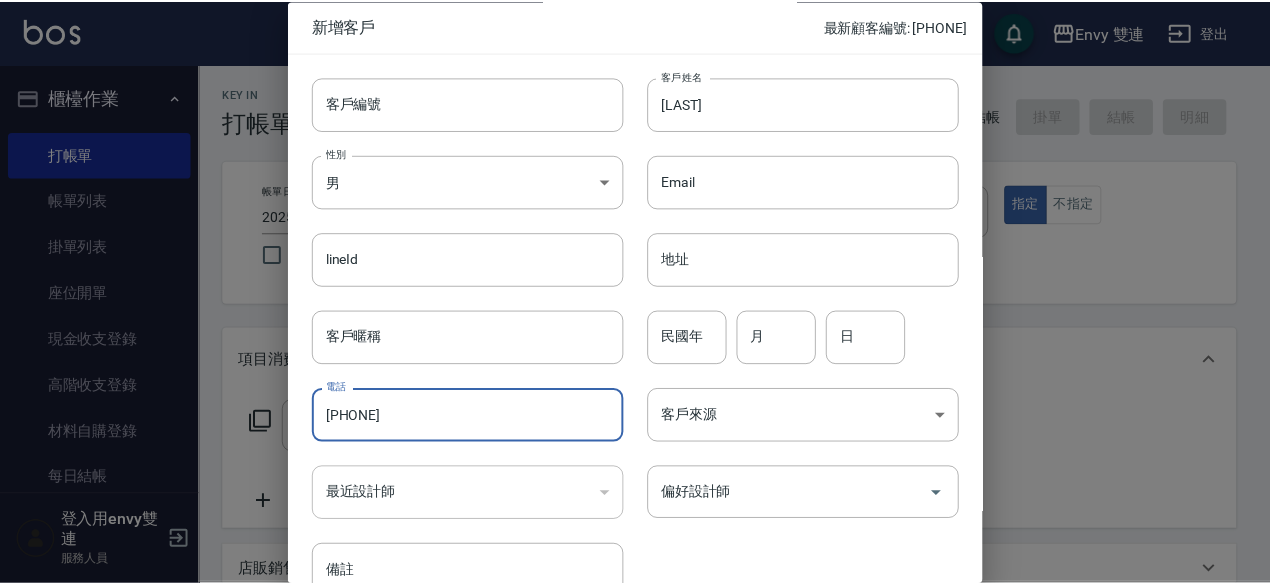 scroll, scrollTop: 107, scrollLeft: 0, axis: vertical 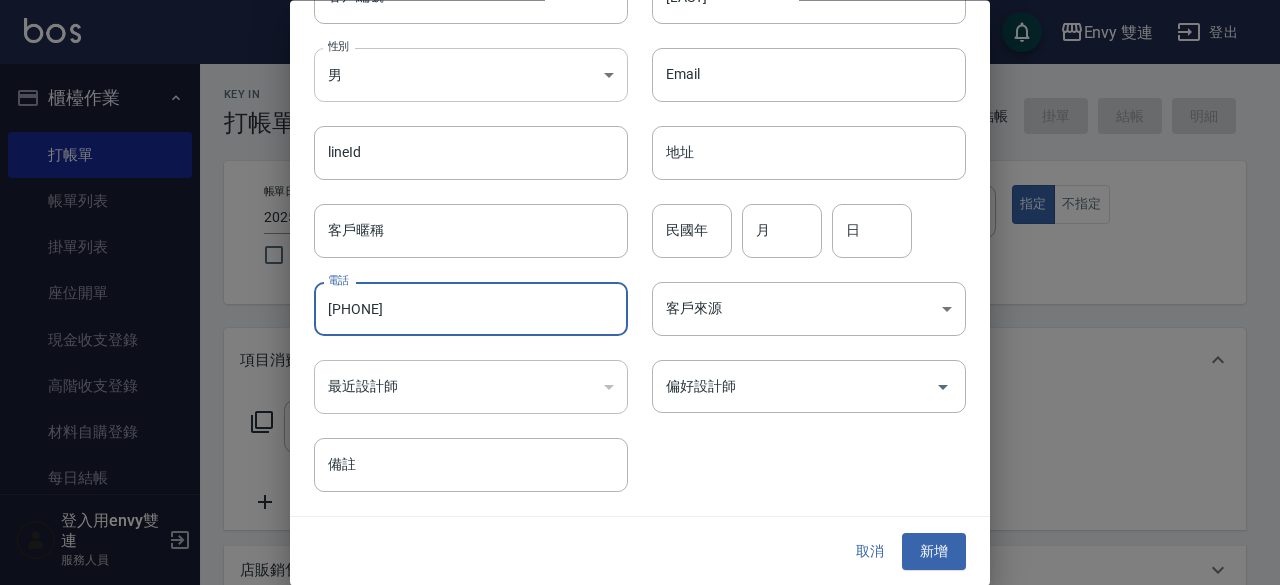 type on "[PHONE]" 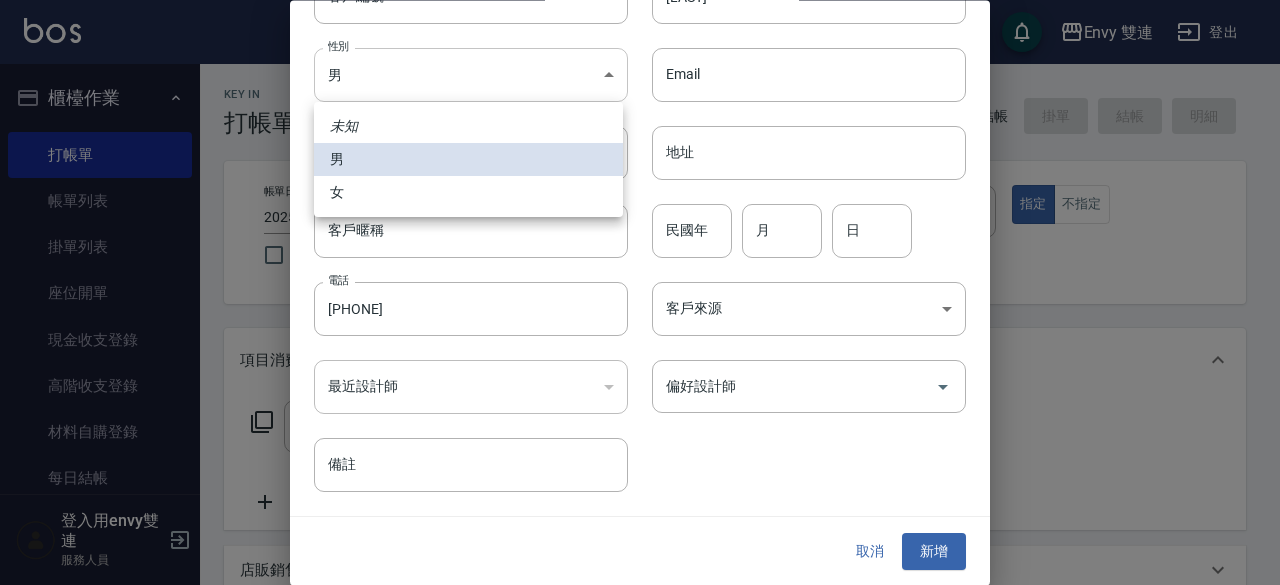 click on "Envy 雙連 登出 櫃檯作業 打帳單 帳單列表 掛單列表 座位開單 現金收支登錄 高階收支登錄 材料自購登錄 每日結帳 排班表 掃碼打卡 預約管理 預約管理 單日預約紀錄 單週預約紀錄 報表及分析 報表目錄 店家區間累計表 店家日報表 互助日報表 互助點數明細 設計師日報表 設計師排行榜 商品銷售排行榜 商品消耗明細 店販抽成明細 客戶管理 客戶列表 卡券管理 入金管理 員工及薪資 全店打卡記錄 商品管理 商品分類設定 商品列表 會員卡管理 會員卡分類設定 會員卡列表 登入用envy雙連 服務人員 Key In 打帳單 上一筆訂單:#9 帳單速查 結帳前確認明細 連續打單結帳 掛單 結帳 明細 帳單日期 2025/08/06 18:16 鎖定日期 顧客姓名/手機號碼/編號 顧客姓名/手機號碼/編號 不留客資 服務人員姓名/編號 服務人員姓名/編號 指定 不指定 項目消費 服務名稱/代號 服務名稱/代號 店販銷售" at bounding box center (640, 525) 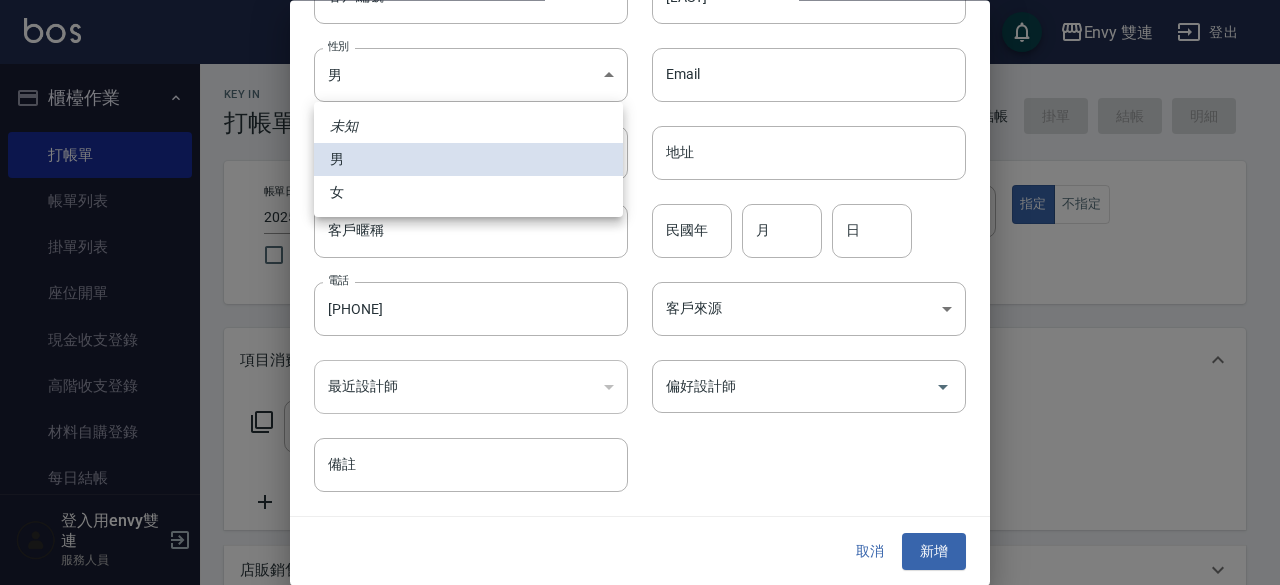 click on "女" at bounding box center (468, 192) 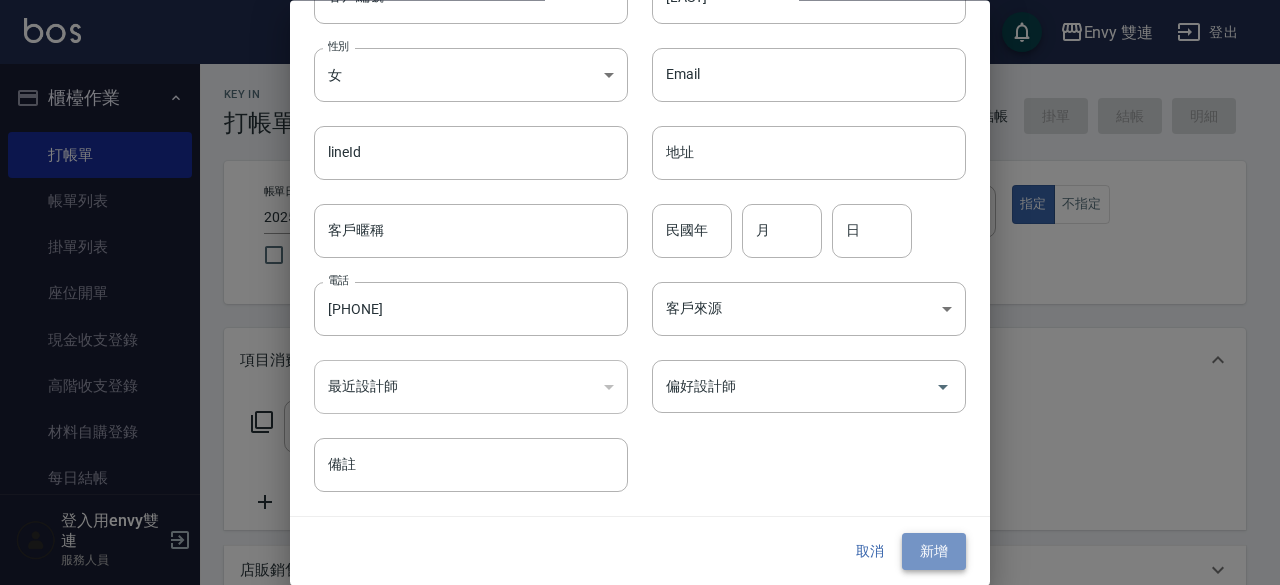 click on "新增" at bounding box center [934, 552] 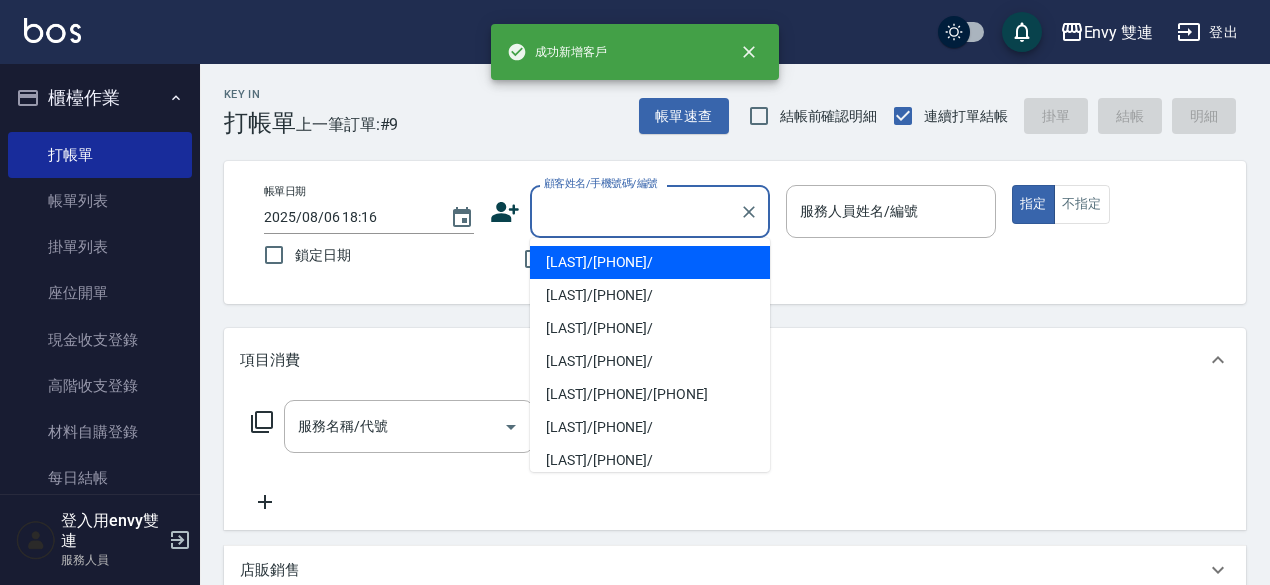 click on "顧客姓名/手機號碼/編號" at bounding box center [635, 211] 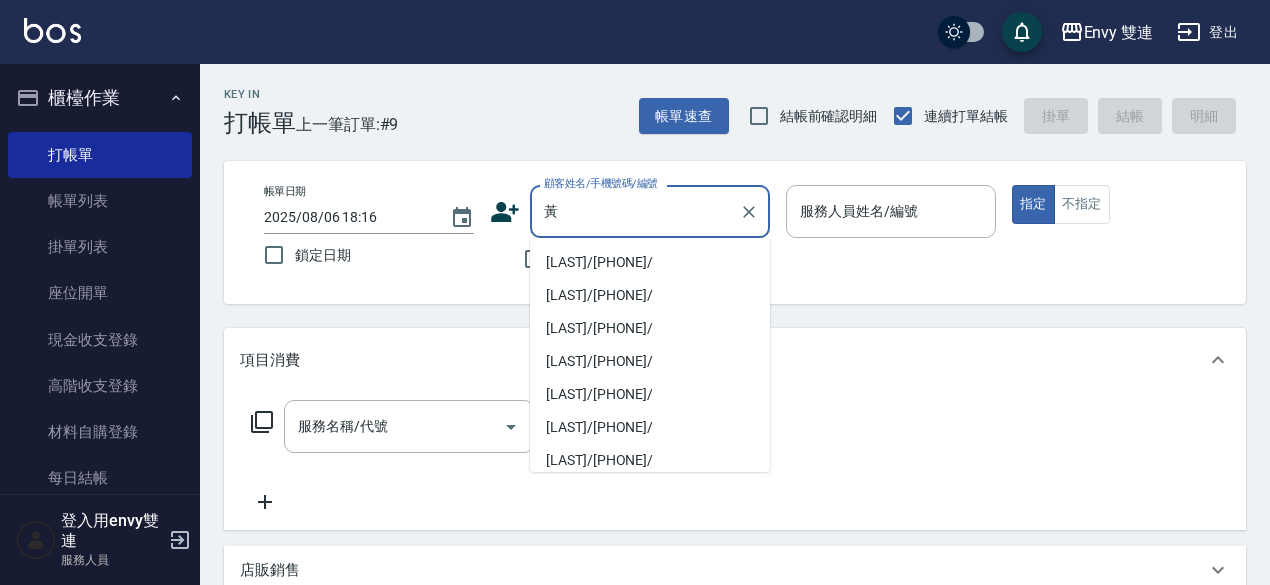 click on "[LAST]/[PHONE]/" at bounding box center (650, 262) 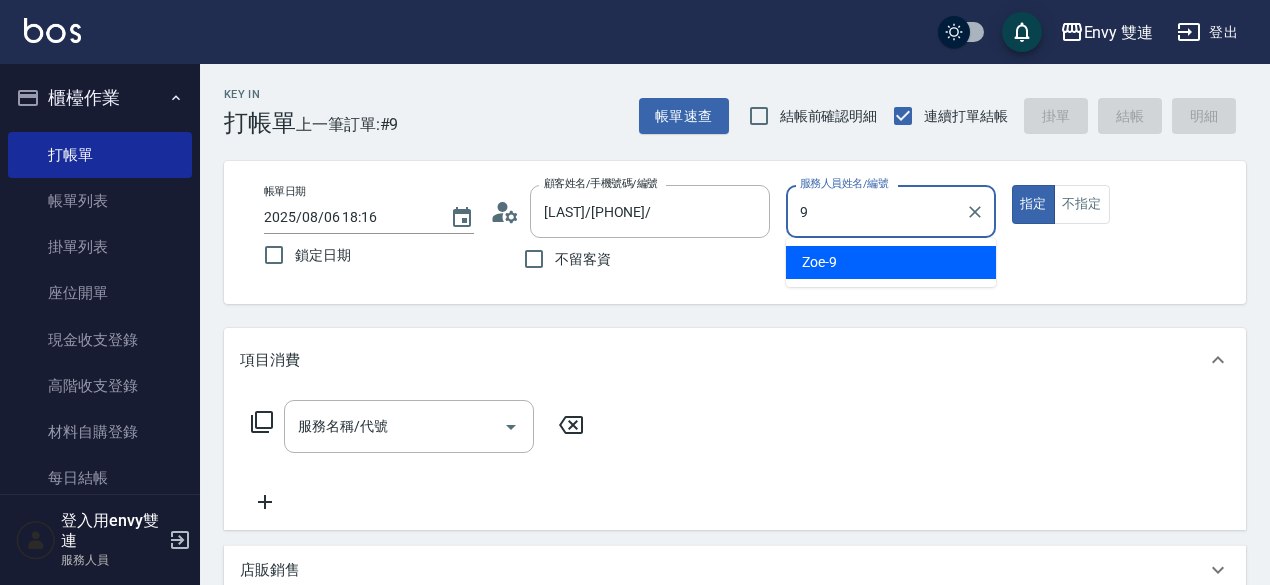 type on "Zoe-9" 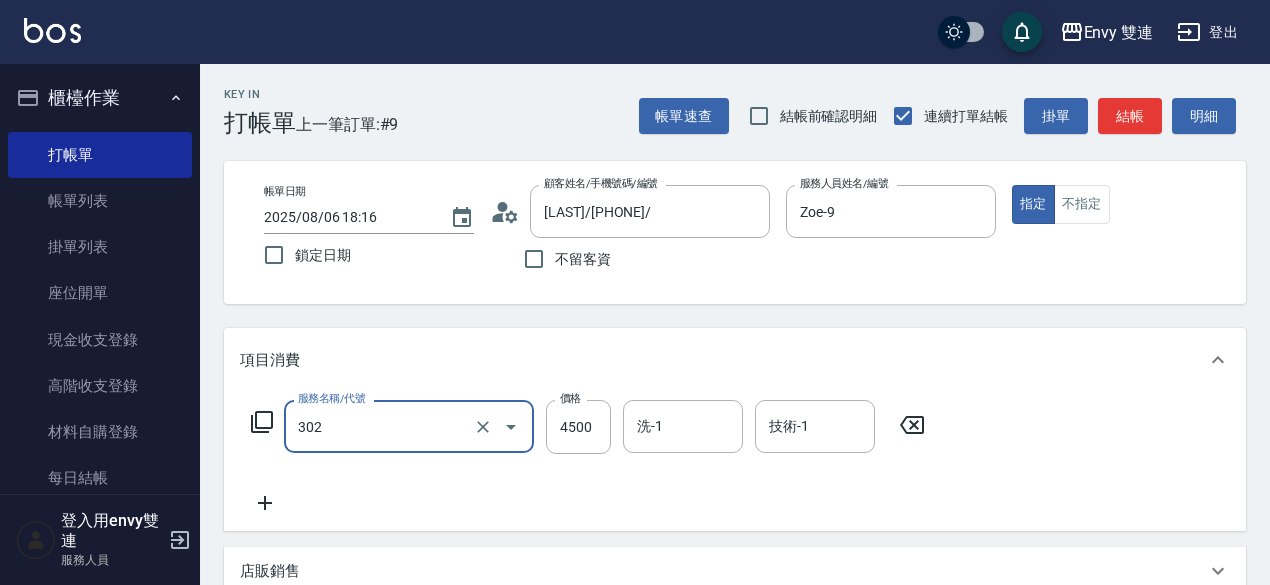 type on "水質感熱塑燙(302)" 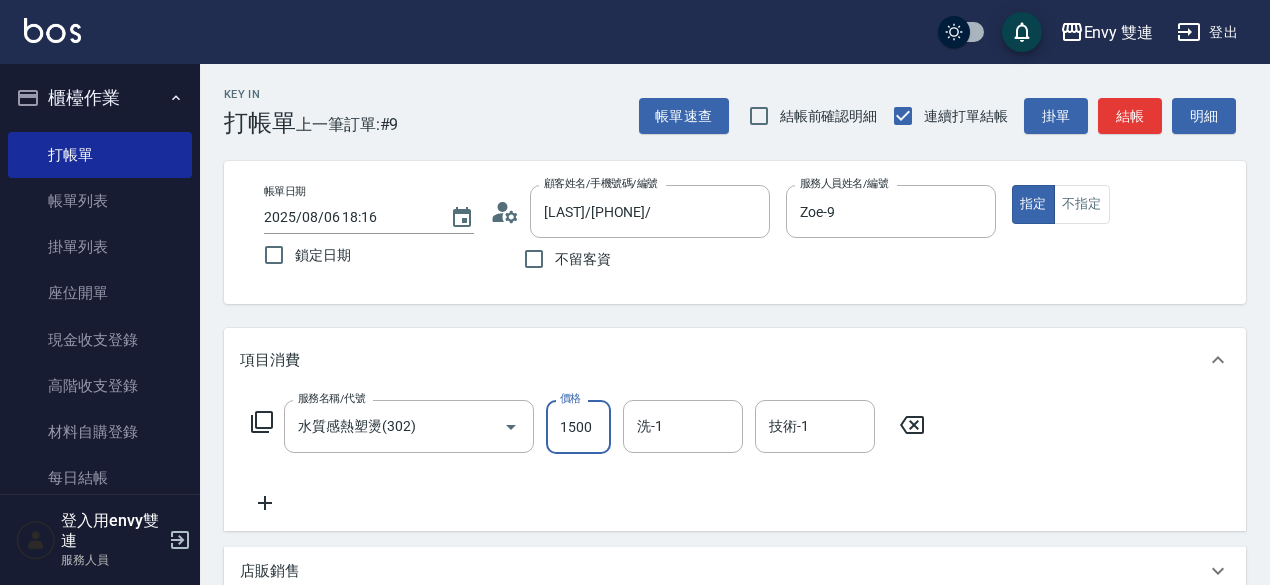 type on "1500" 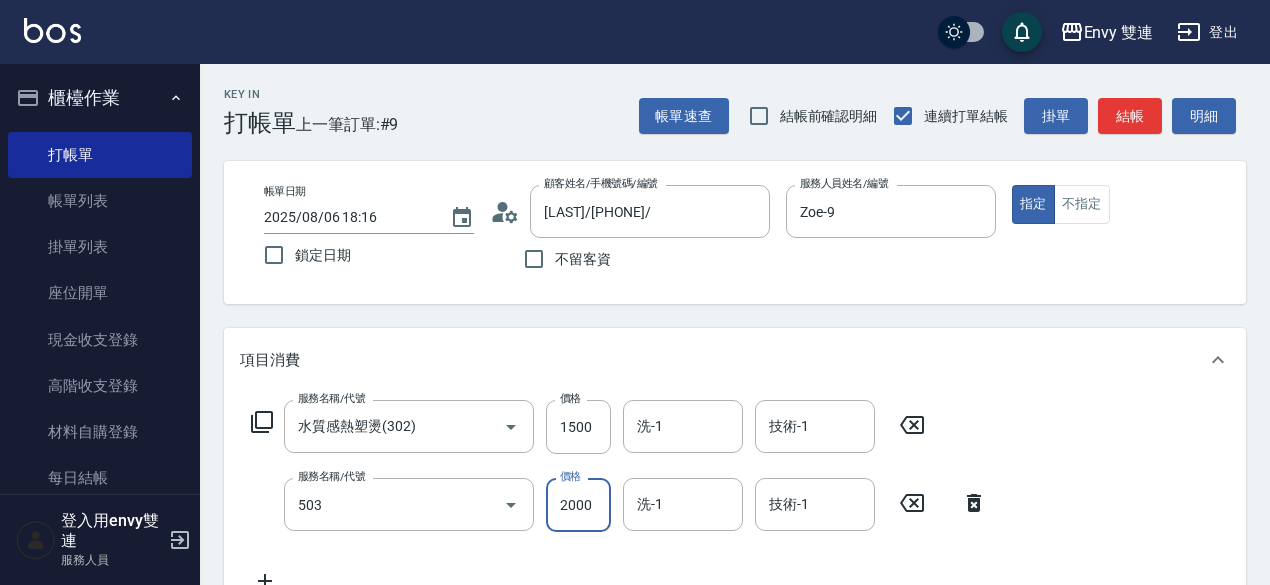 type on "日本結構二段式(503)" 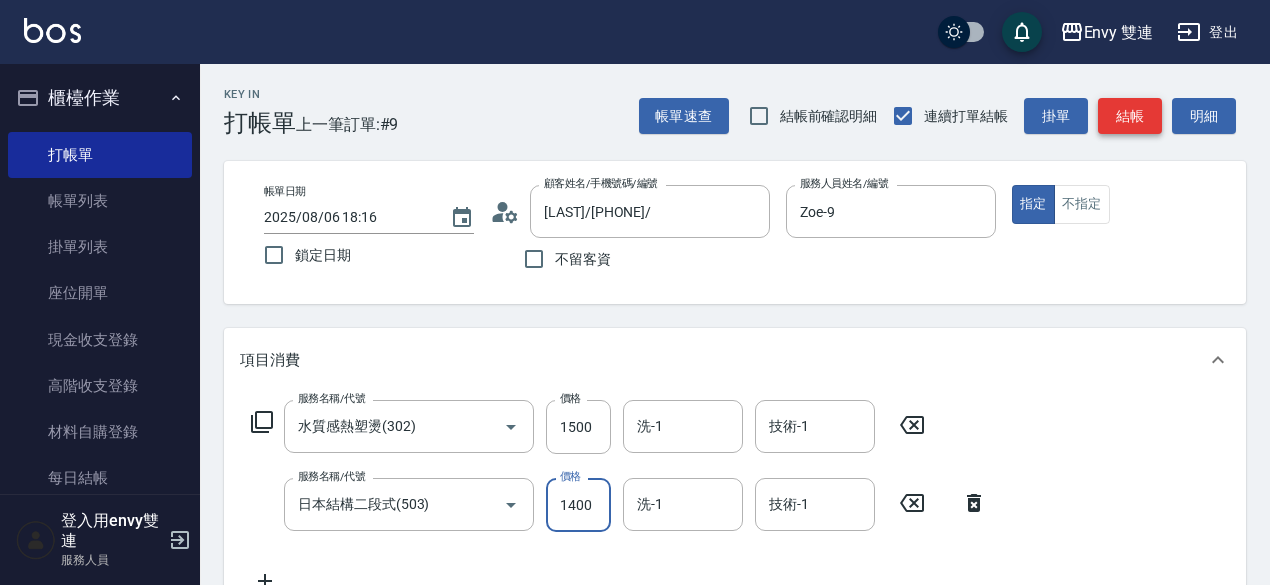 type on "1400" 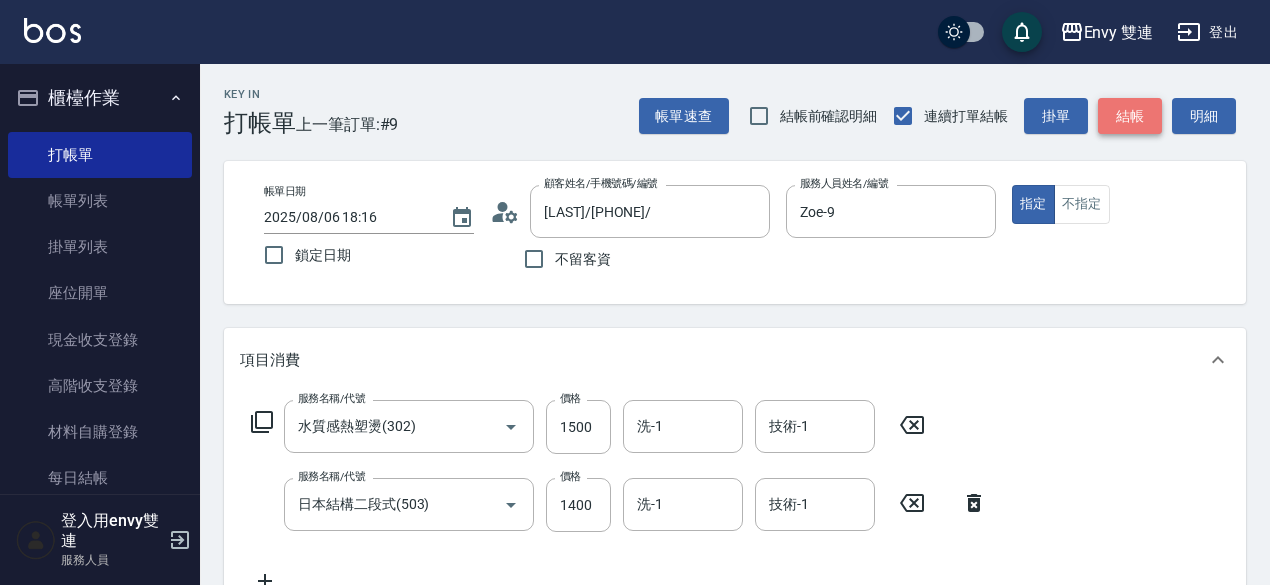 click on "結帳" at bounding box center [1130, 116] 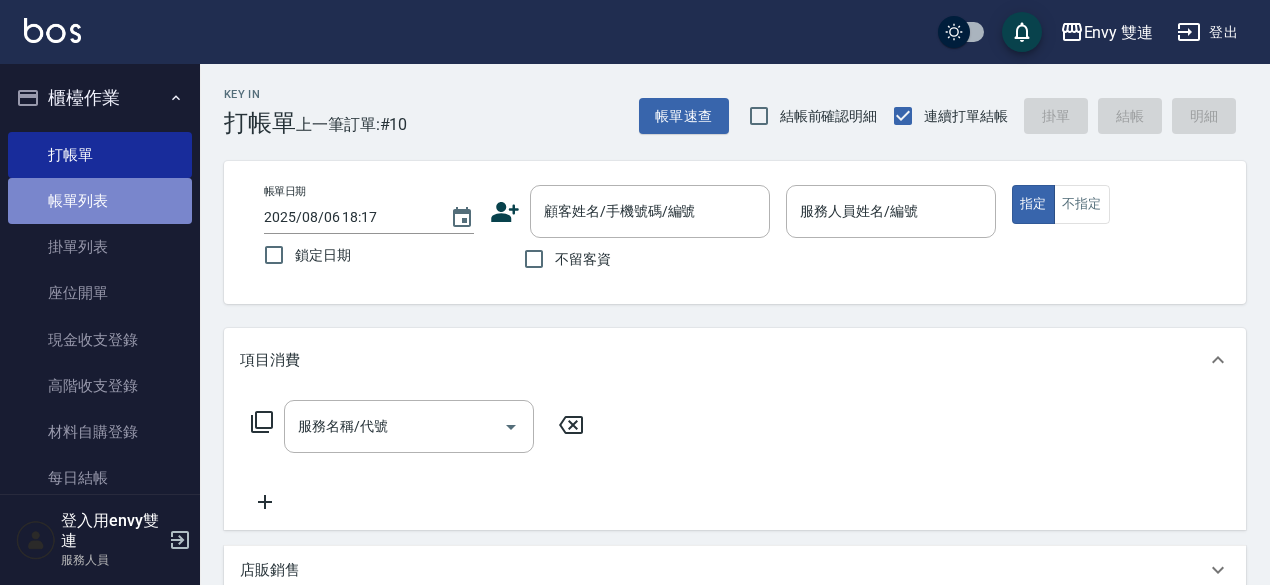 click on "帳單列表" at bounding box center (100, 201) 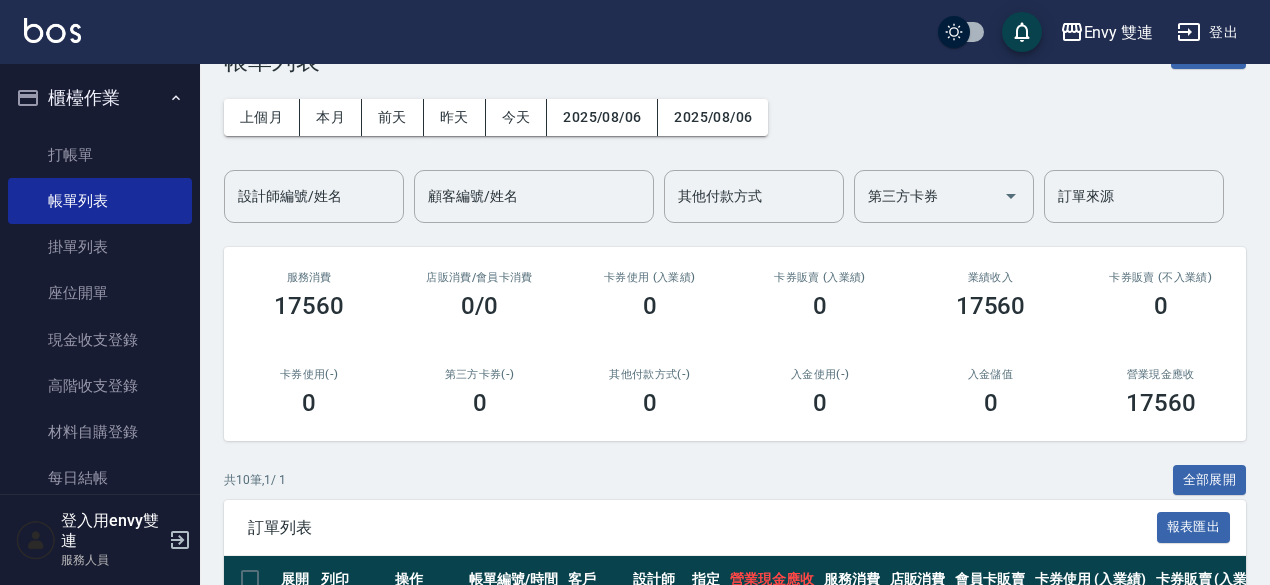 scroll, scrollTop: 61, scrollLeft: 0, axis: vertical 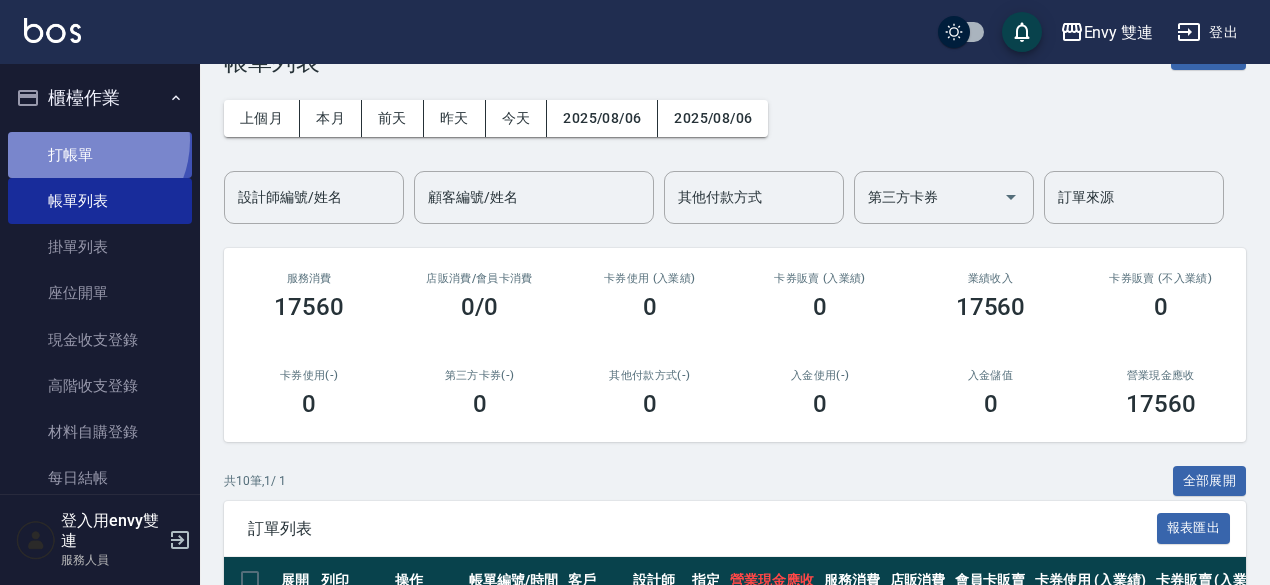 click on "打帳單" at bounding box center [100, 155] 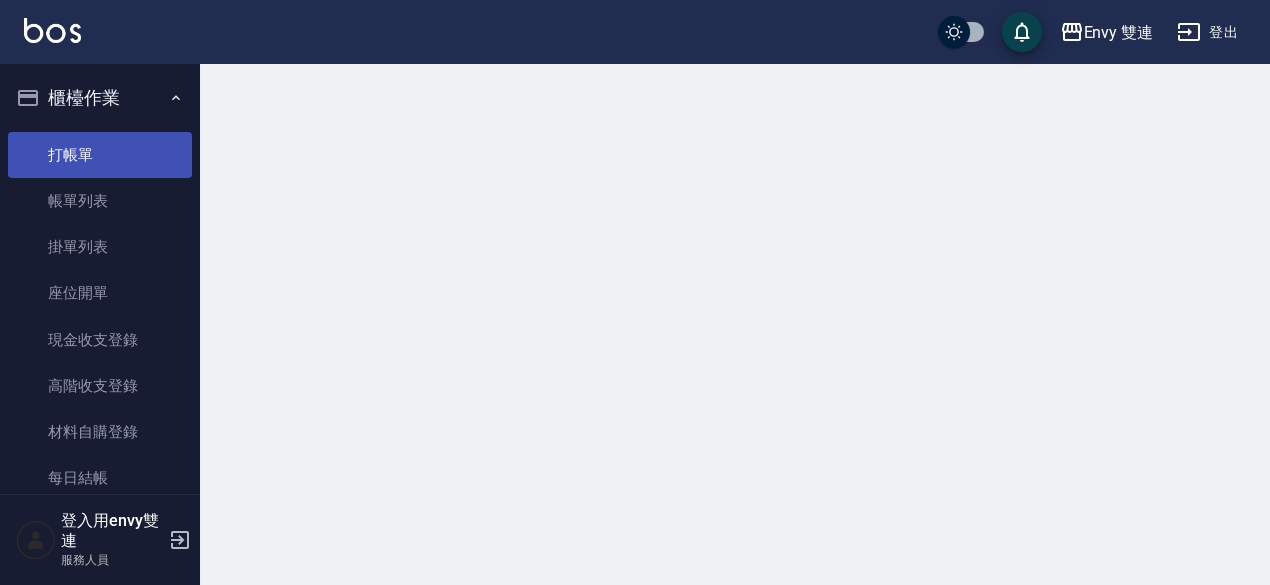 scroll, scrollTop: 0, scrollLeft: 0, axis: both 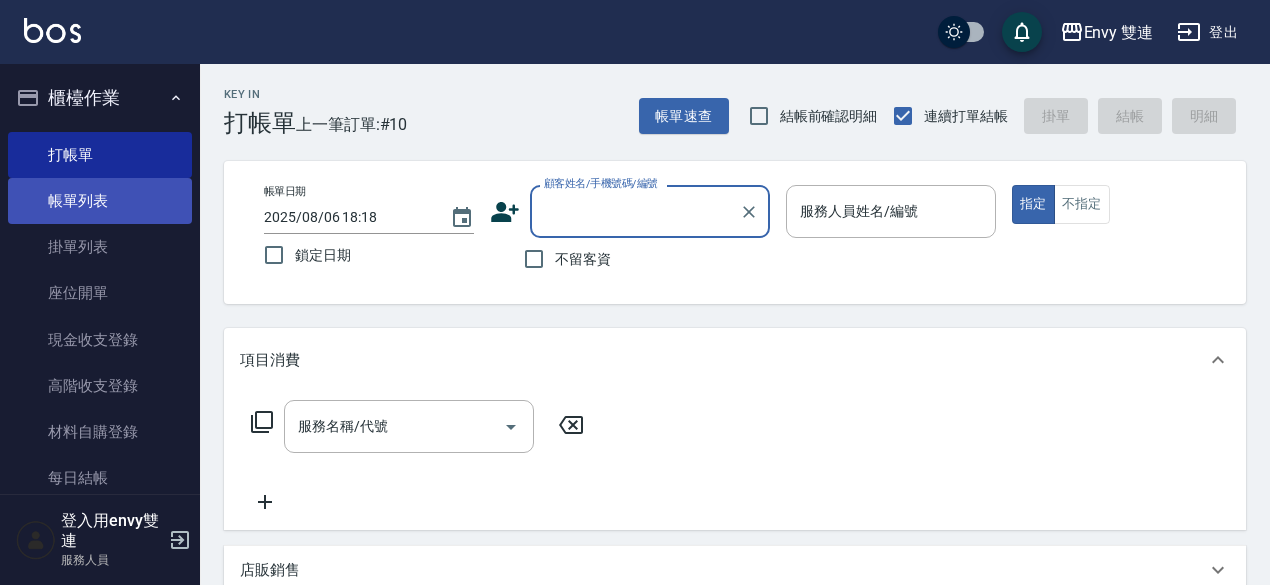 click on "帳單列表" at bounding box center [100, 201] 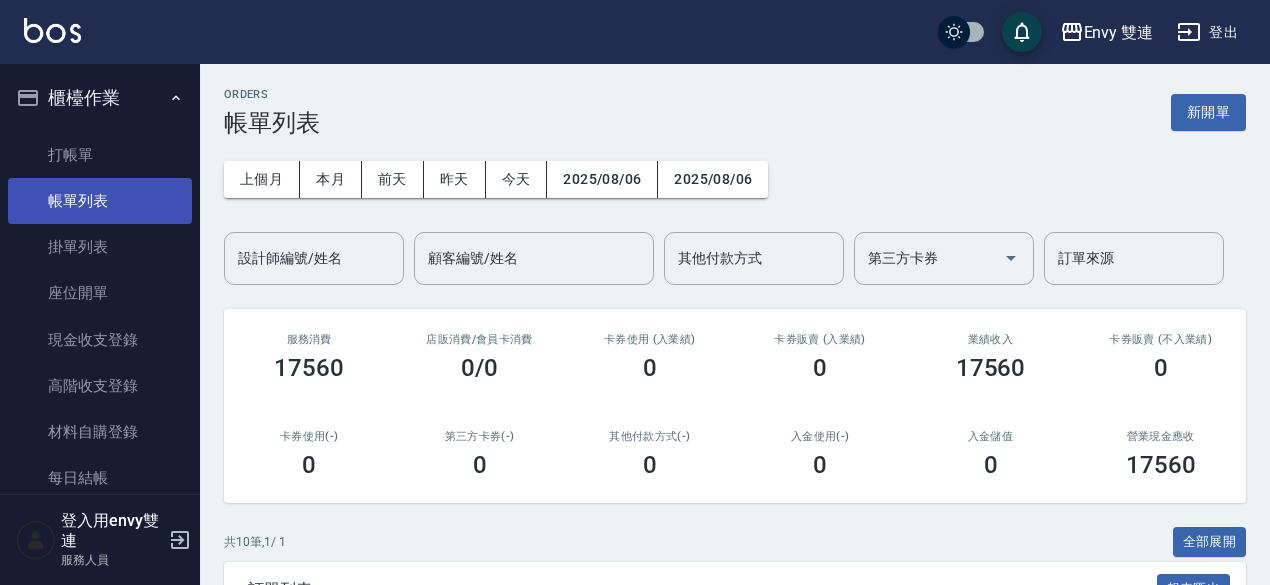 click on "帳單列表" at bounding box center [100, 201] 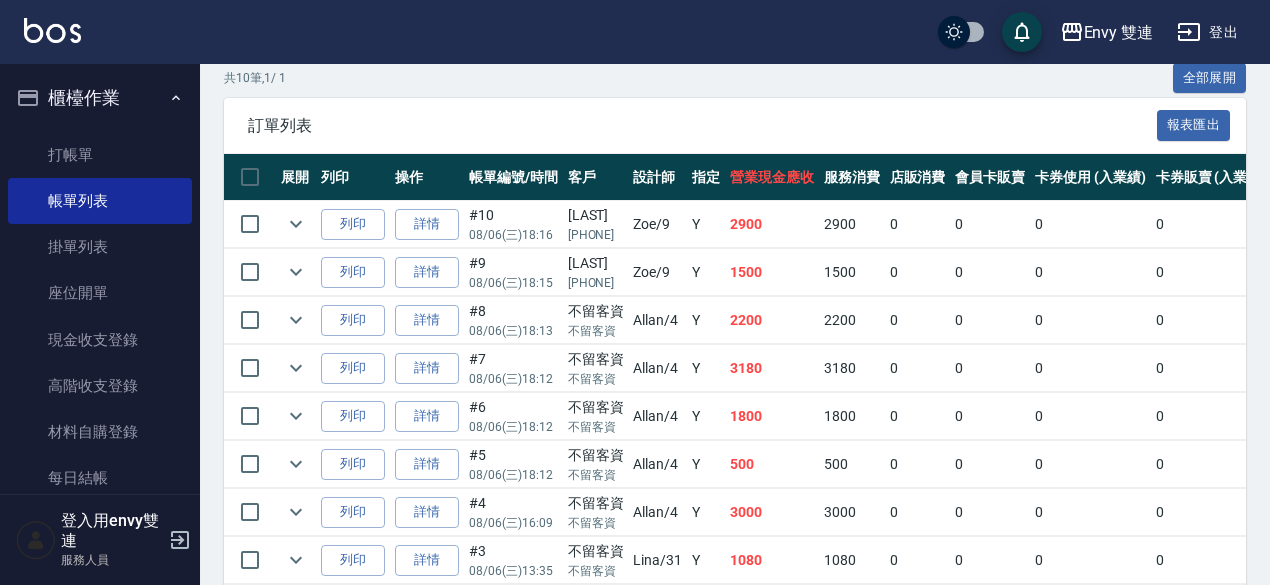 scroll, scrollTop: 435, scrollLeft: 0, axis: vertical 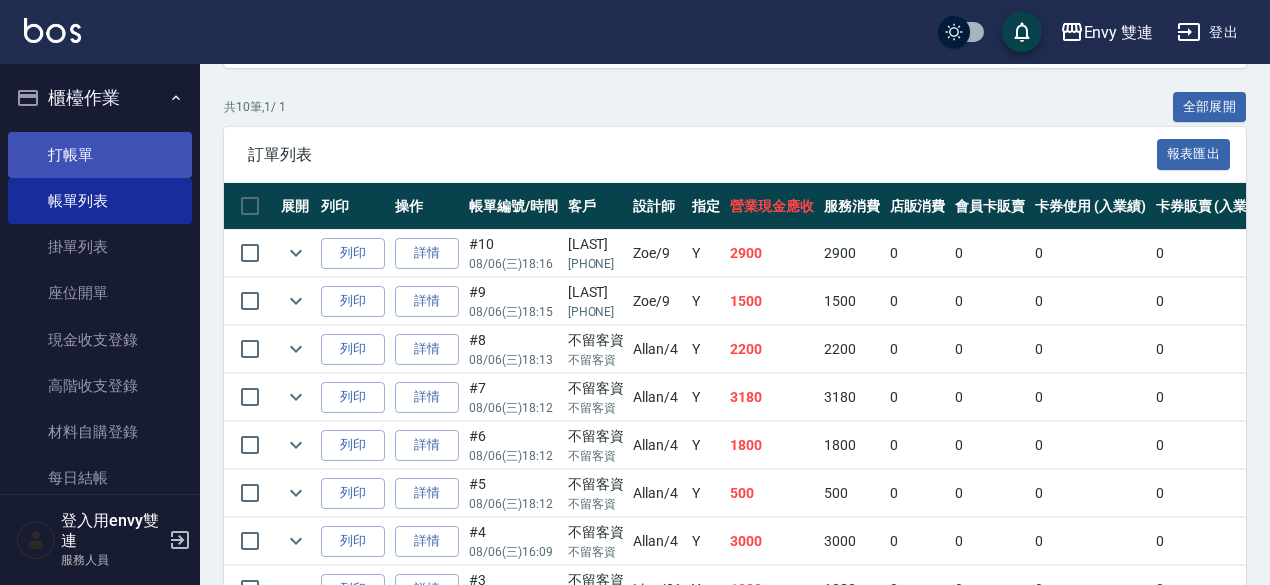 click on "打帳單" at bounding box center (100, 155) 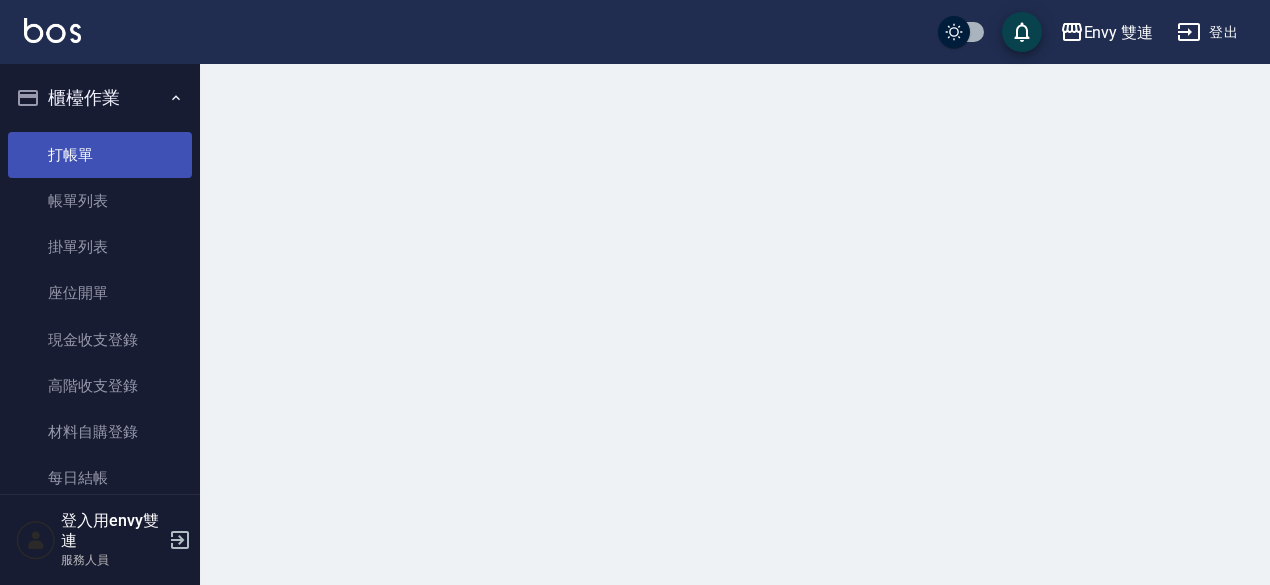 scroll, scrollTop: 0, scrollLeft: 0, axis: both 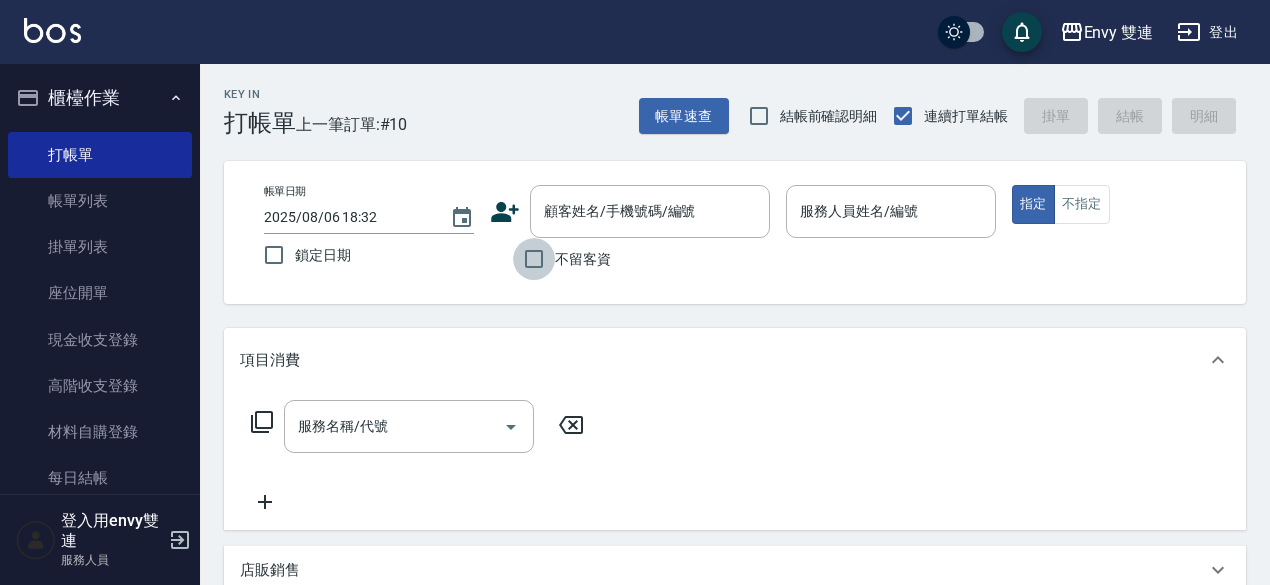 click on "不留客資" at bounding box center (534, 259) 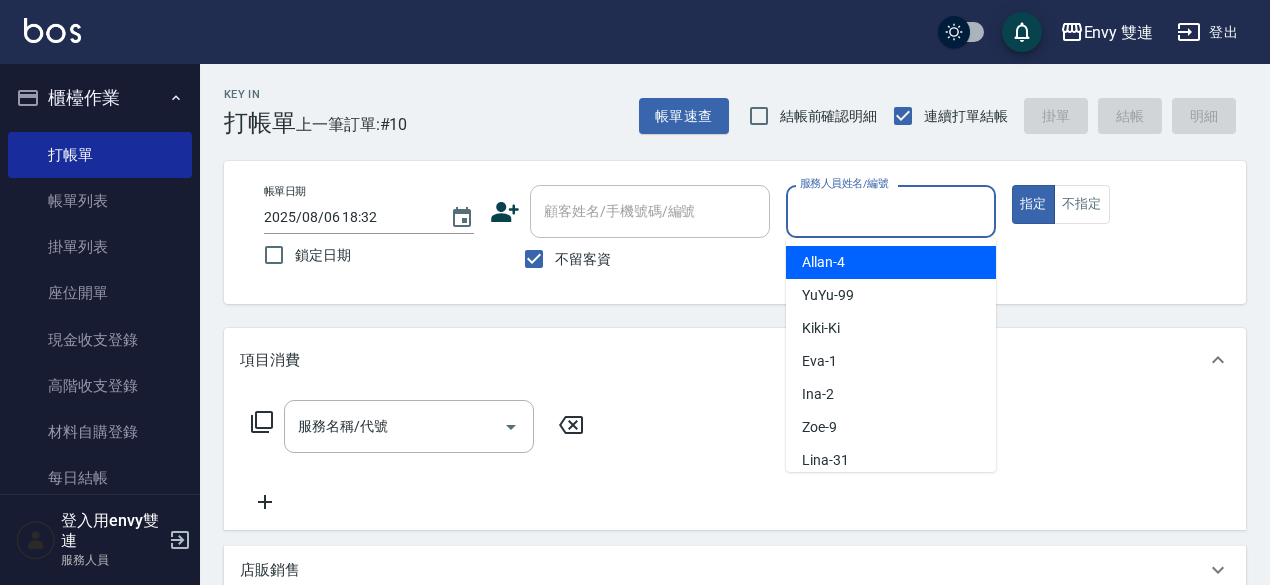 click on "服務人員姓名/編號" at bounding box center (891, 211) 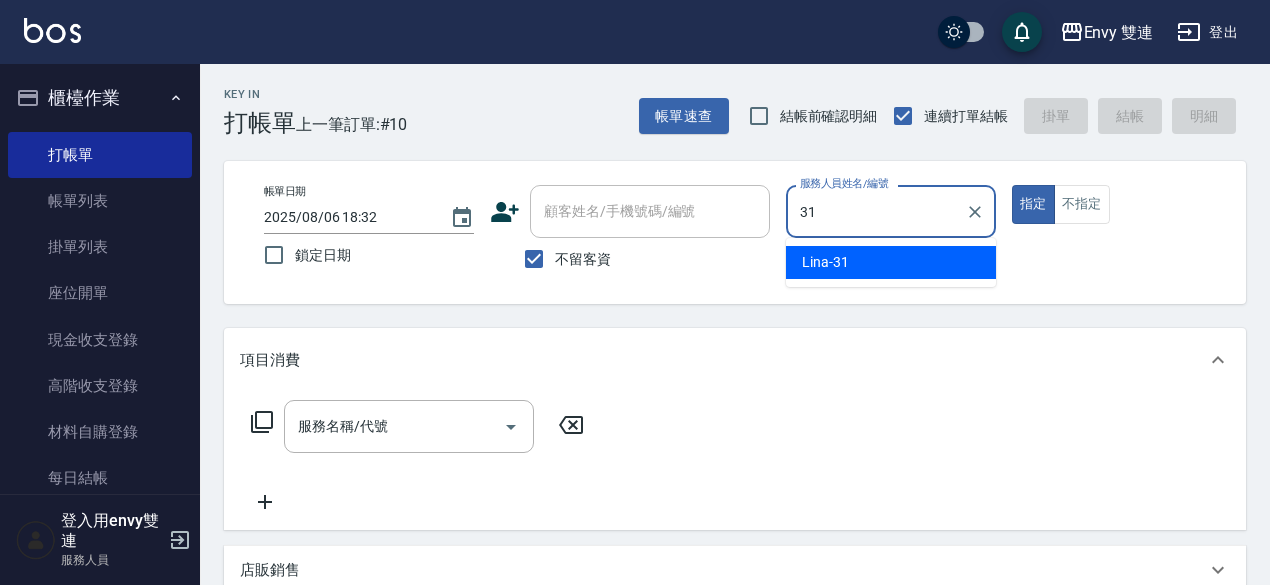 type on "Lina-31" 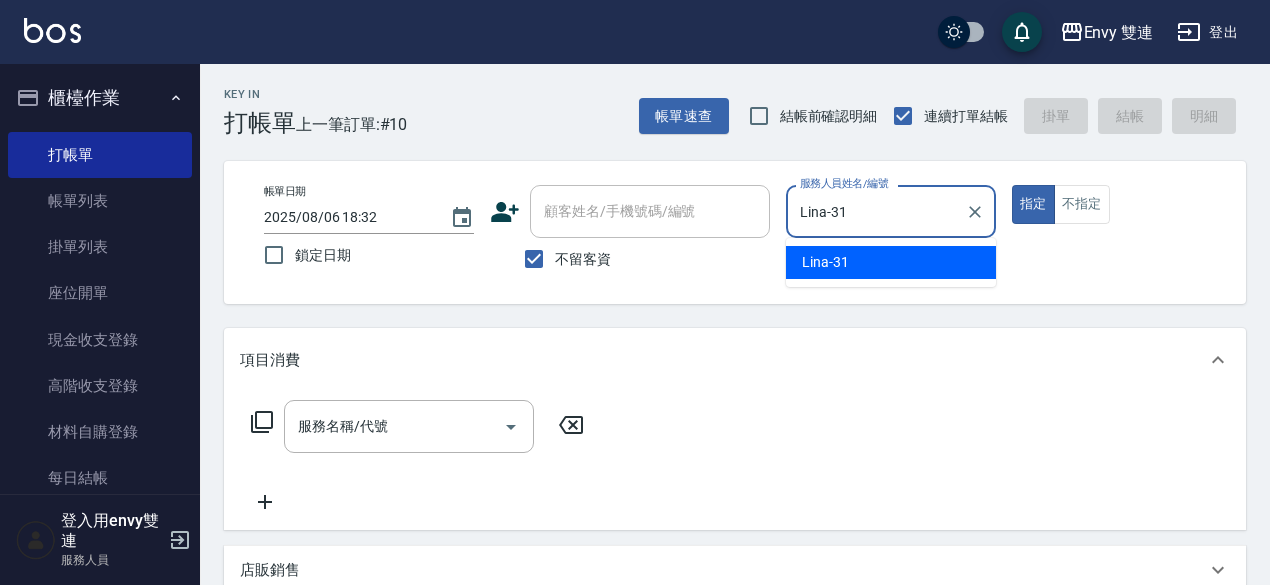 type on "true" 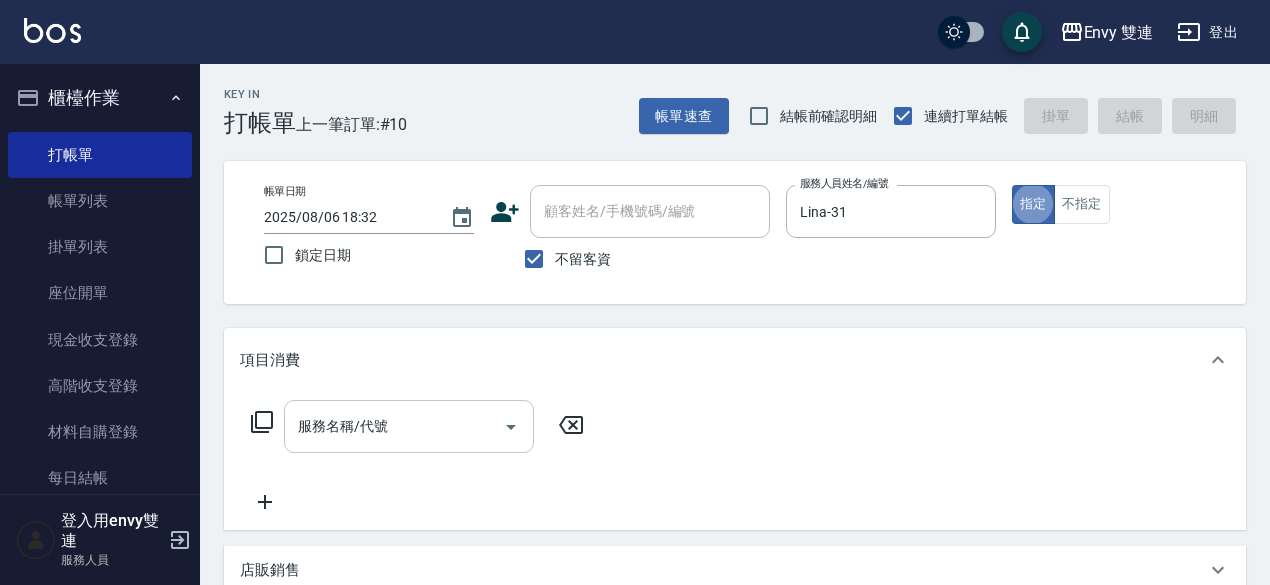 click on "服務名稱/代號" at bounding box center (394, 426) 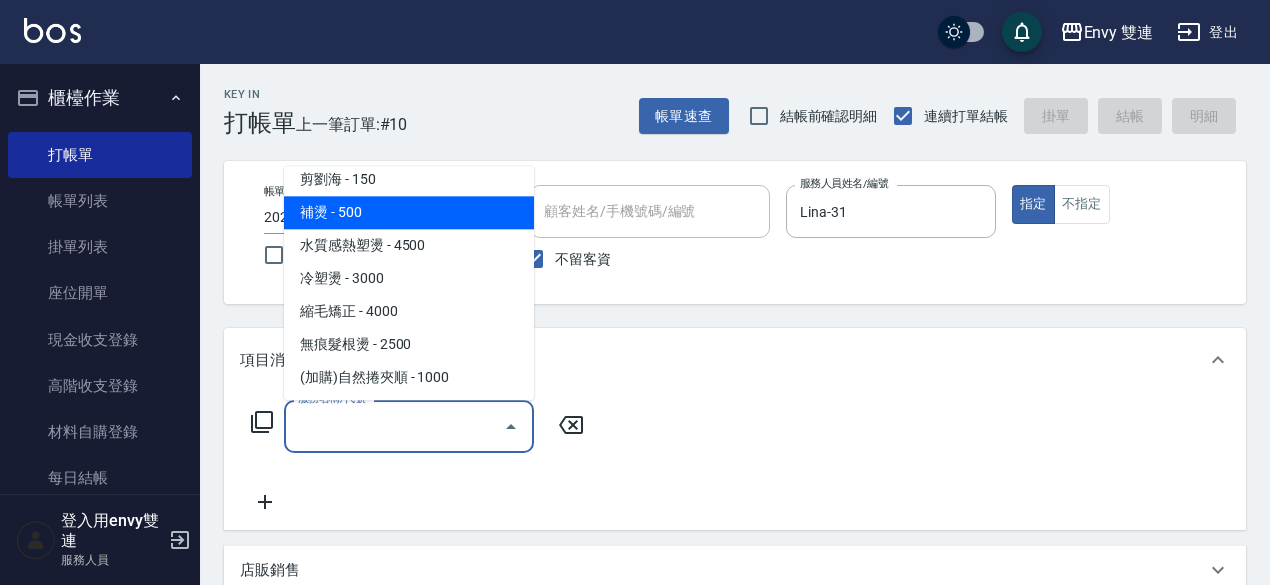 scroll, scrollTop: 146, scrollLeft: 0, axis: vertical 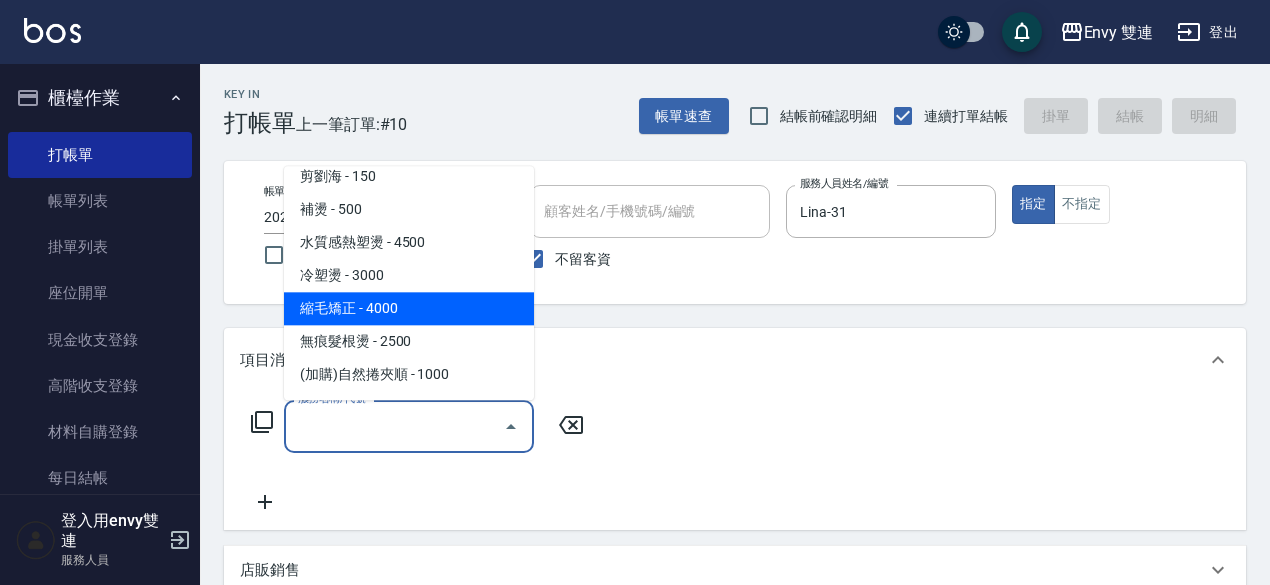 click on "縮毛矯正  - 4000" at bounding box center (409, 308) 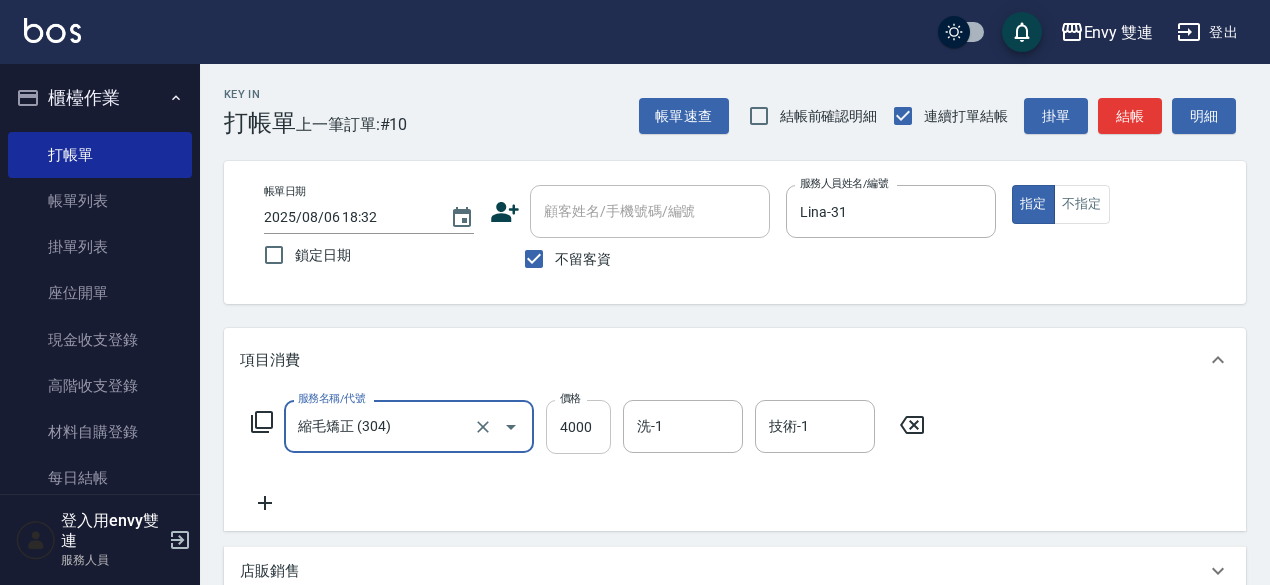 click on "4000" at bounding box center [578, 427] 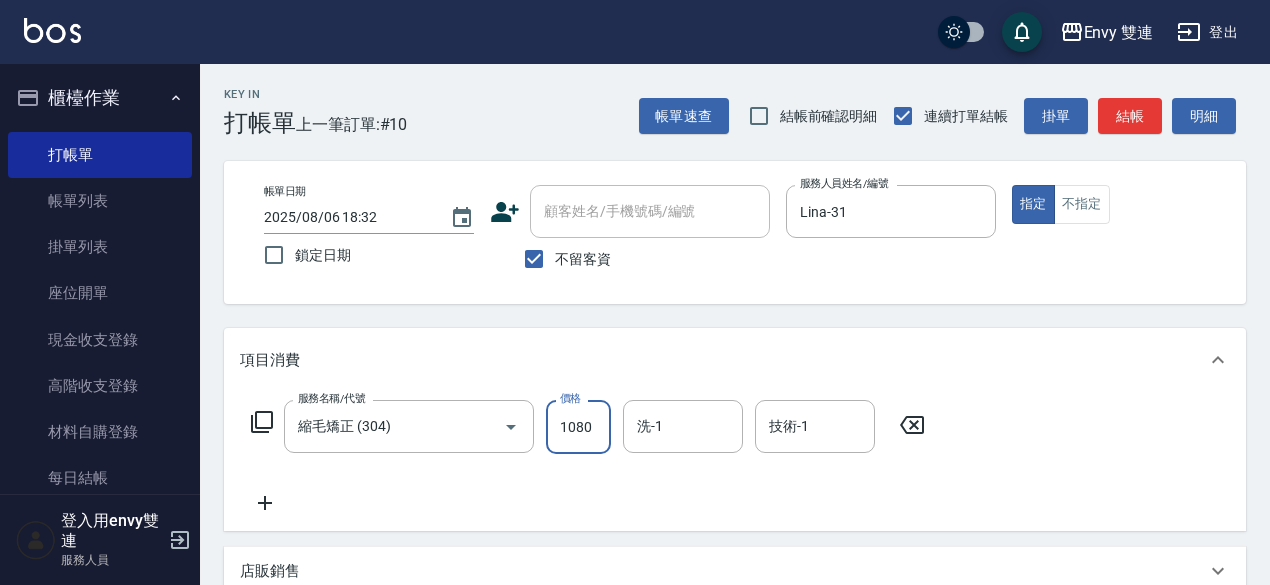 type on "1080" 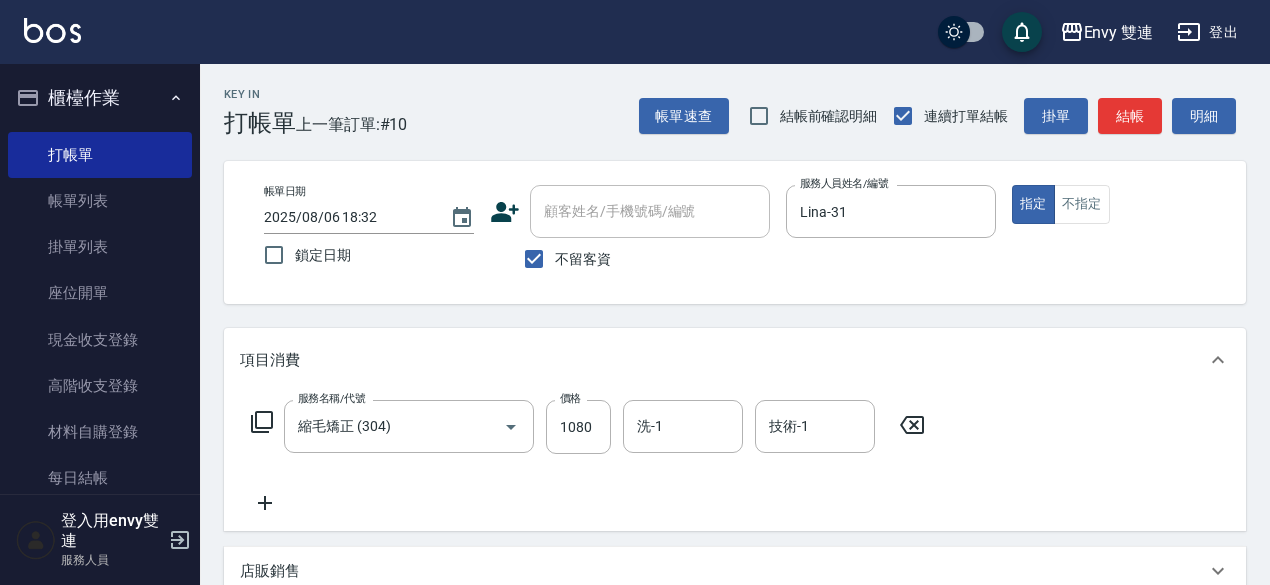 drag, startPoint x: 268, startPoint y: 516, endPoint x: 266, endPoint y: 501, distance: 15.132746 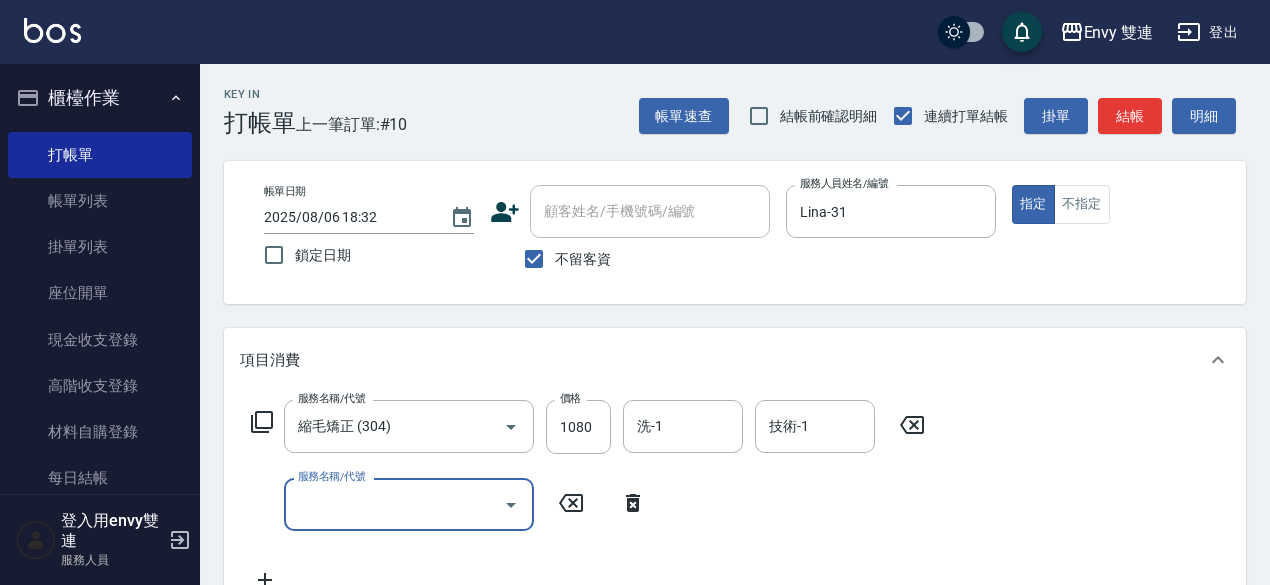 click on "服務名稱/代號" at bounding box center [394, 504] 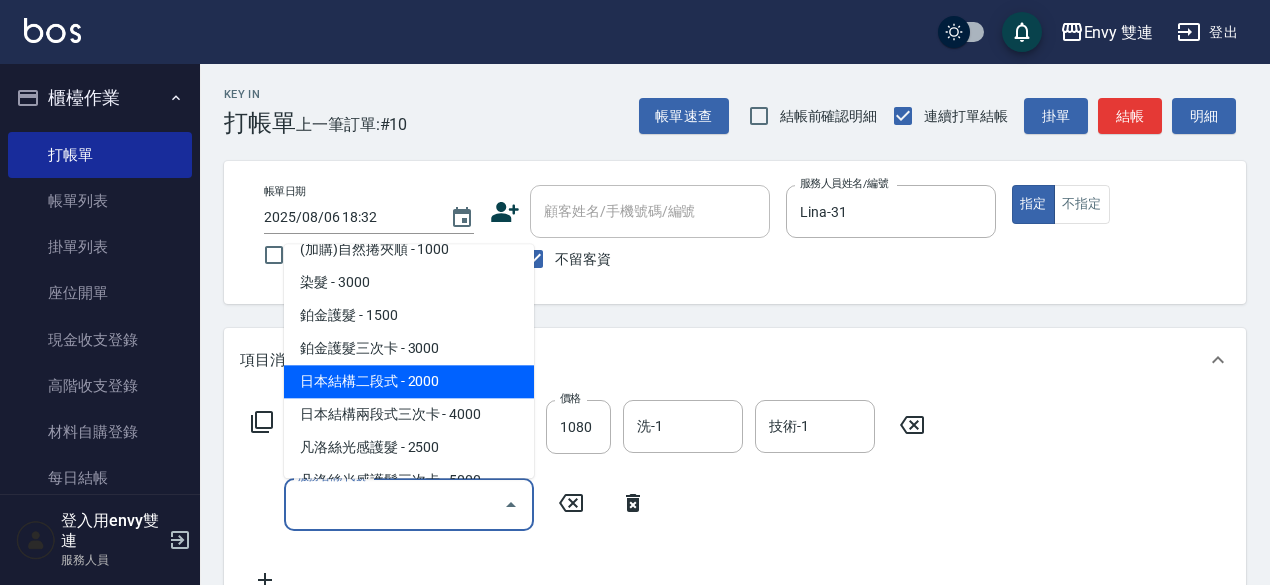 scroll, scrollTop: 359, scrollLeft: 0, axis: vertical 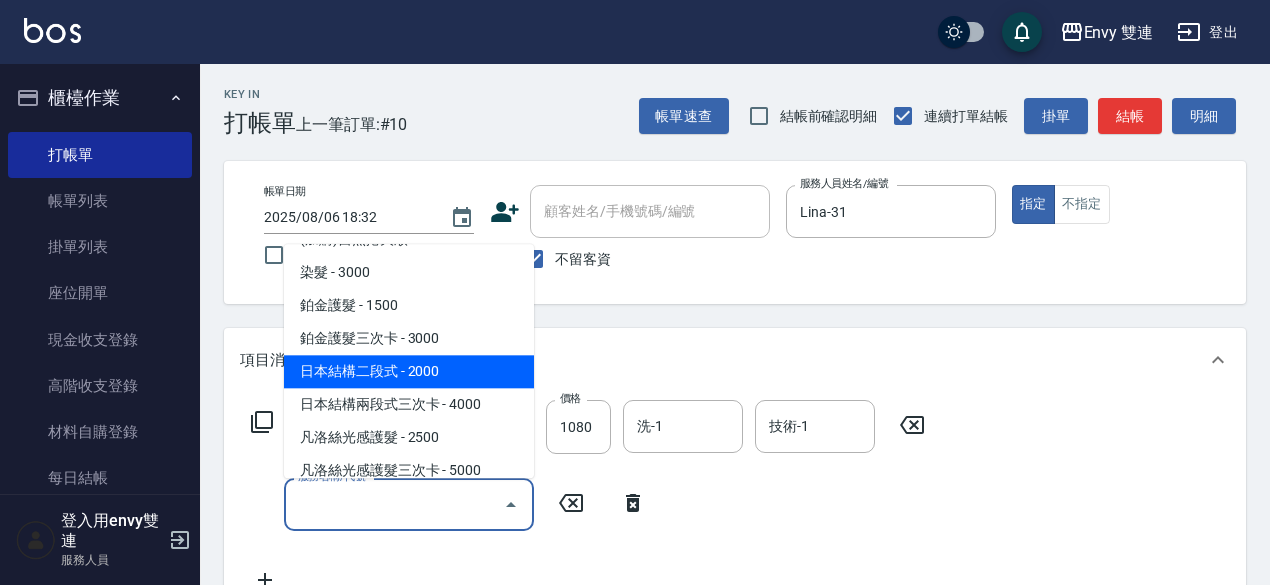 click on "日本結構二段式 - 2000" at bounding box center (409, 371) 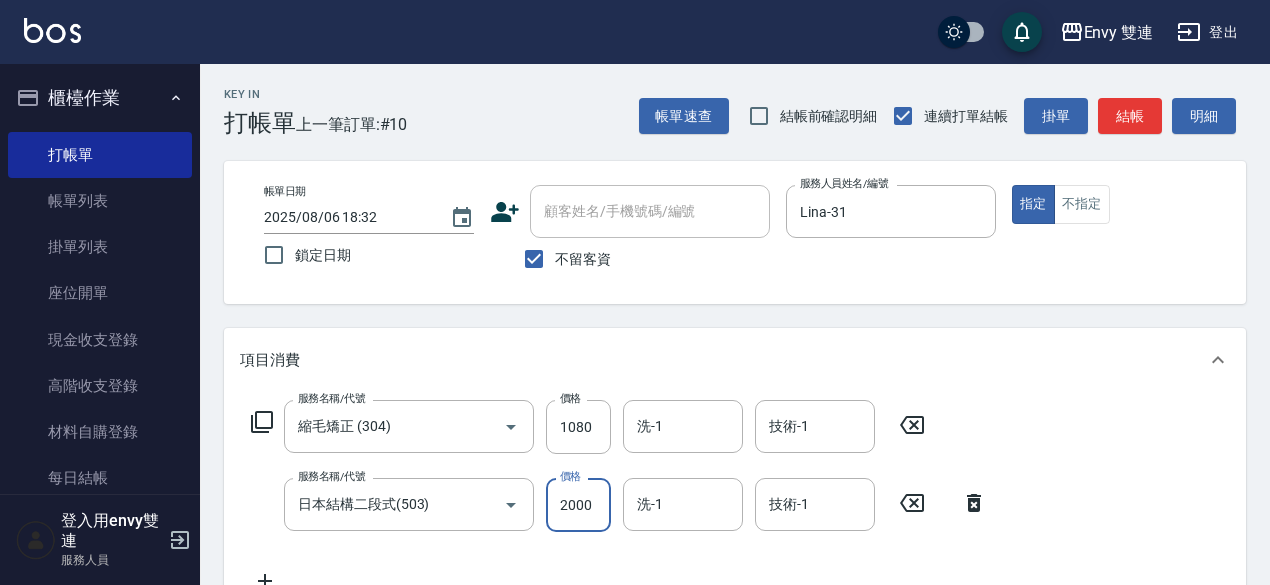 click on "2000" at bounding box center (578, 505) 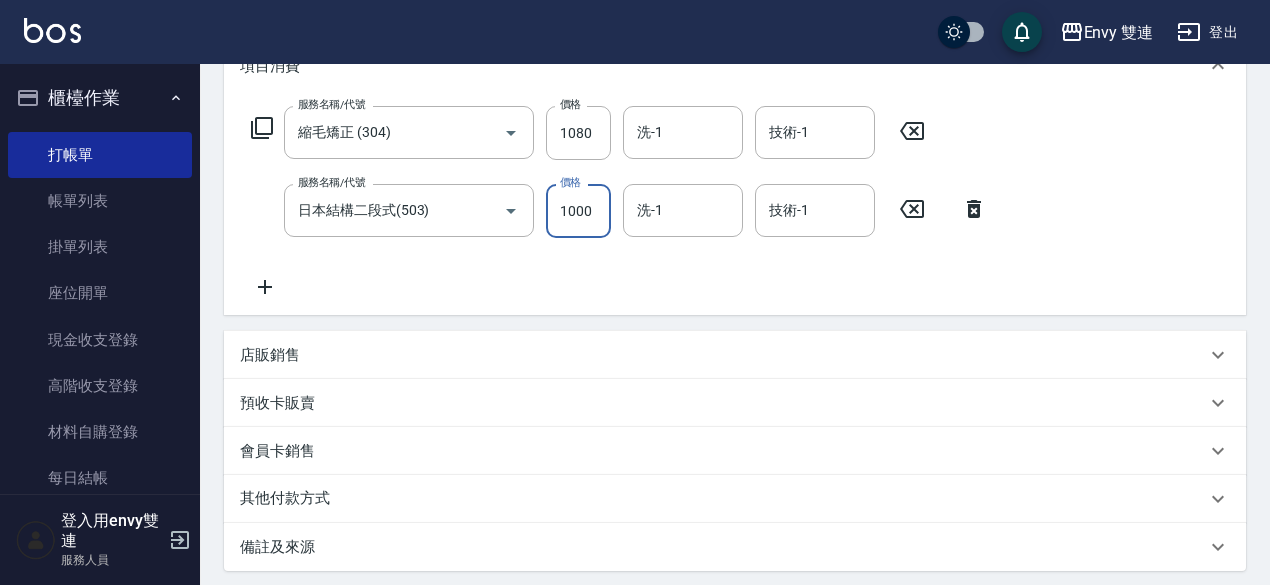 scroll, scrollTop: 504, scrollLeft: 0, axis: vertical 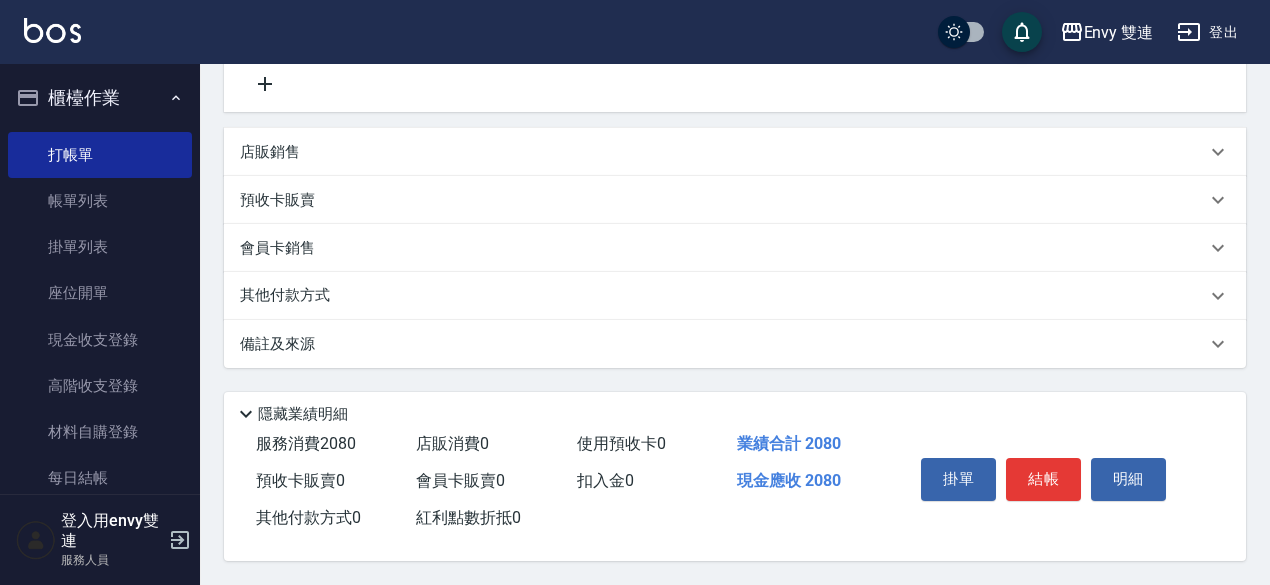 type on "1000" 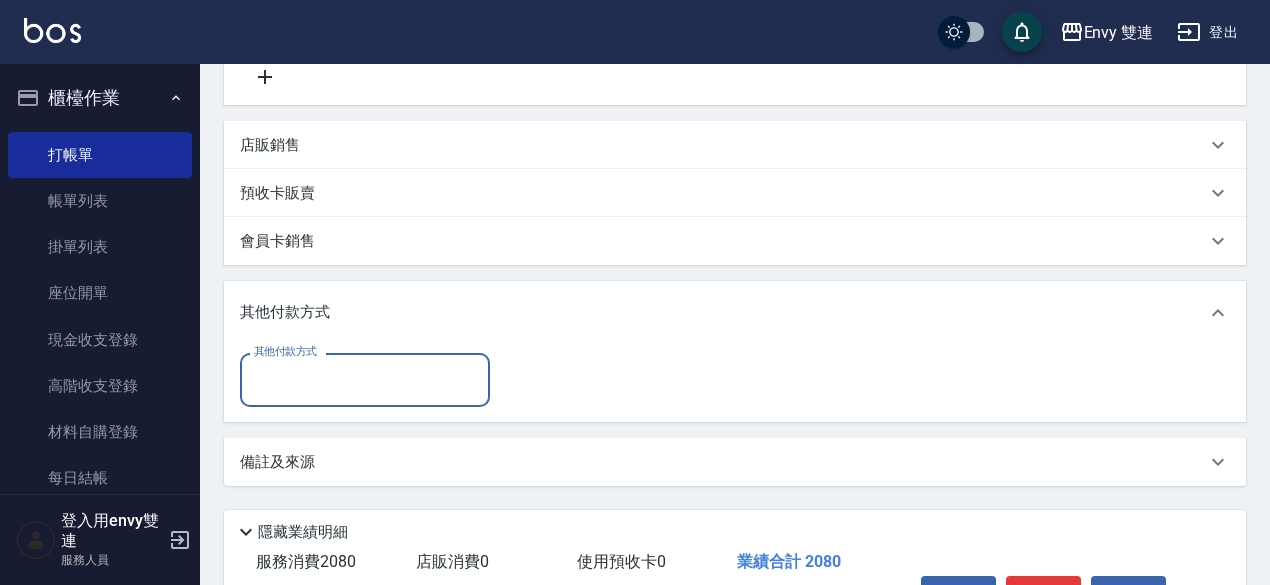 scroll, scrollTop: 0, scrollLeft: 0, axis: both 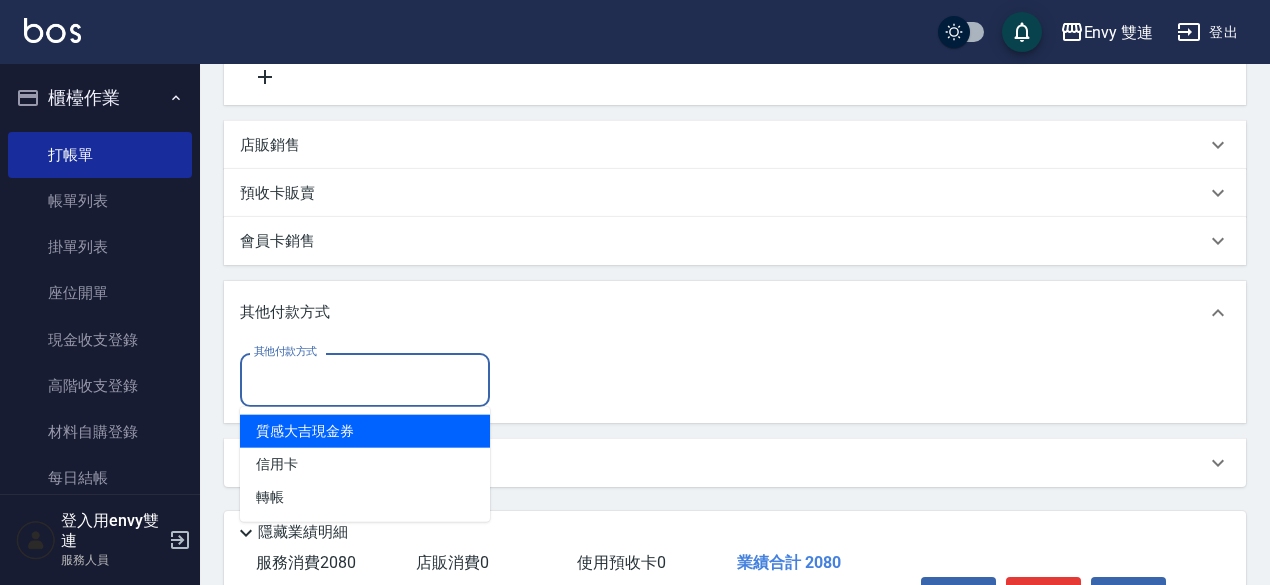 click on "其他付款方式" at bounding box center (365, 379) 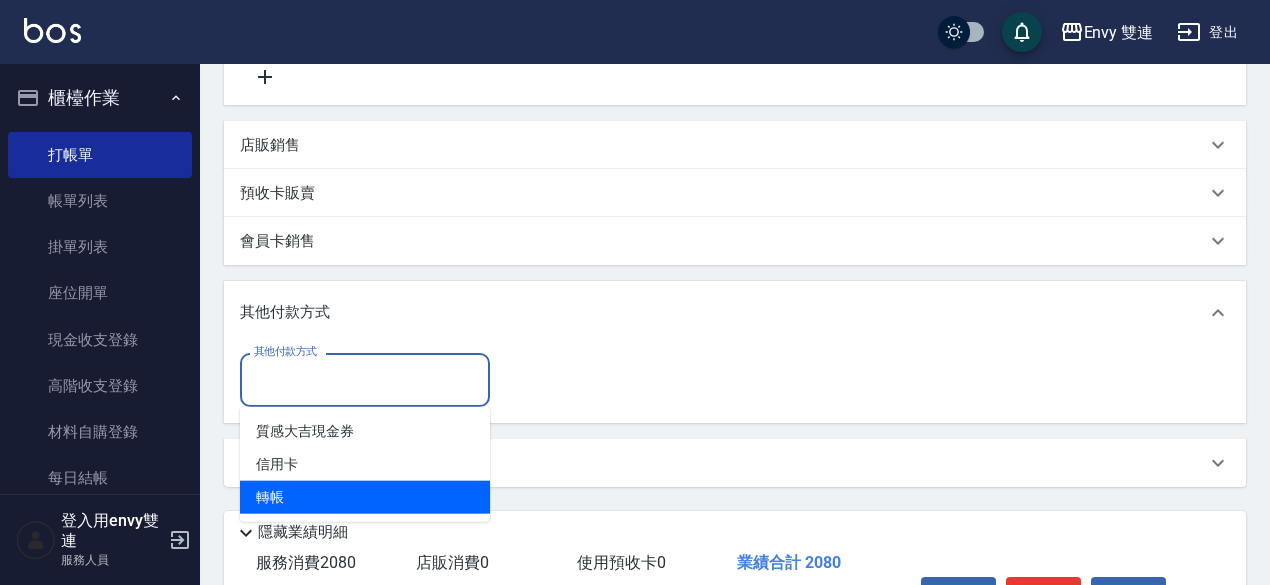 click on "轉帳" at bounding box center [365, 497] 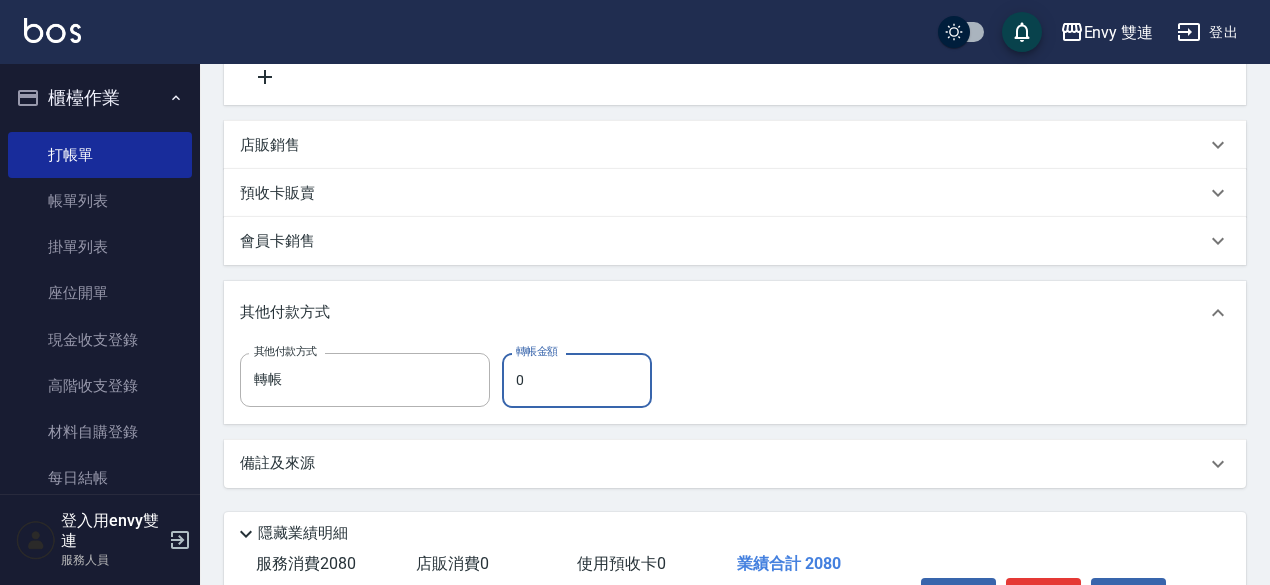 scroll, scrollTop: 630, scrollLeft: 0, axis: vertical 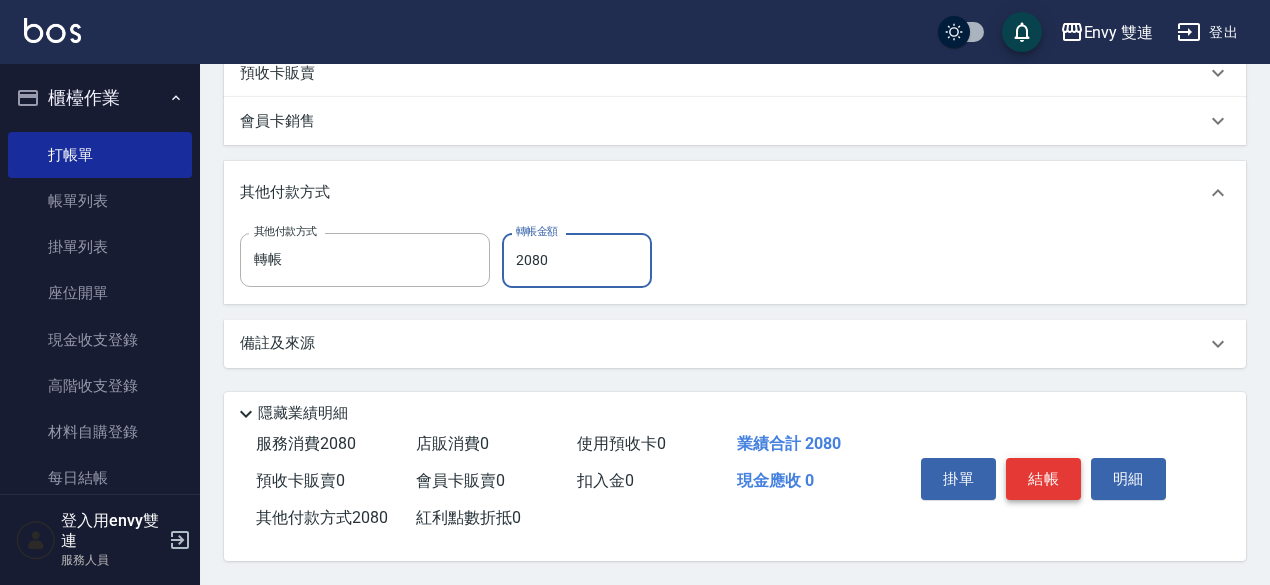 type on "2080" 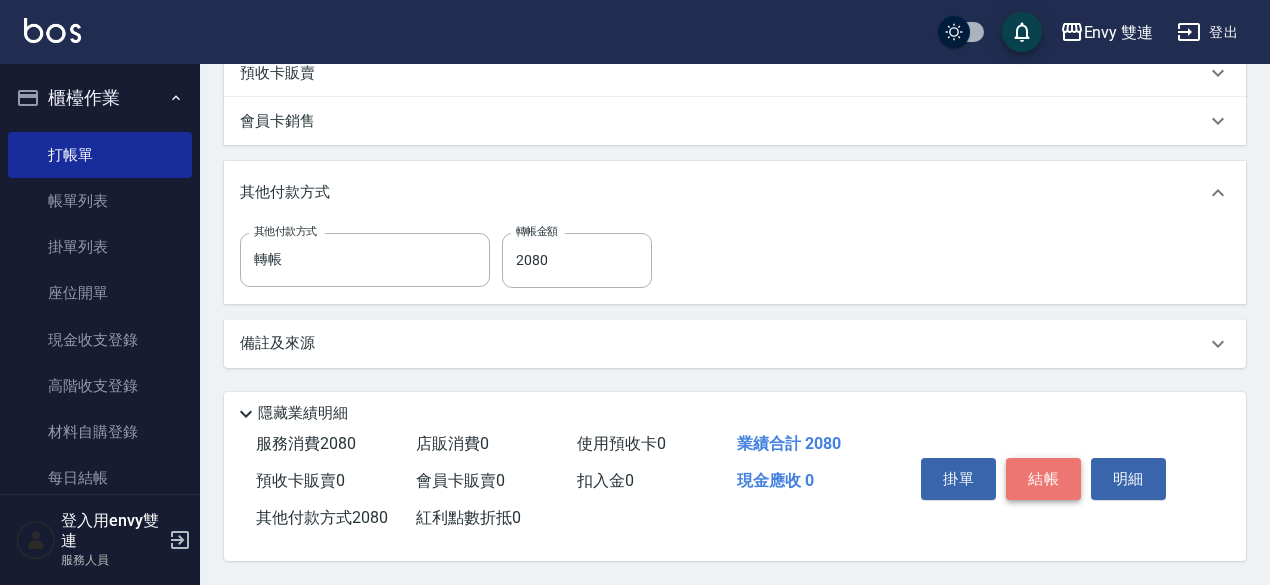 click on "結帳" at bounding box center [1043, 479] 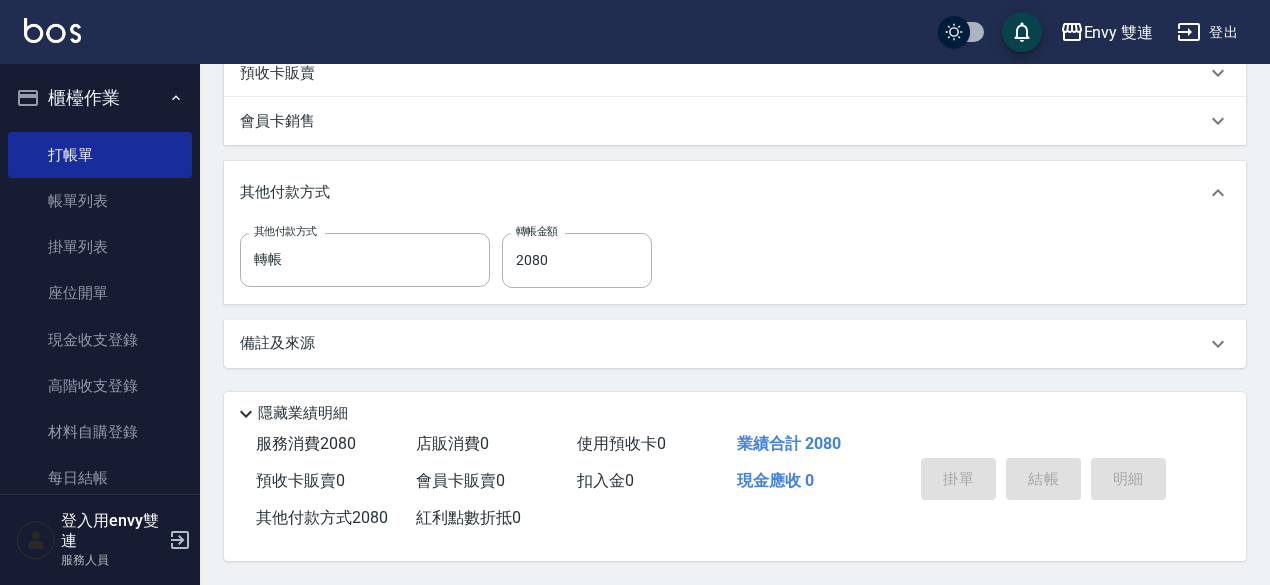 type on "2025/08/06 18:33" 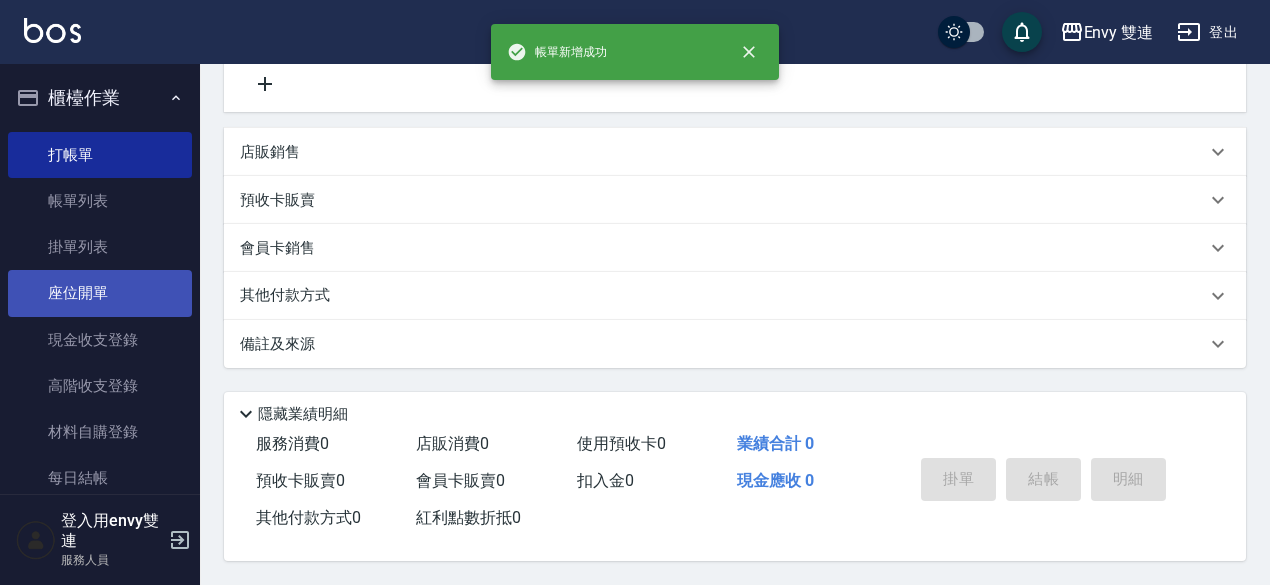 scroll, scrollTop: 0, scrollLeft: 0, axis: both 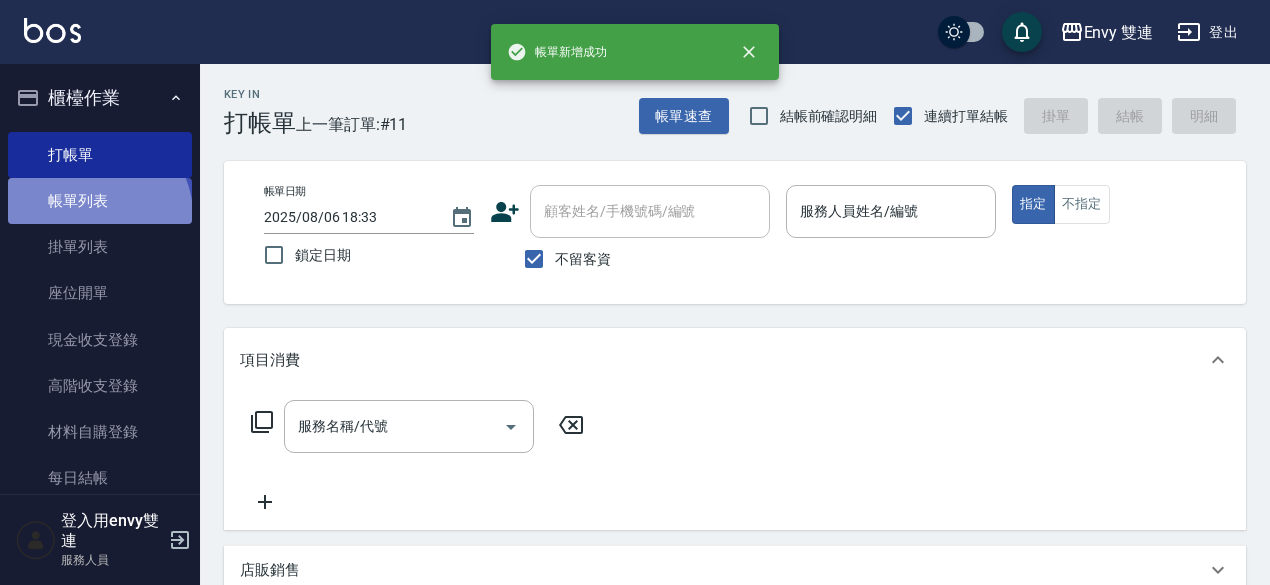 click on "帳單列表" at bounding box center [100, 201] 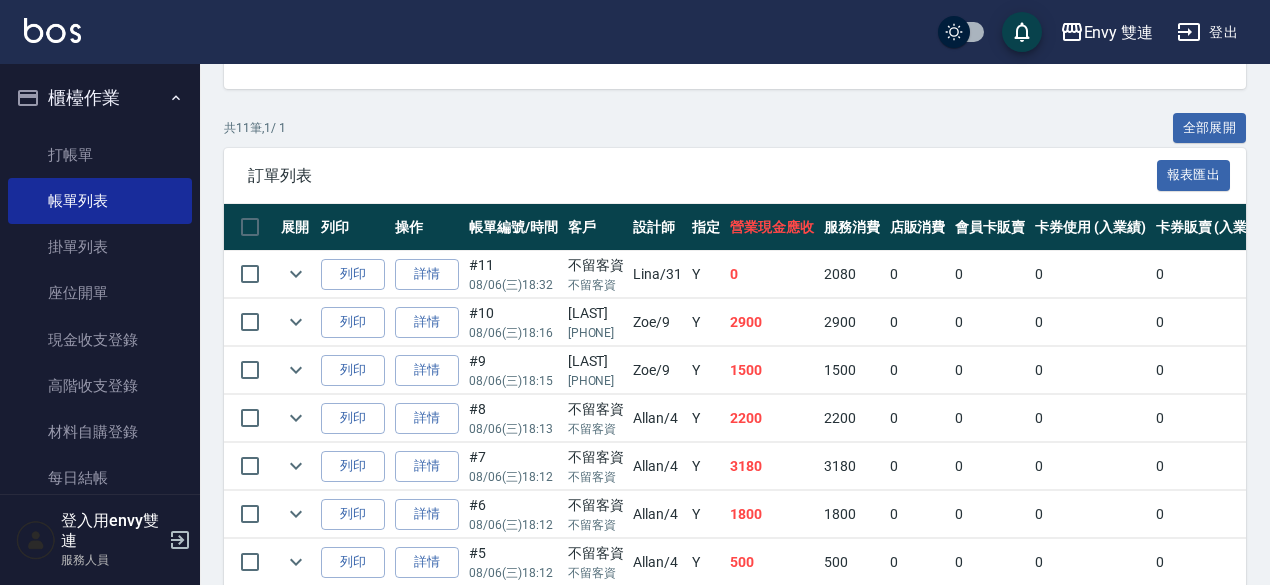 scroll, scrollTop: 417, scrollLeft: 0, axis: vertical 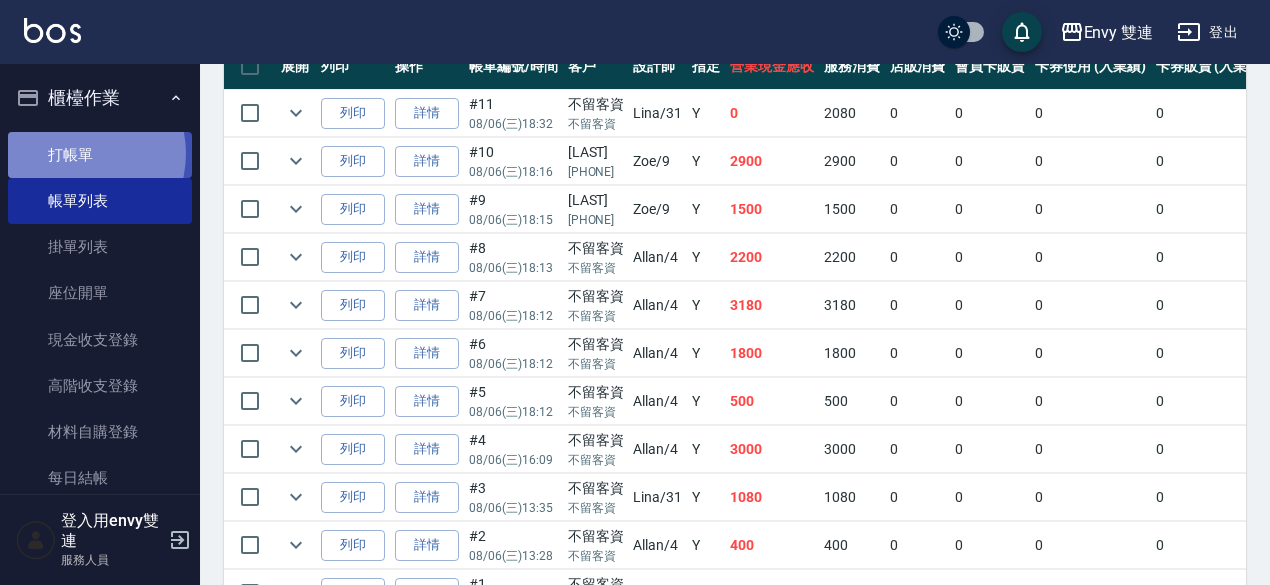 click on "打帳單" at bounding box center (100, 155) 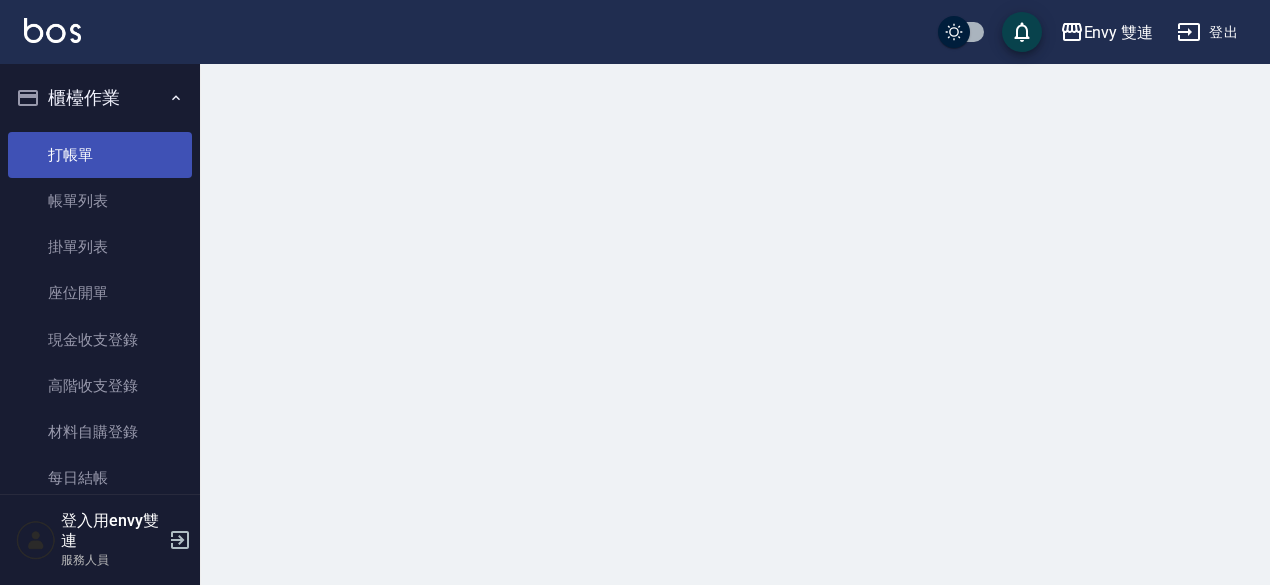 scroll, scrollTop: 0, scrollLeft: 0, axis: both 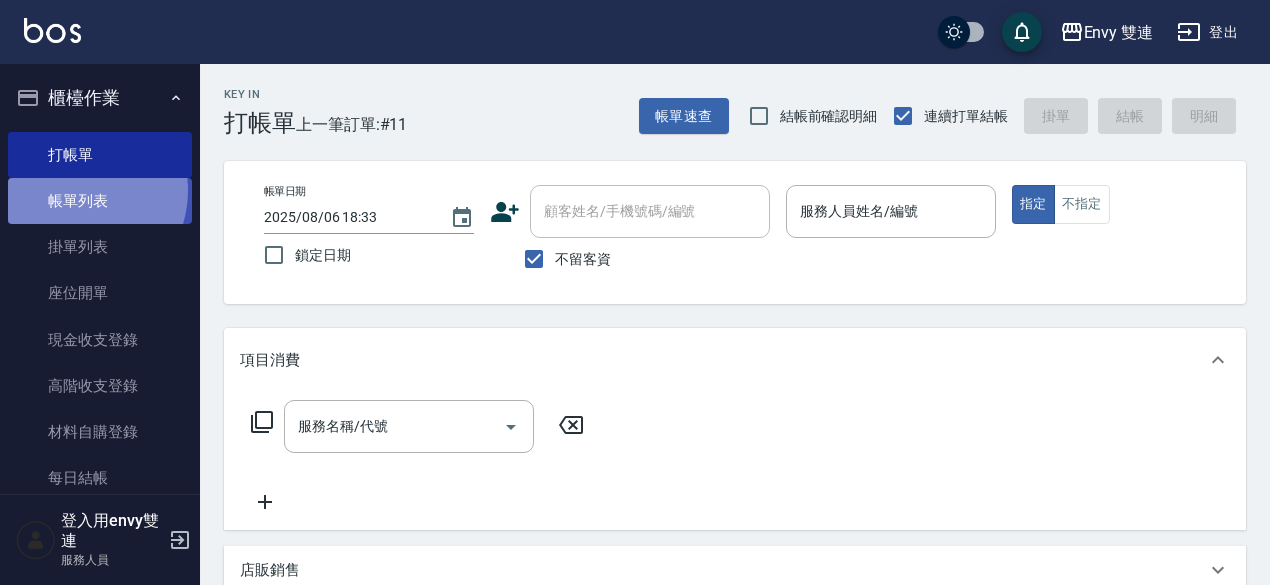 click on "帳單列表" at bounding box center [100, 201] 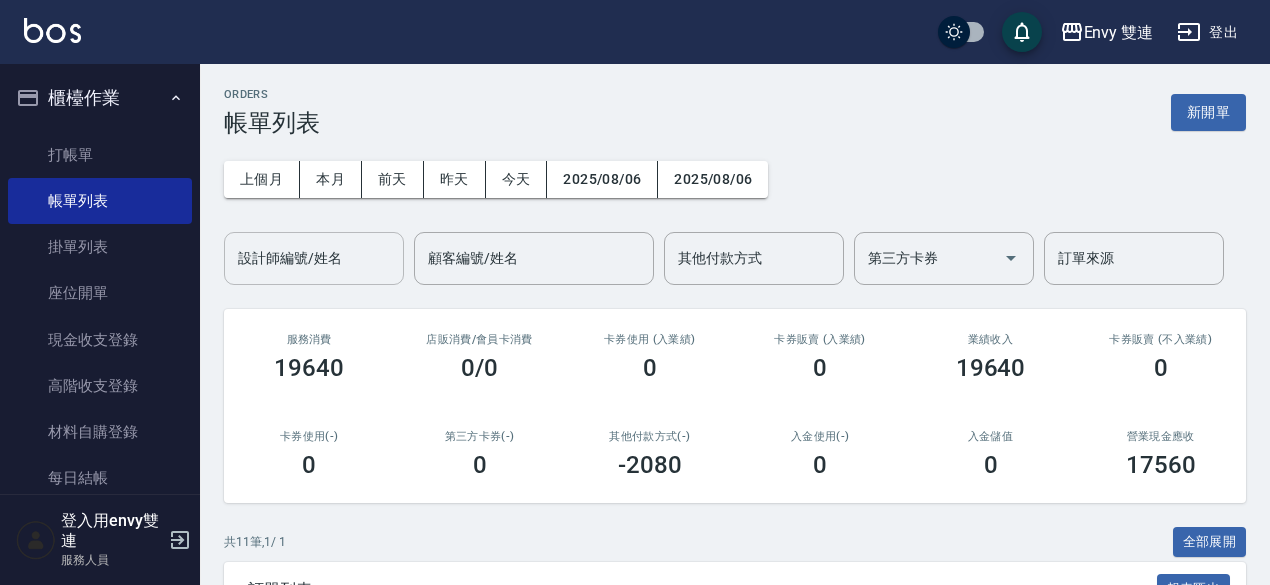 click on "設計師編號/姓名" at bounding box center (314, 258) 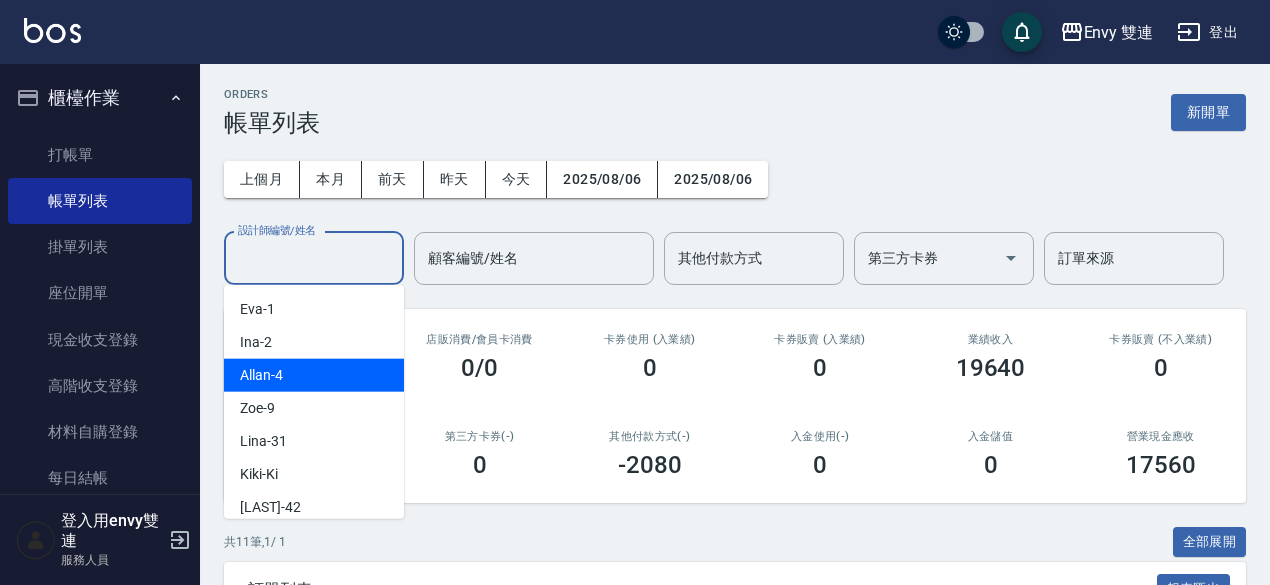 click on "Allan -4" at bounding box center (261, 375) 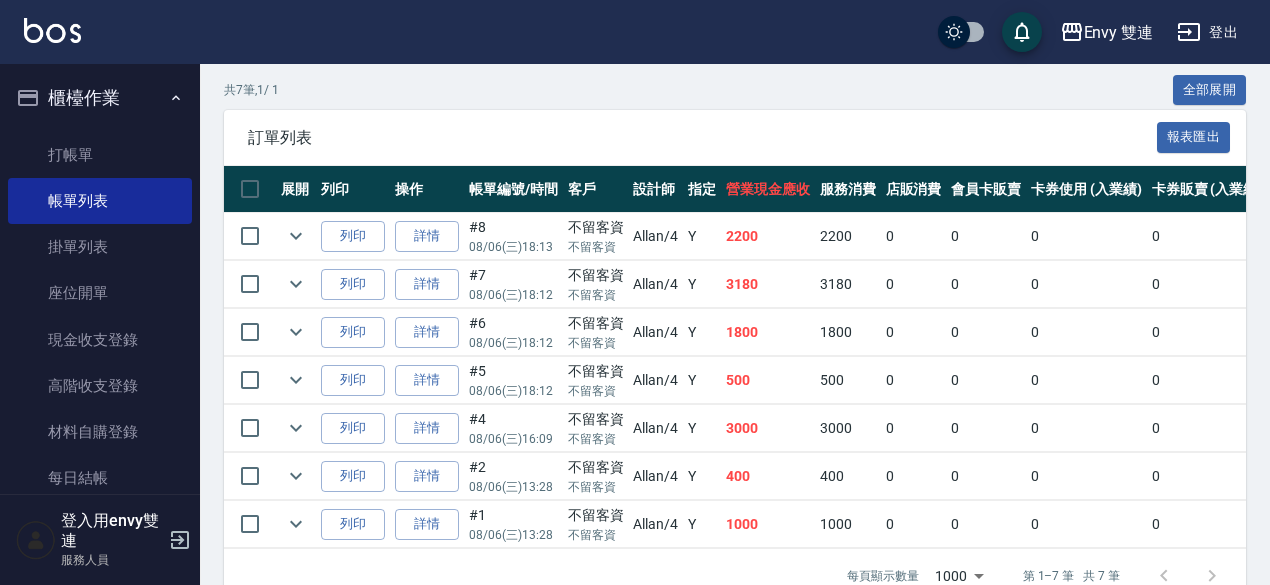scroll, scrollTop: 455, scrollLeft: 0, axis: vertical 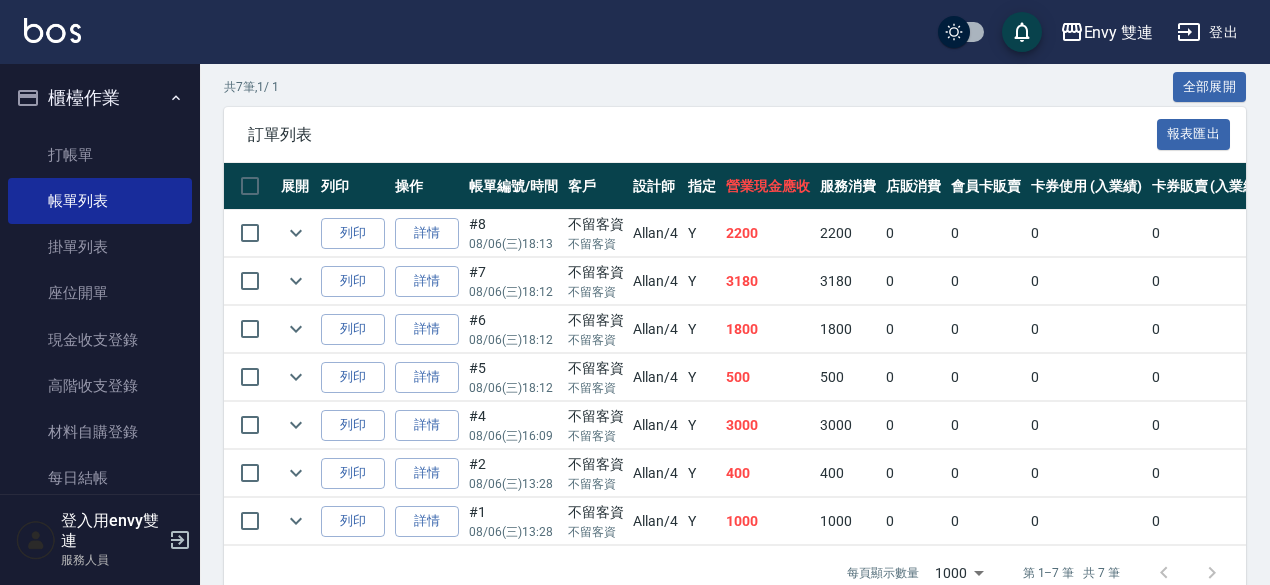 click on "詳情" at bounding box center (427, 425) 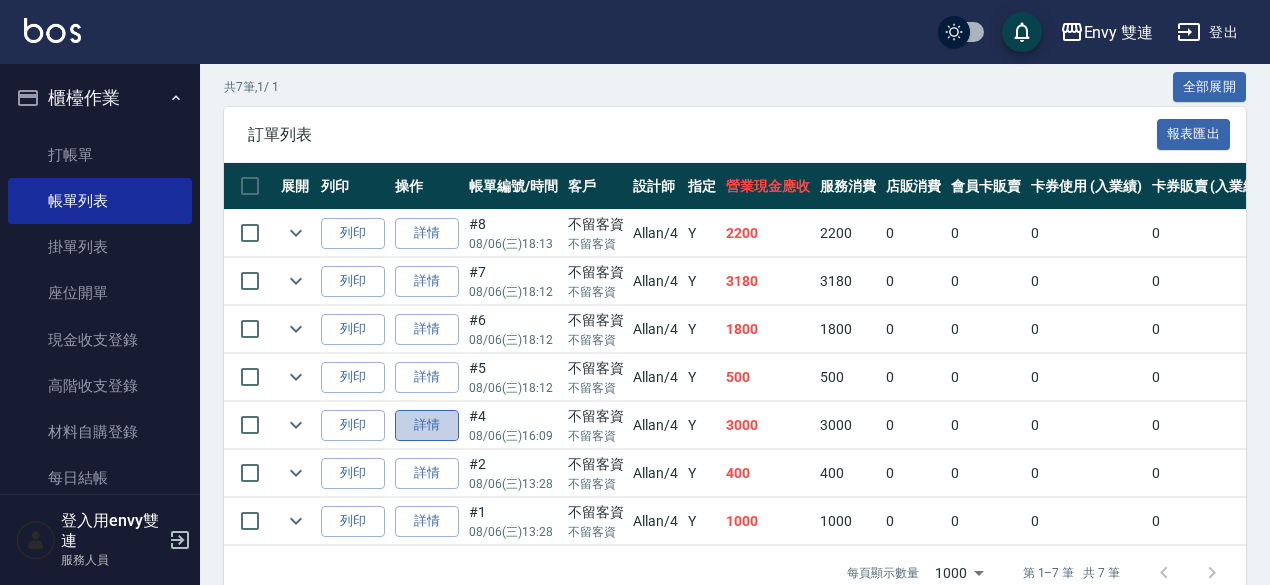 click on "詳情" at bounding box center (427, 425) 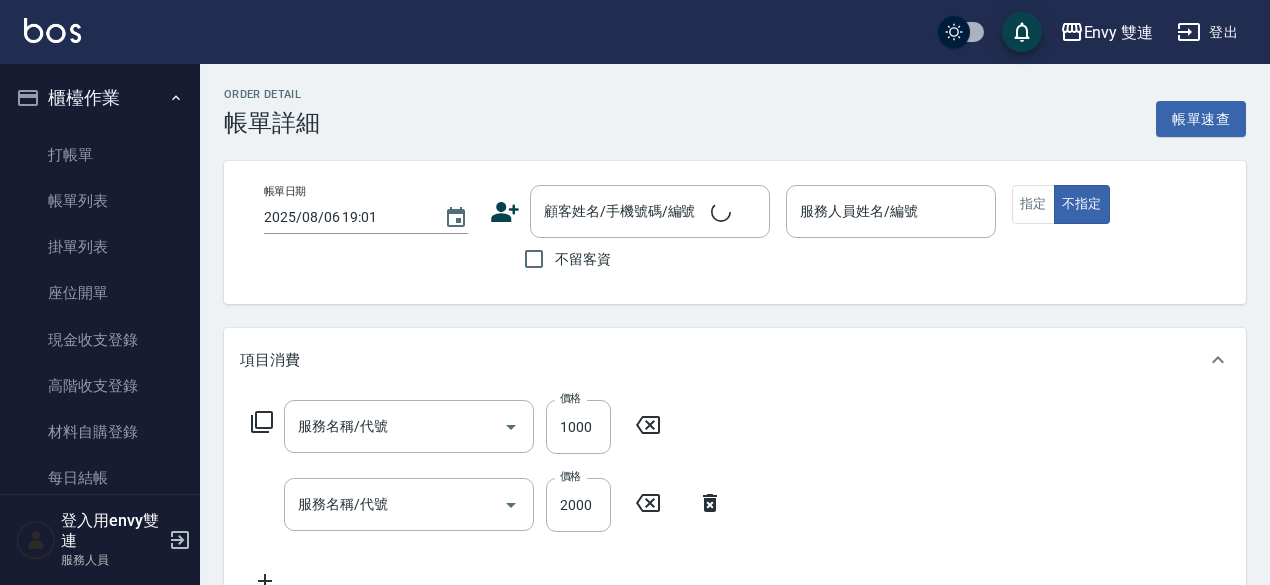 type on "2025/08/06 16:09" 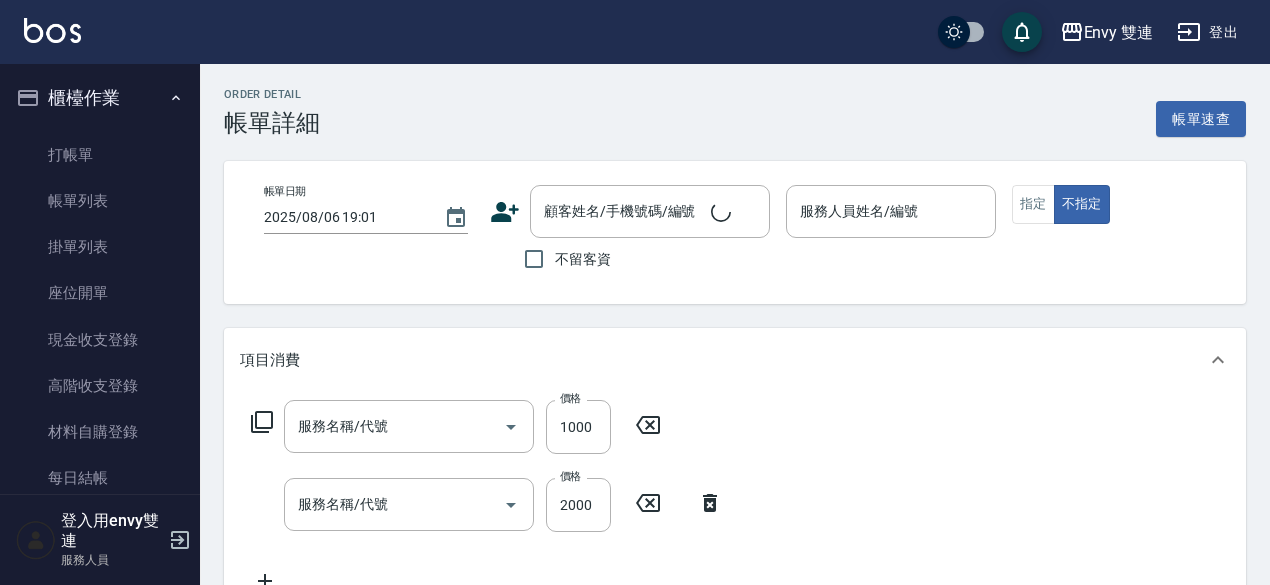 checkbox on "true" 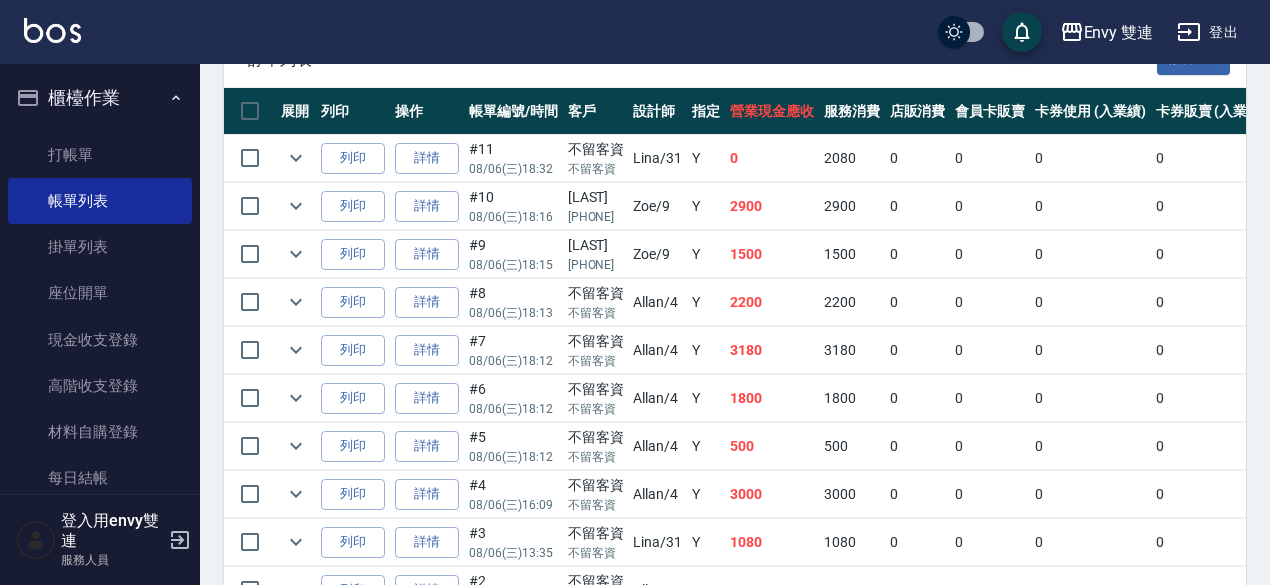 scroll, scrollTop: 534, scrollLeft: 0, axis: vertical 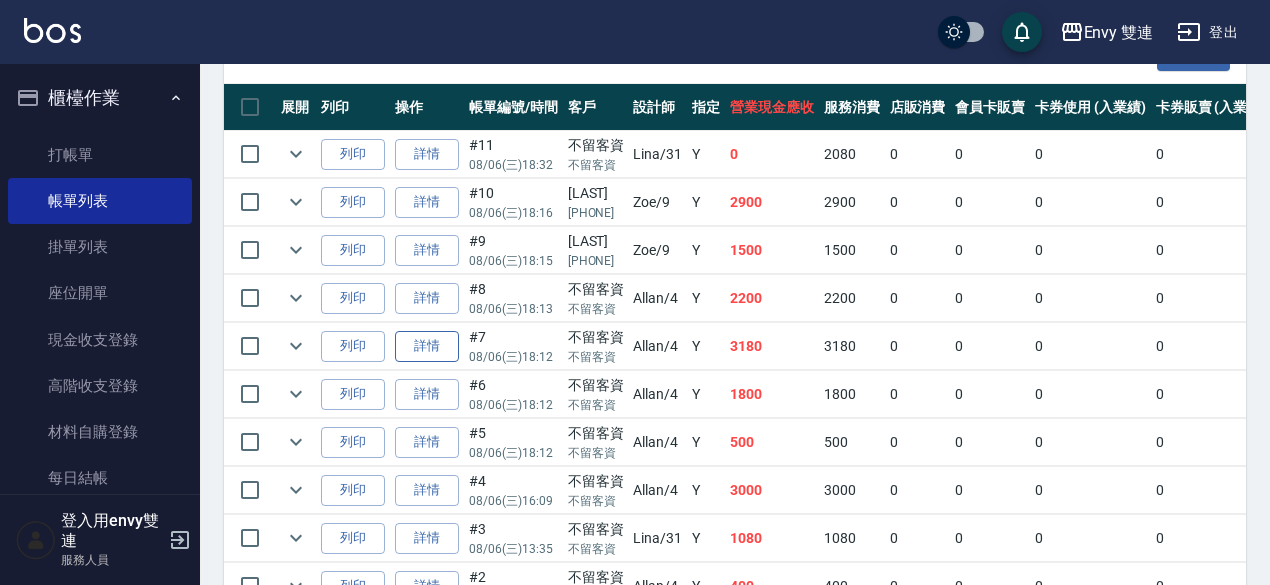 click on "詳情" at bounding box center (427, 346) 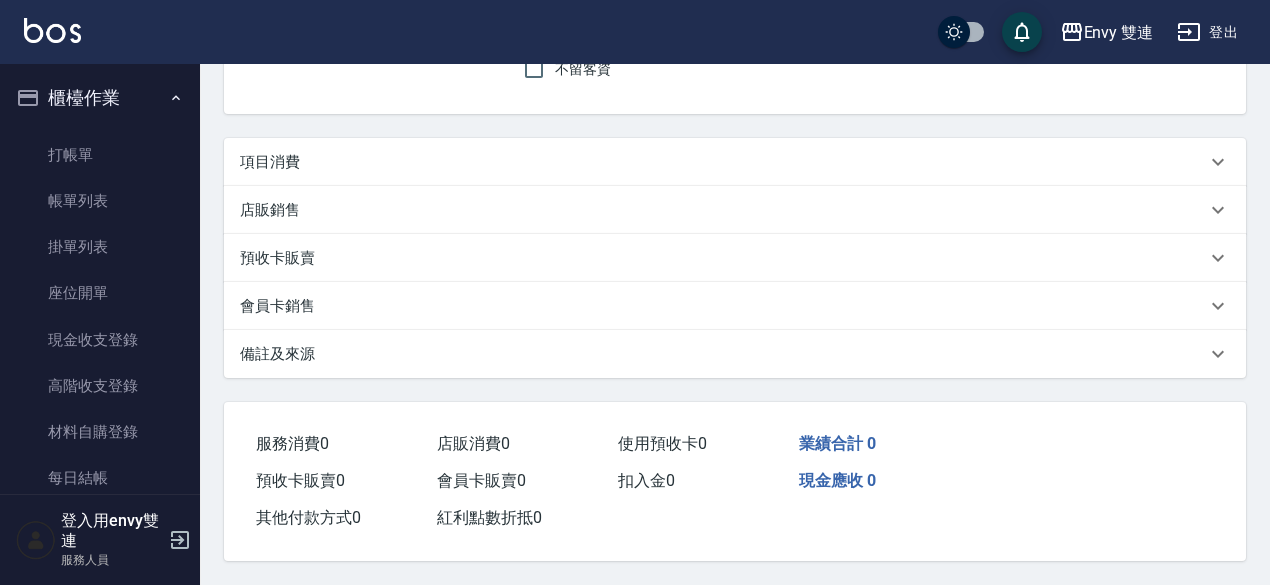 scroll, scrollTop: 0, scrollLeft: 0, axis: both 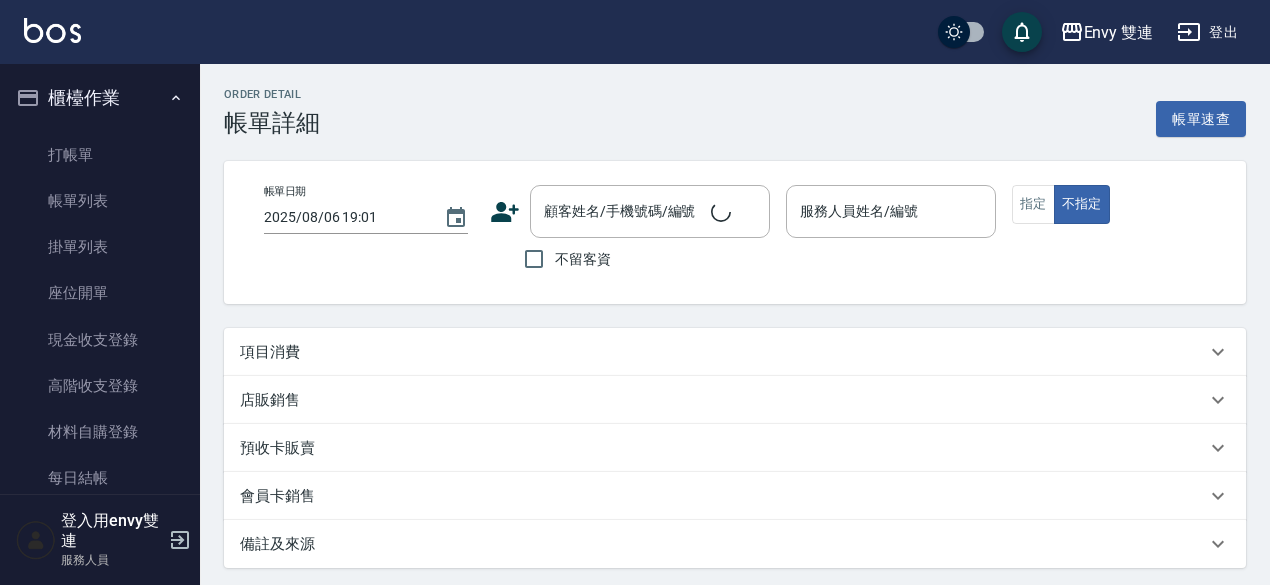 type on "2025/08/06 18:12" 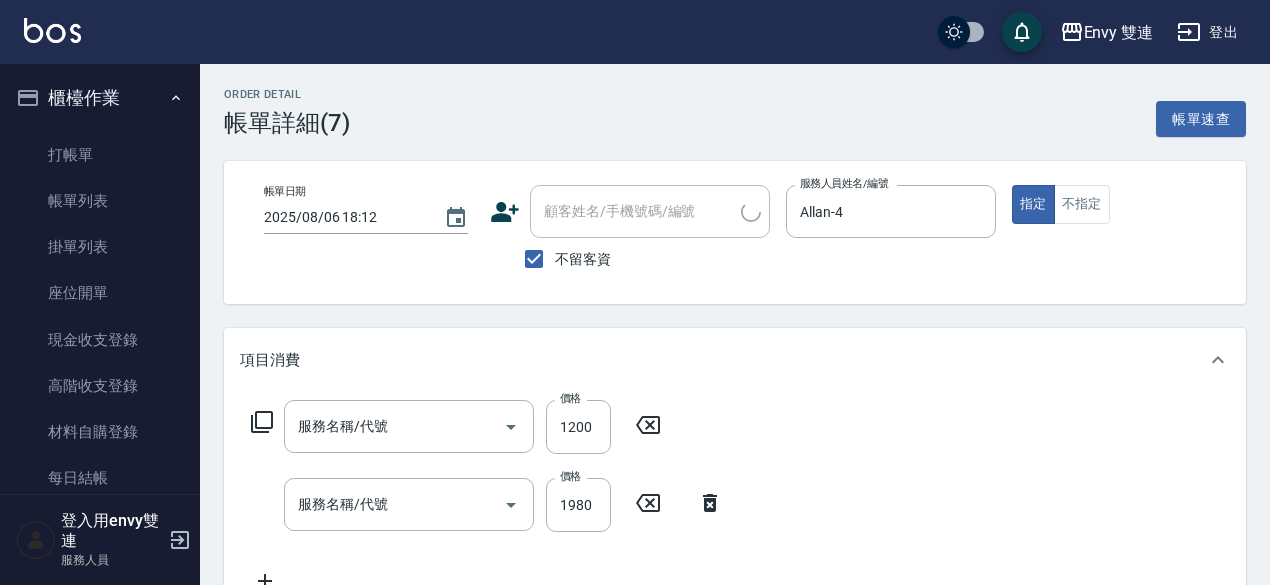 type on "日本結構二段式(503)" 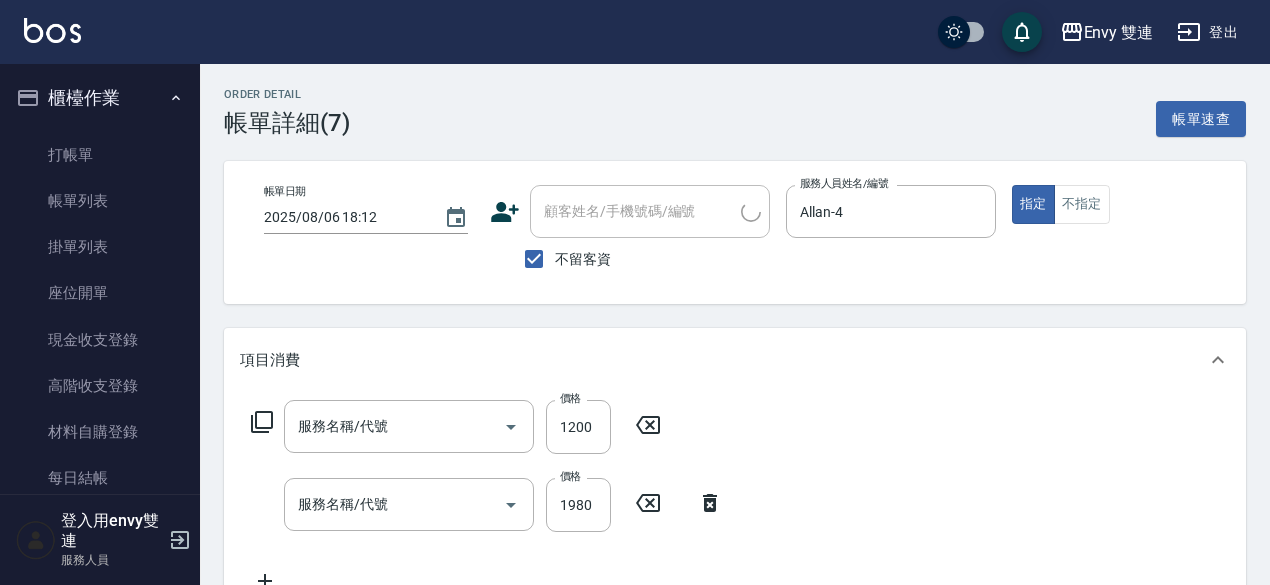 type on "水質感熱塑燙(302)" 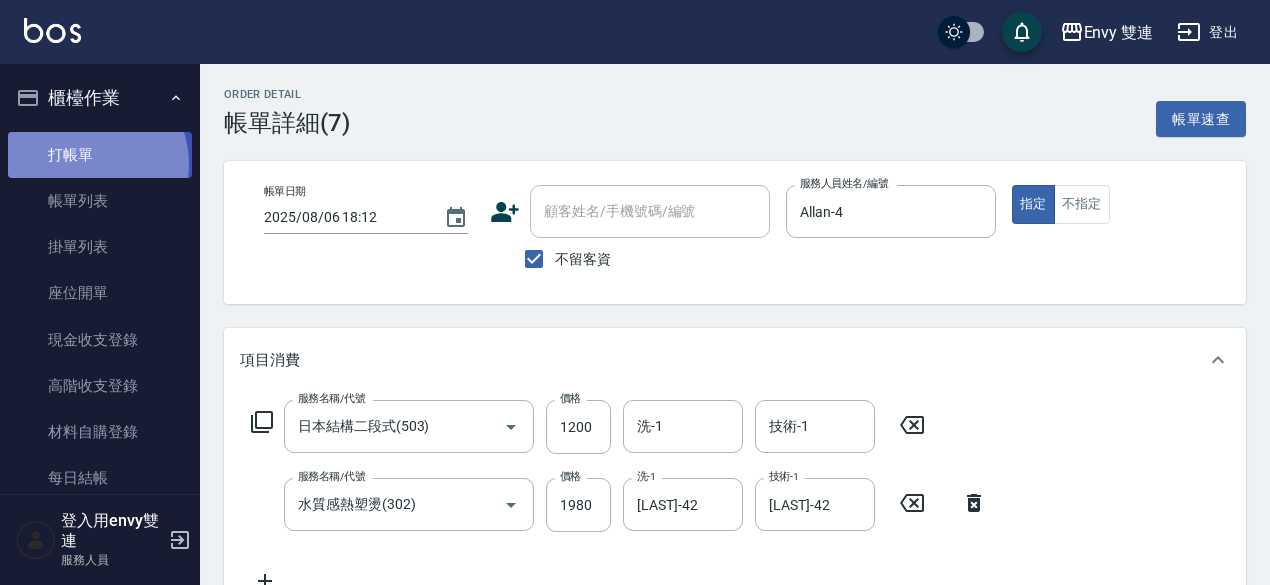 click on "打帳單" at bounding box center (100, 155) 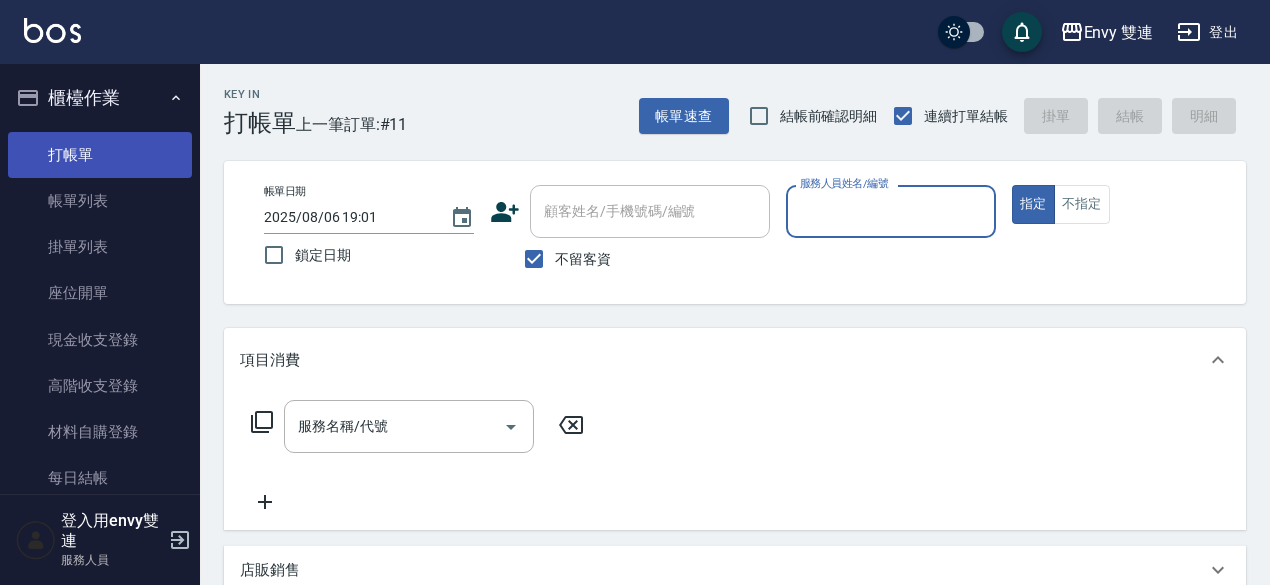 click on "指定" at bounding box center [1033, 204] 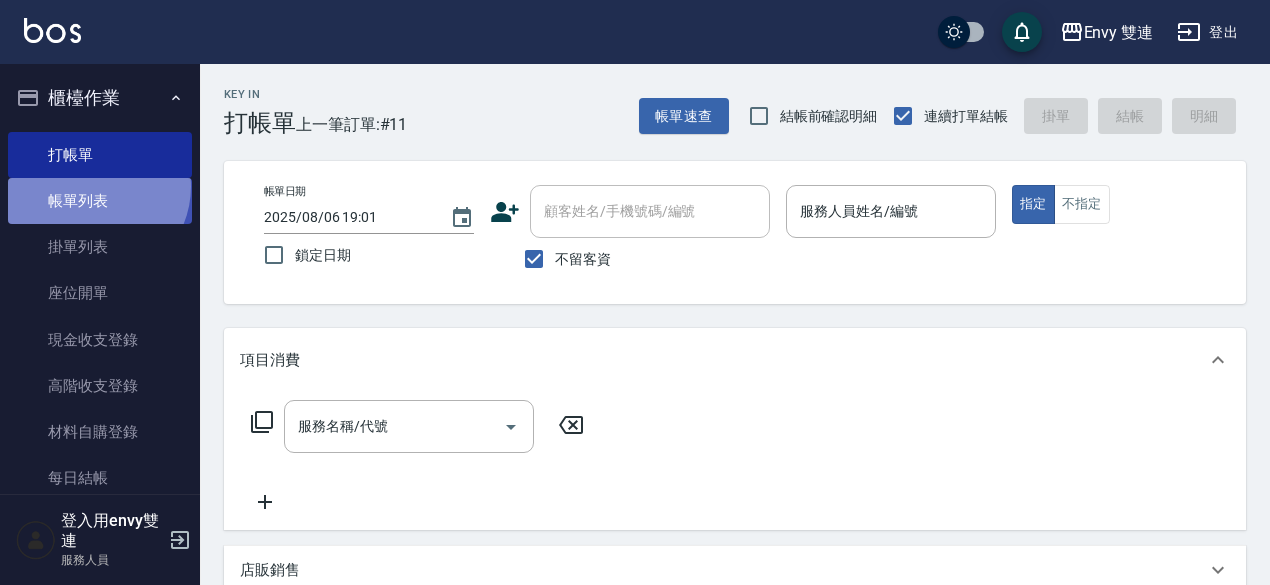 click on "帳單列表" at bounding box center (100, 201) 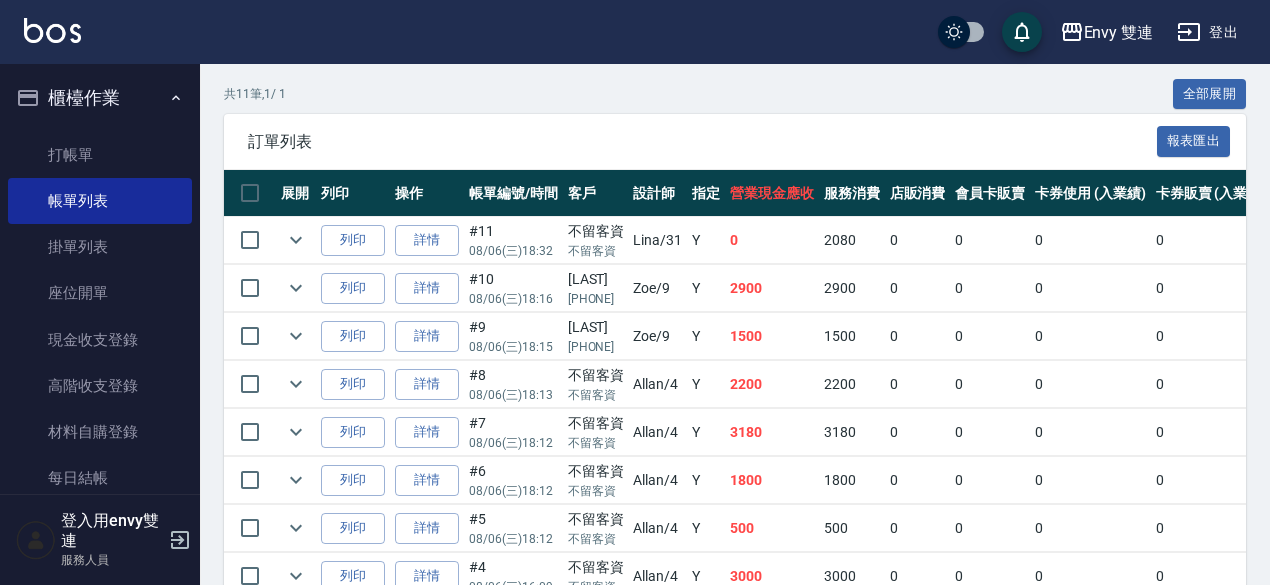 scroll, scrollTop: 446, scrollLeft: 0, axis: vertical 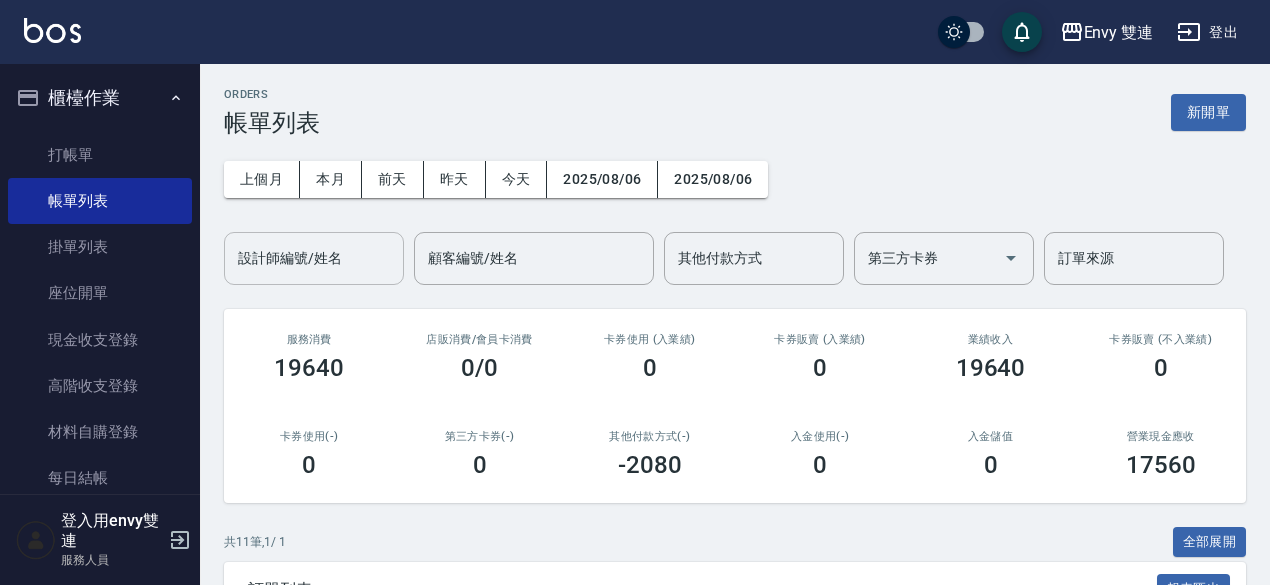 click on "設計師編號/姓名" at bounding box center (314, 258) 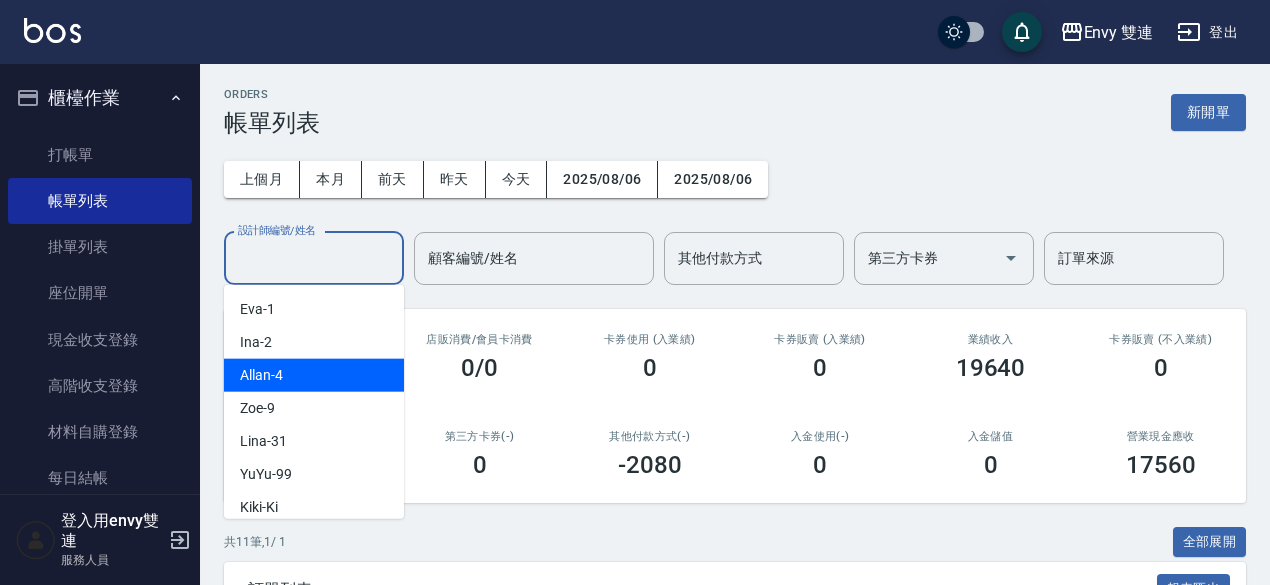 click on "Allan -4" at bounding box center (314, 375) 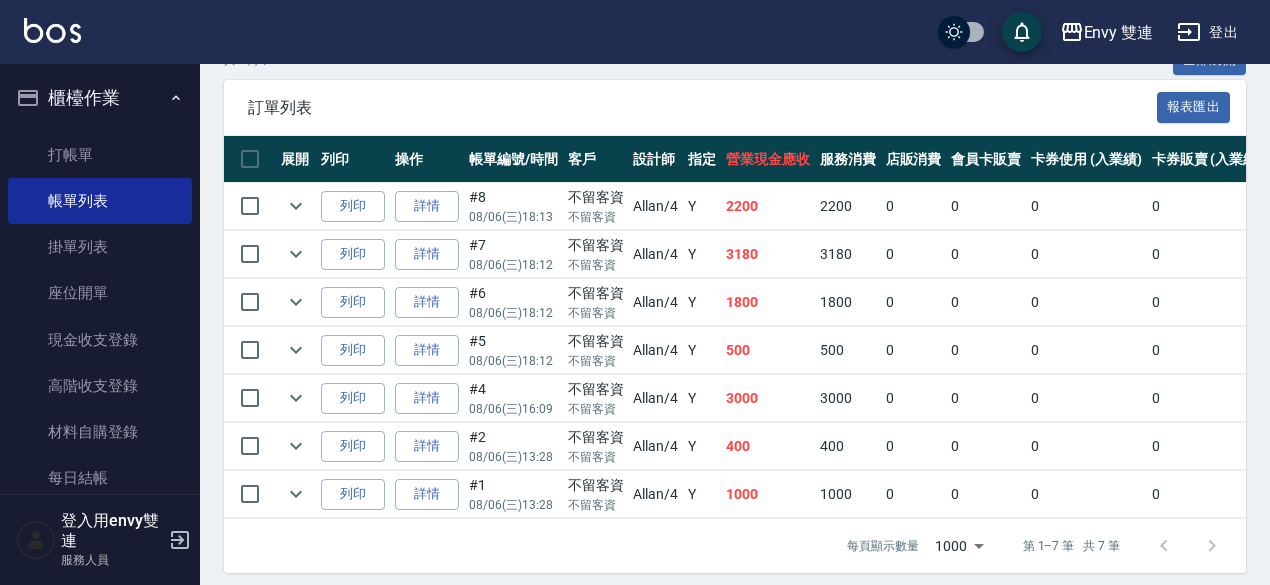 scroll, scrollTop: 504, scrollLeft: 0, axis: vertical 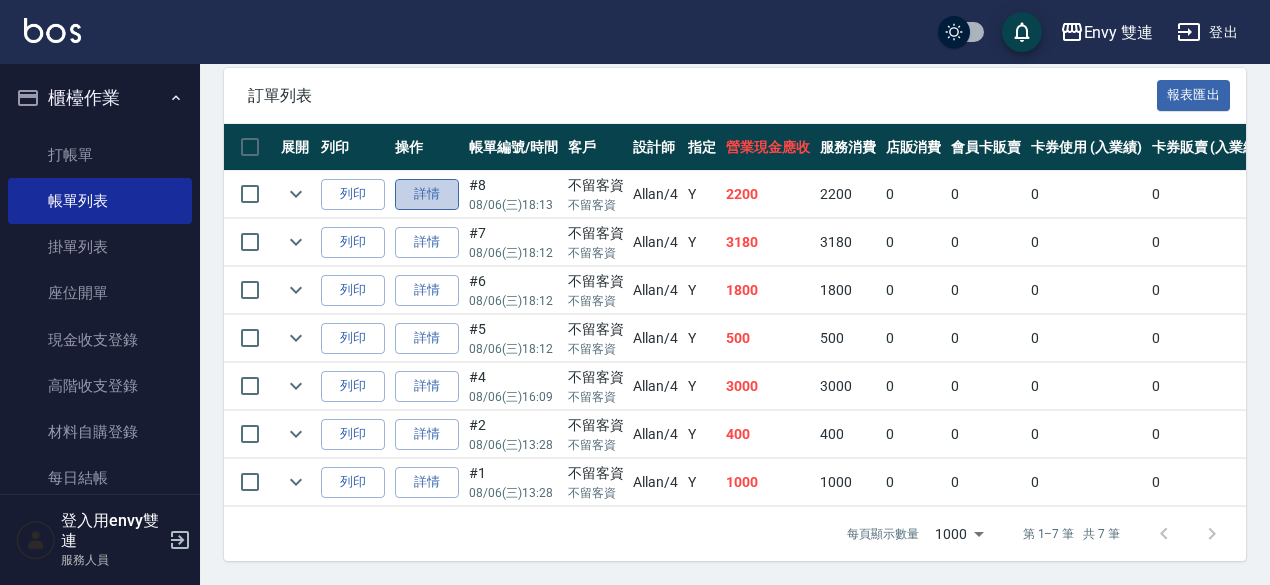 click on "詳情" at bounding box center (427, 194) 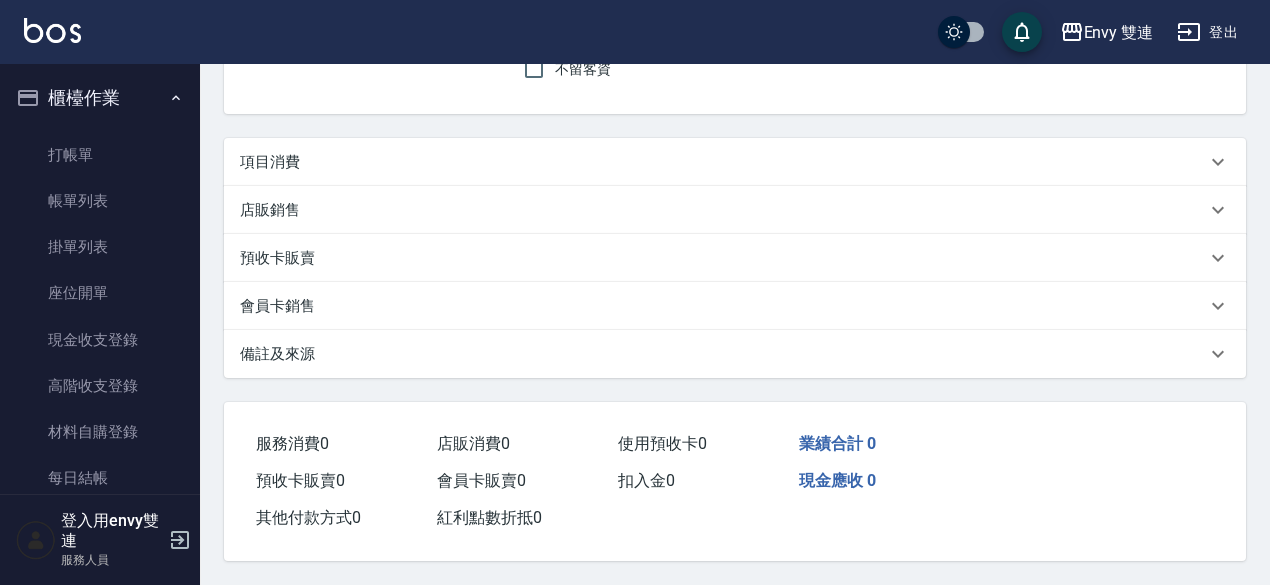 scroll, scrollTop: 0, scrollLeft: 0, axis: both 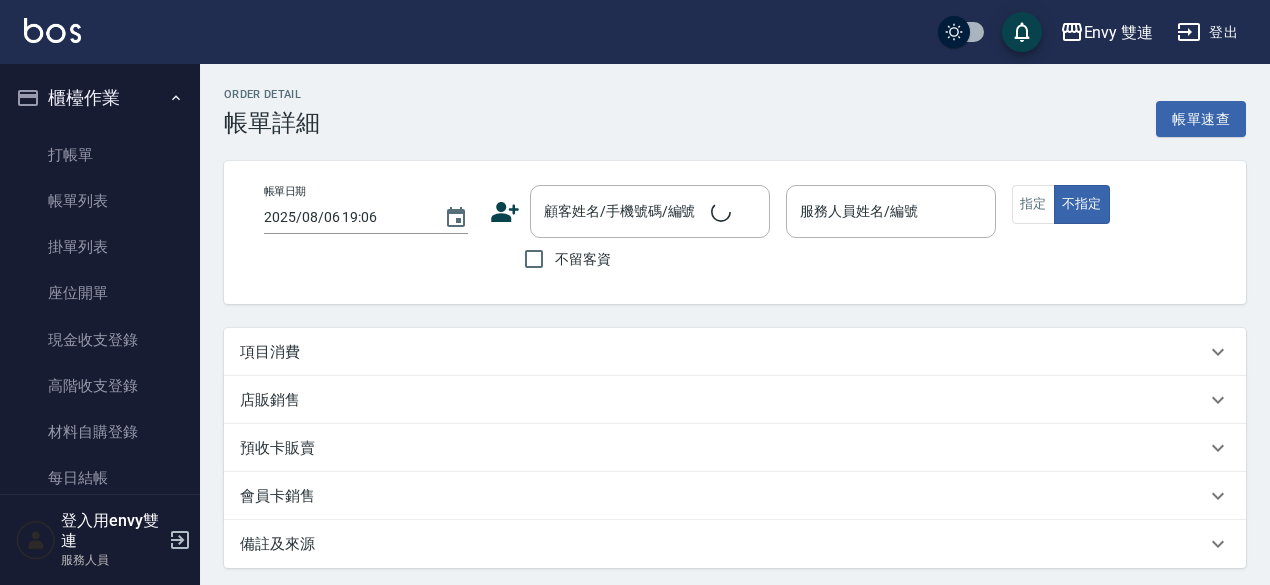 type on "2025/08/06 18:13" 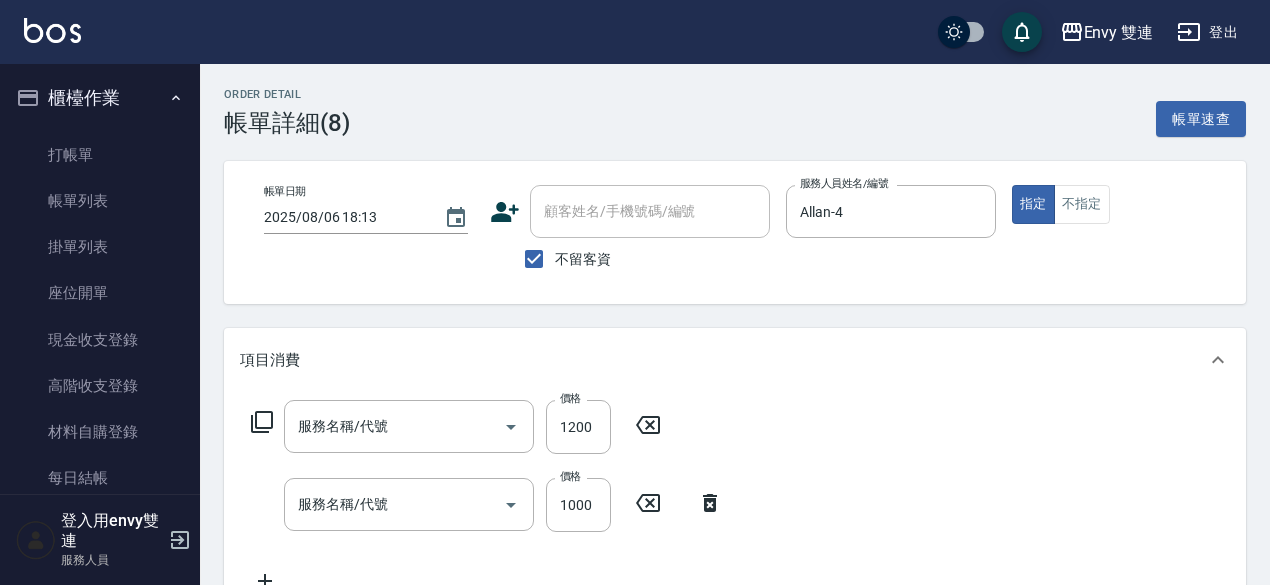 type on "日本結構二段式(503)" 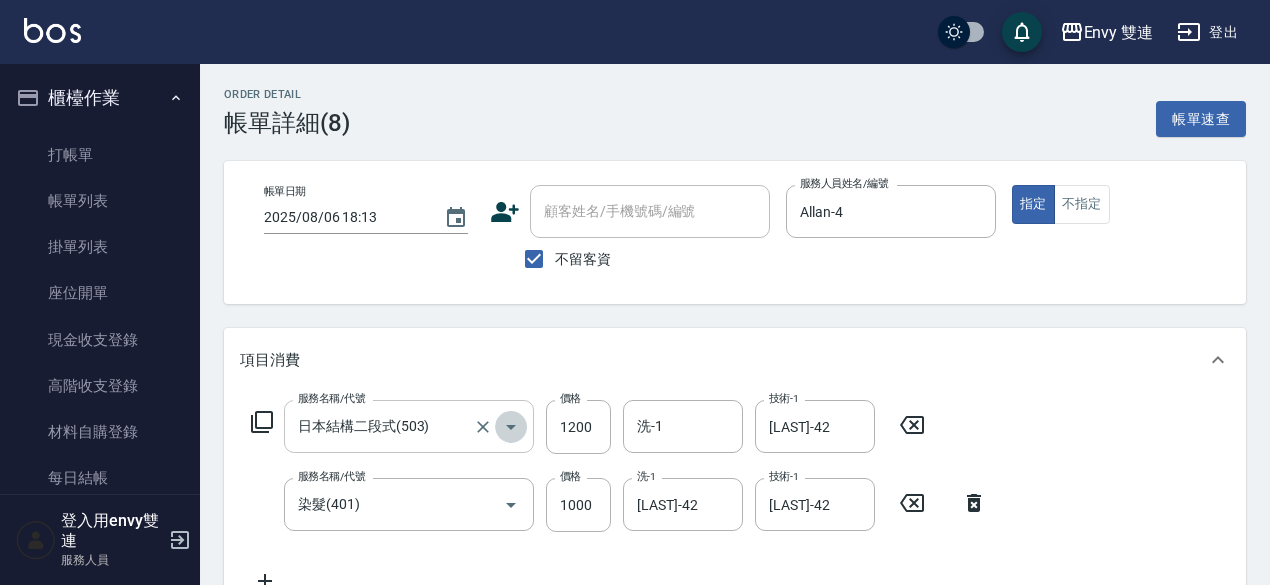 click 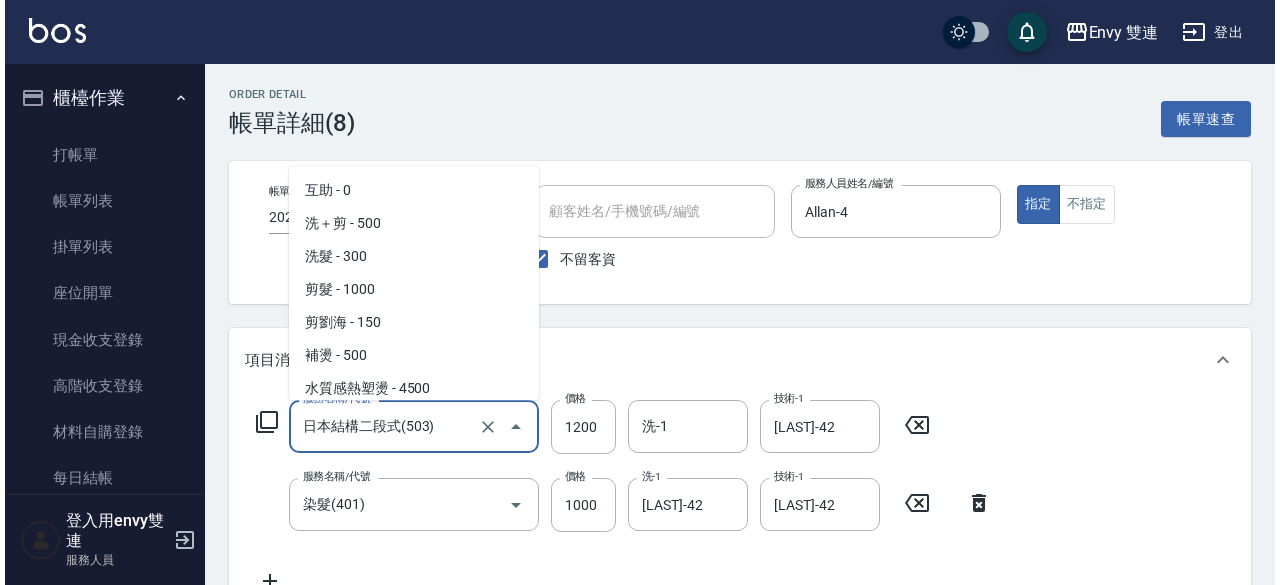 scroll, scrollTop: 269, scrollLeft: 0, axis: vertical 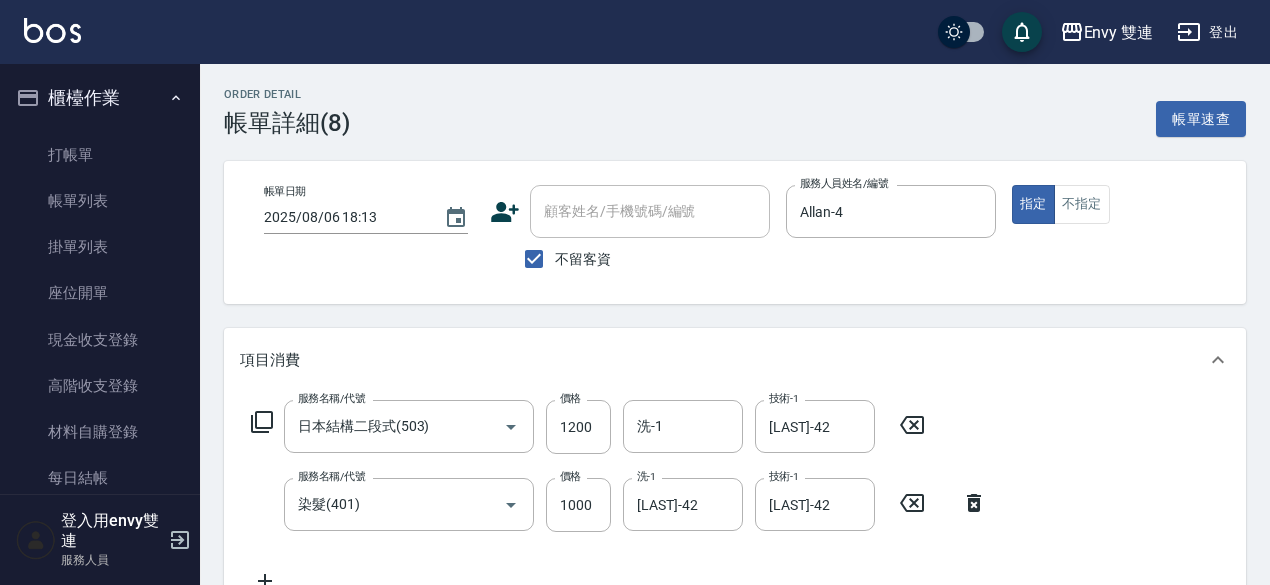 click on "項目消費" at bounding box center (723, 360) 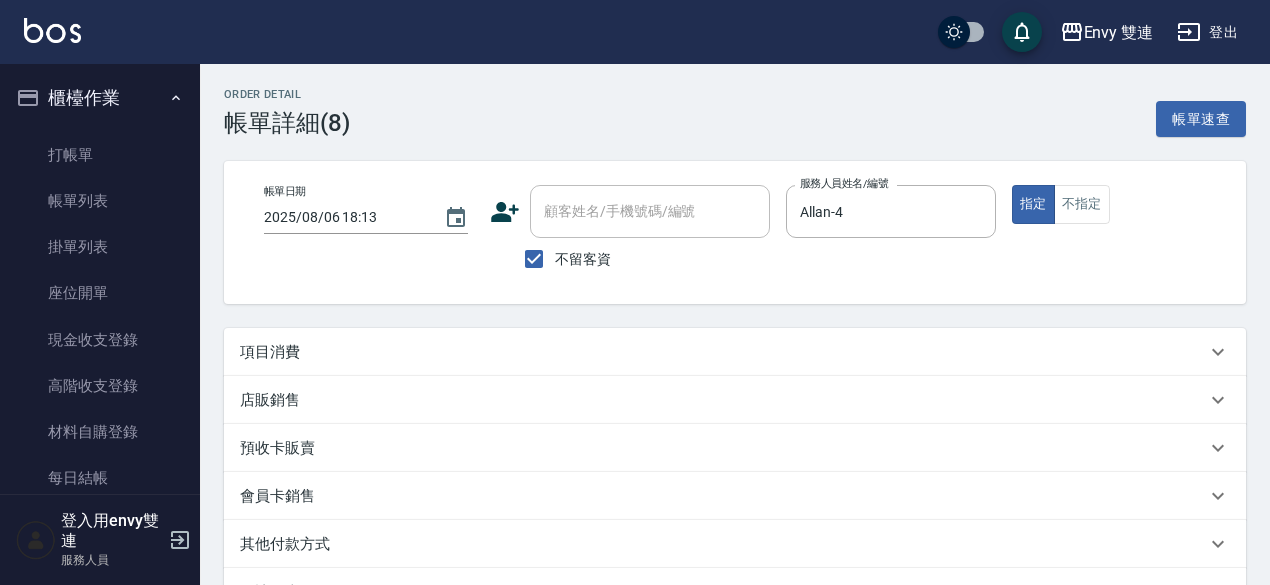 click on "項目消費" at bounding box center (735, 352) 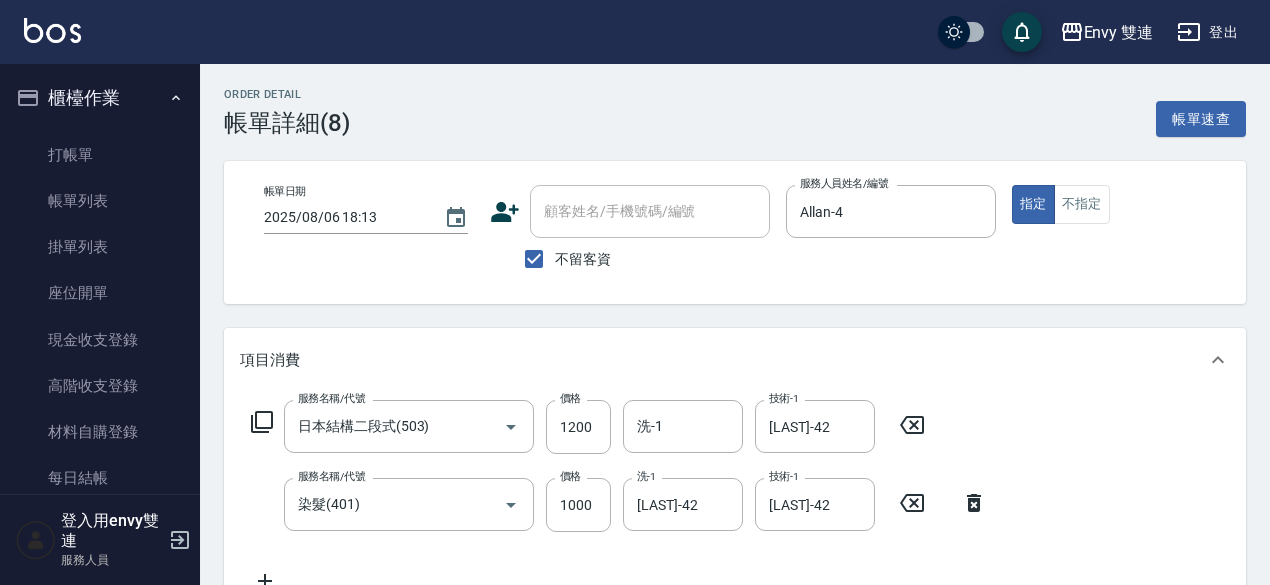 click 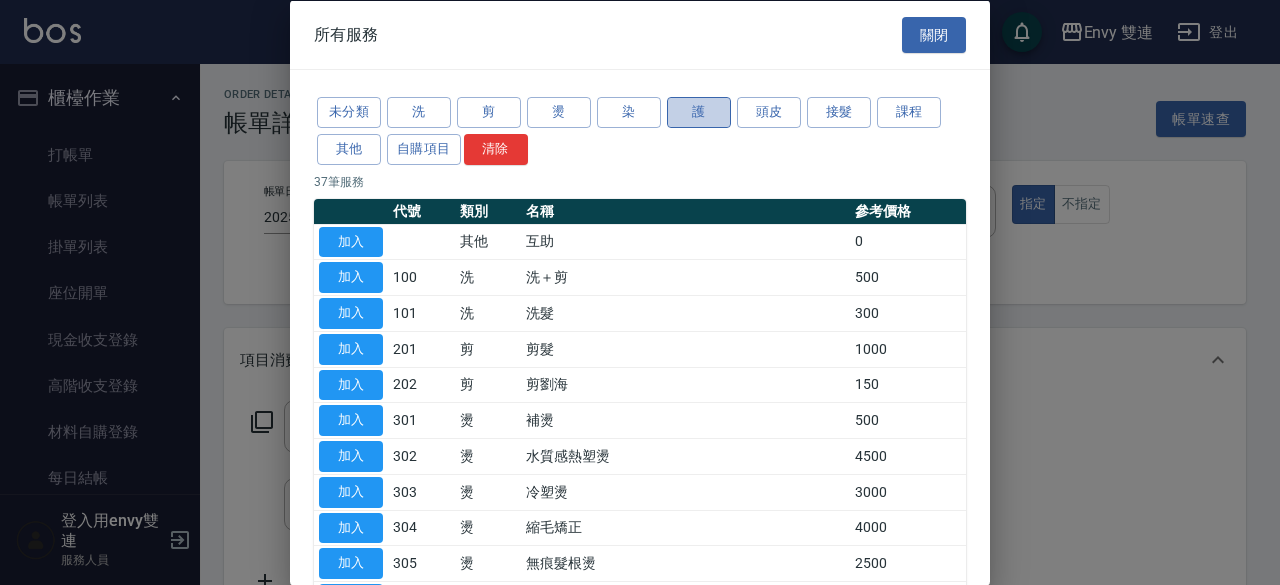 click on "護" at bounding box center (699, 112) 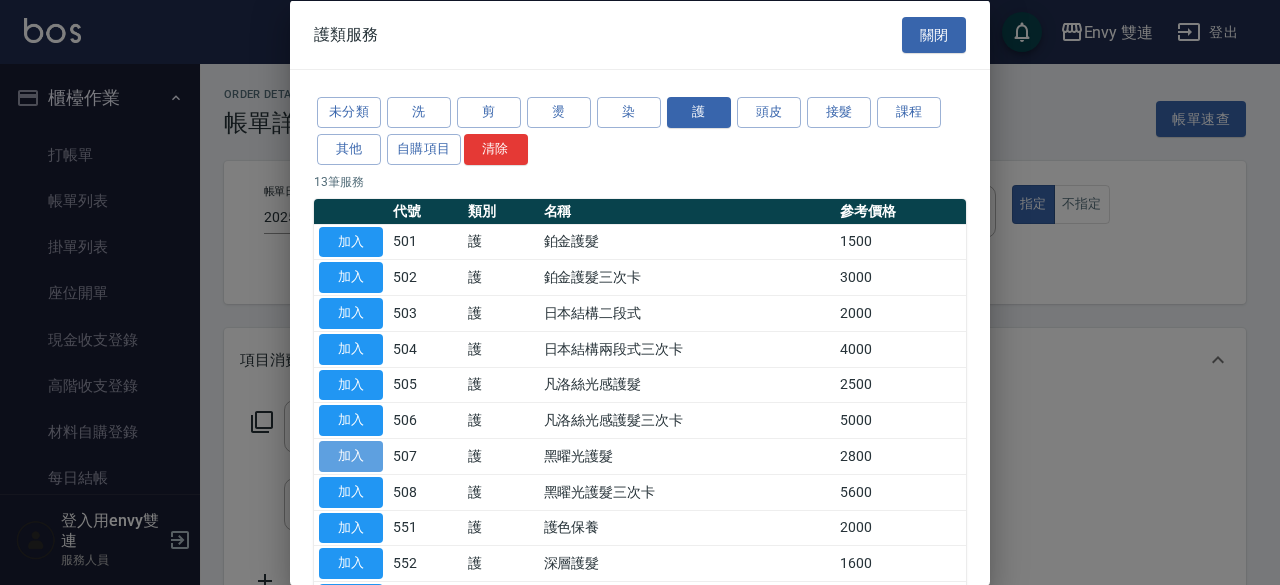click on "加入" at bounding box center (351, 456) 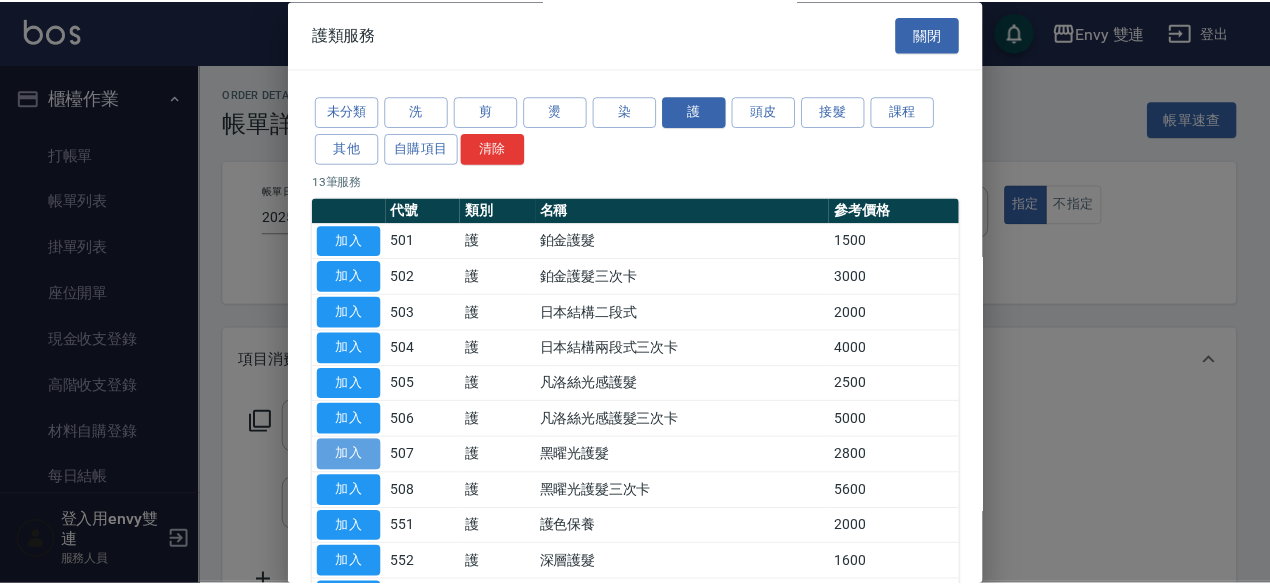 scroll, scrollTop: 15, scrollLeft: 0, axis: vertical 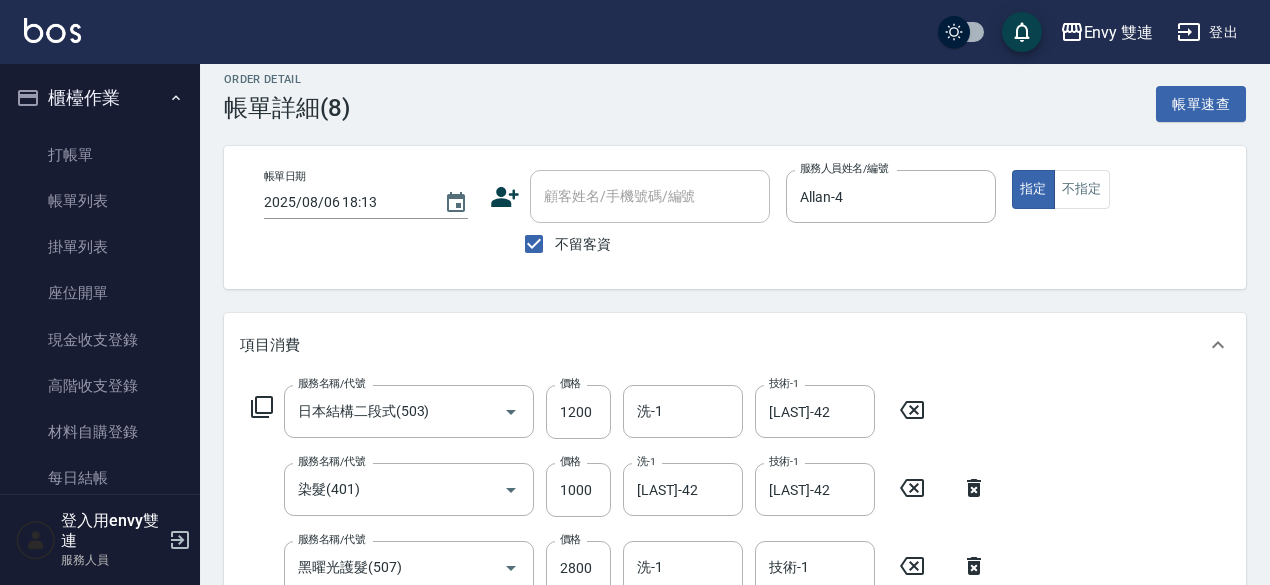 click 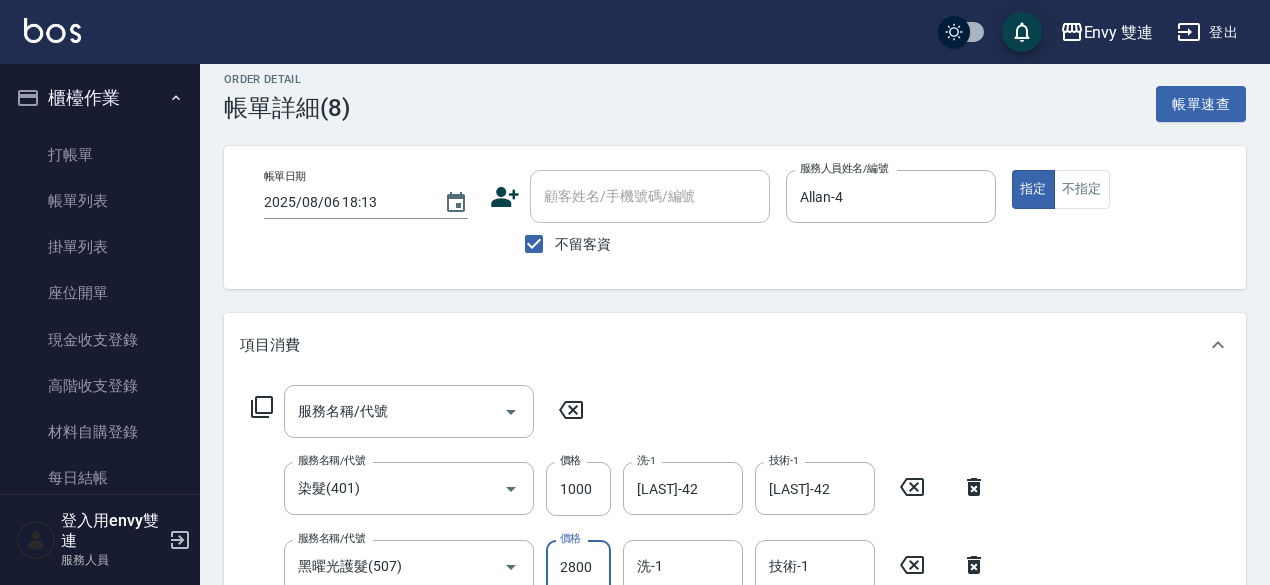 click on "2800" at bounding box center (578, 567) 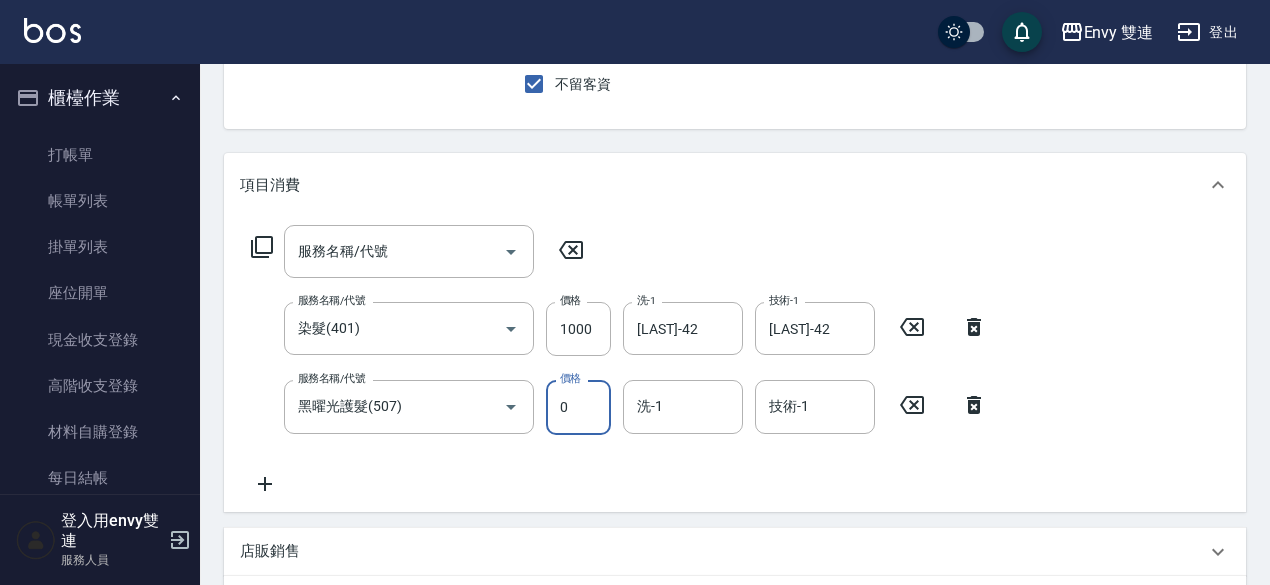 scroll, scrollTop: 216, scrollLeft: 0, axis: vertical 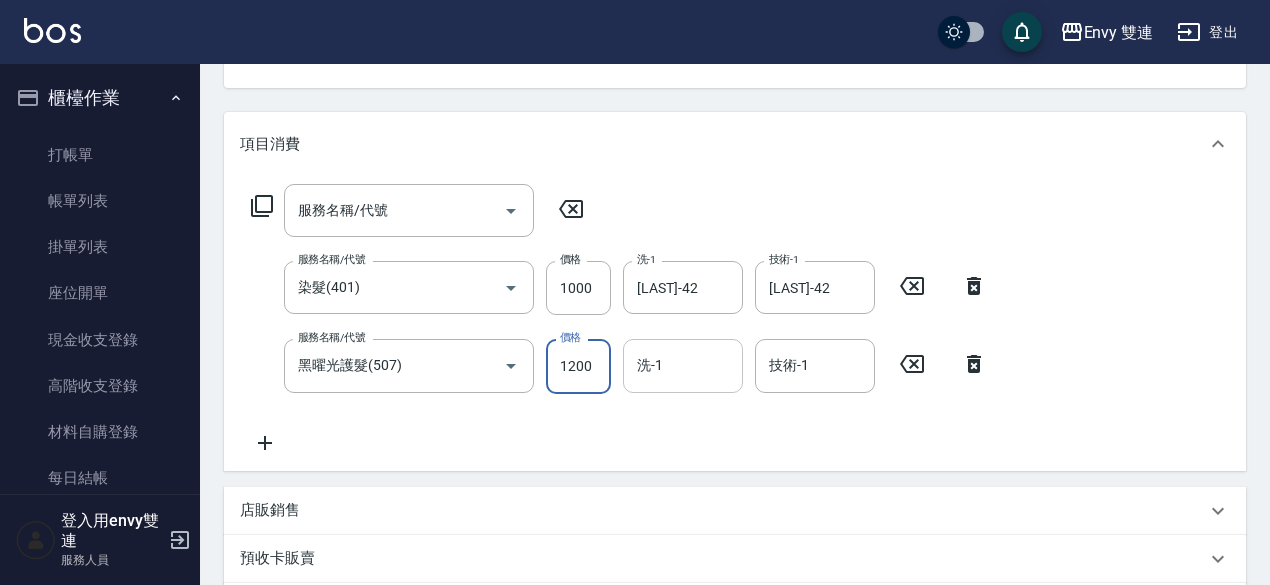 type on "1200" 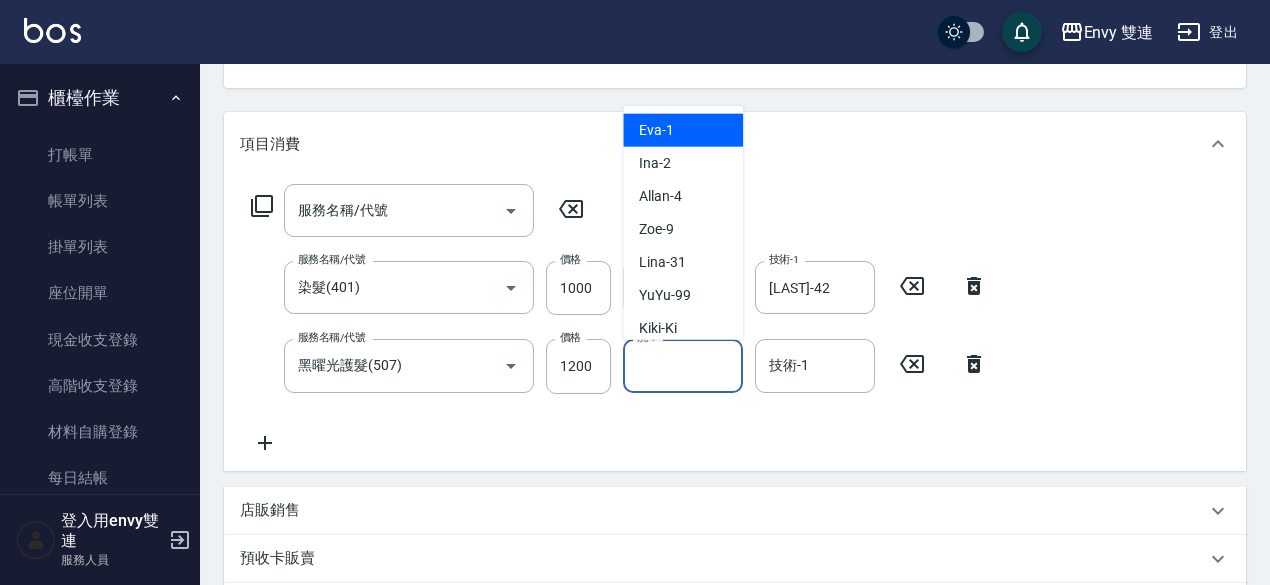 click on "洗-1" at bounding box center [683, 365] 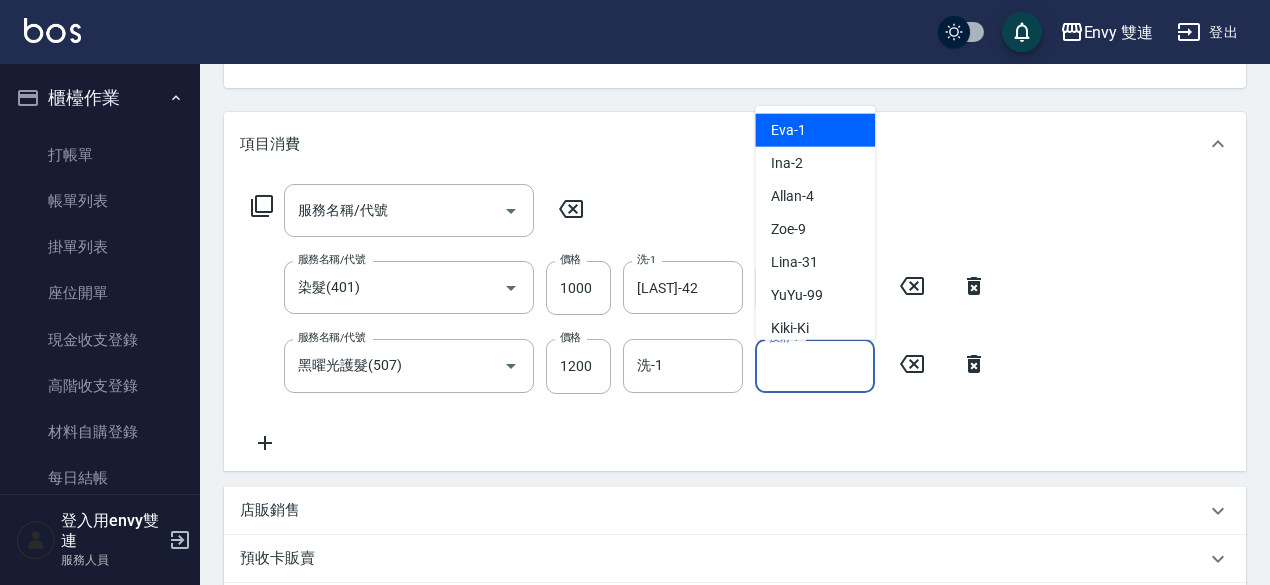 click on "技術-1" at bounding box center [815, 365] 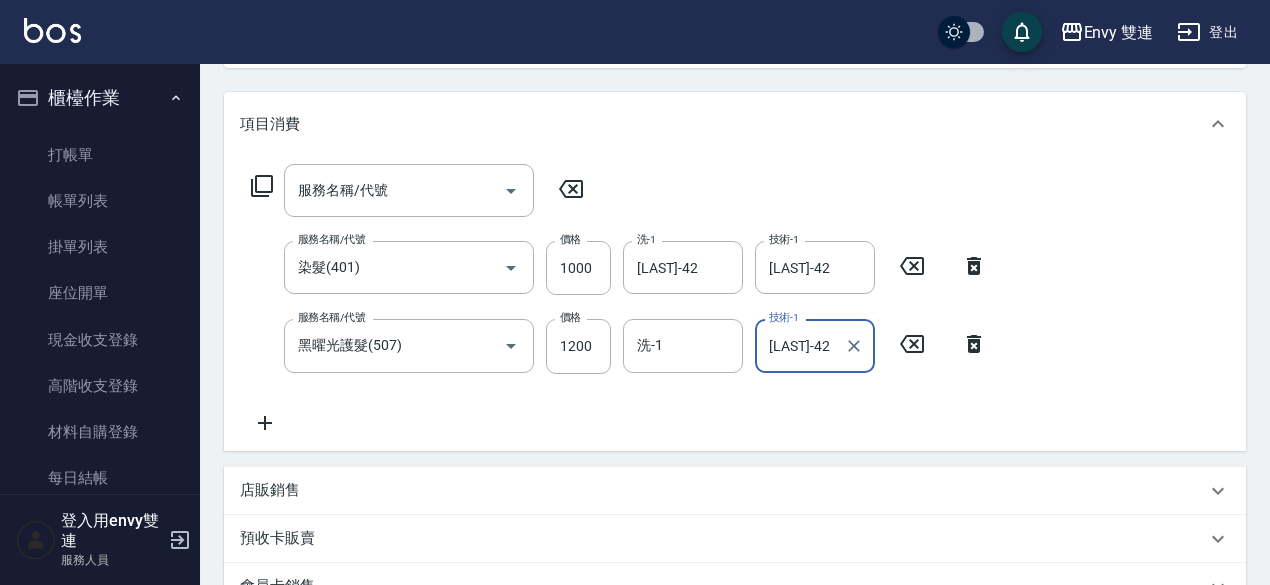 scroll, scrollTop: 227, scrollLeft: 0, axis: vertical 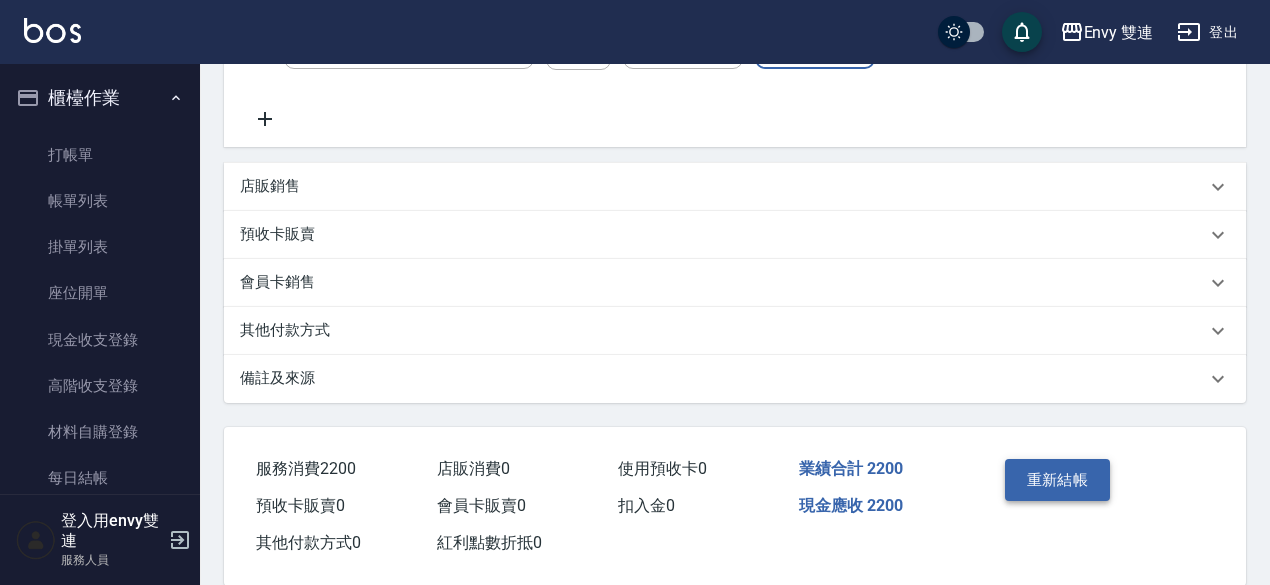type on "[LAST]-42" 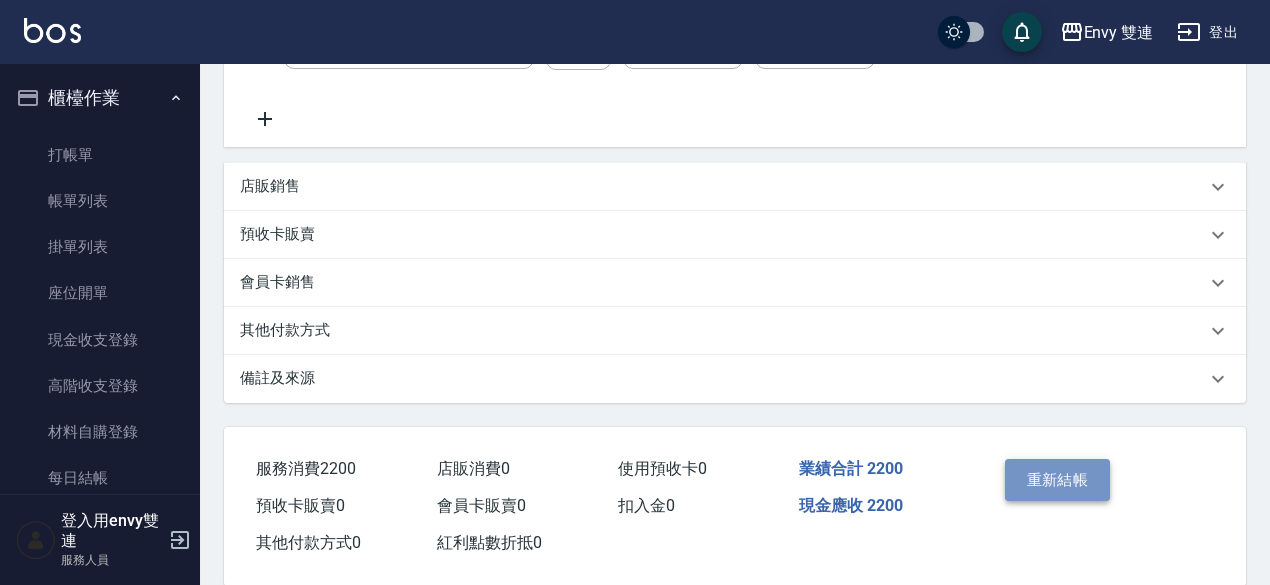 click on "重新結帳" at bounding box center (1058, 480) 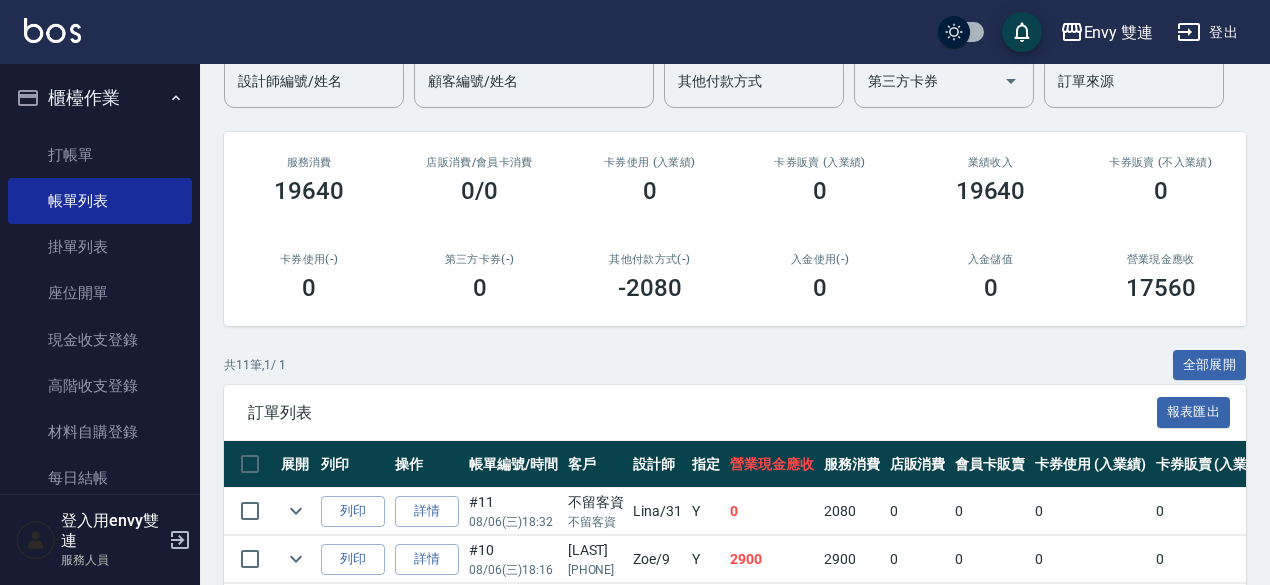 scroll, scrollTop: 0, scrollLeft: 0, axis: both 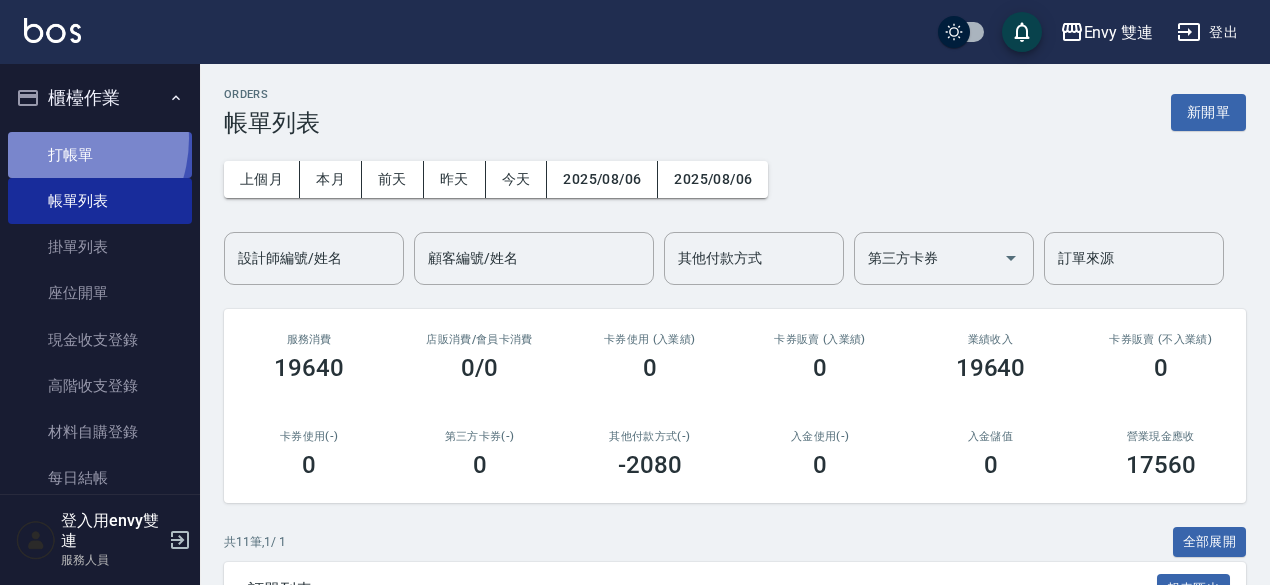 click on "打帳單" at bounding box center [100, 155] 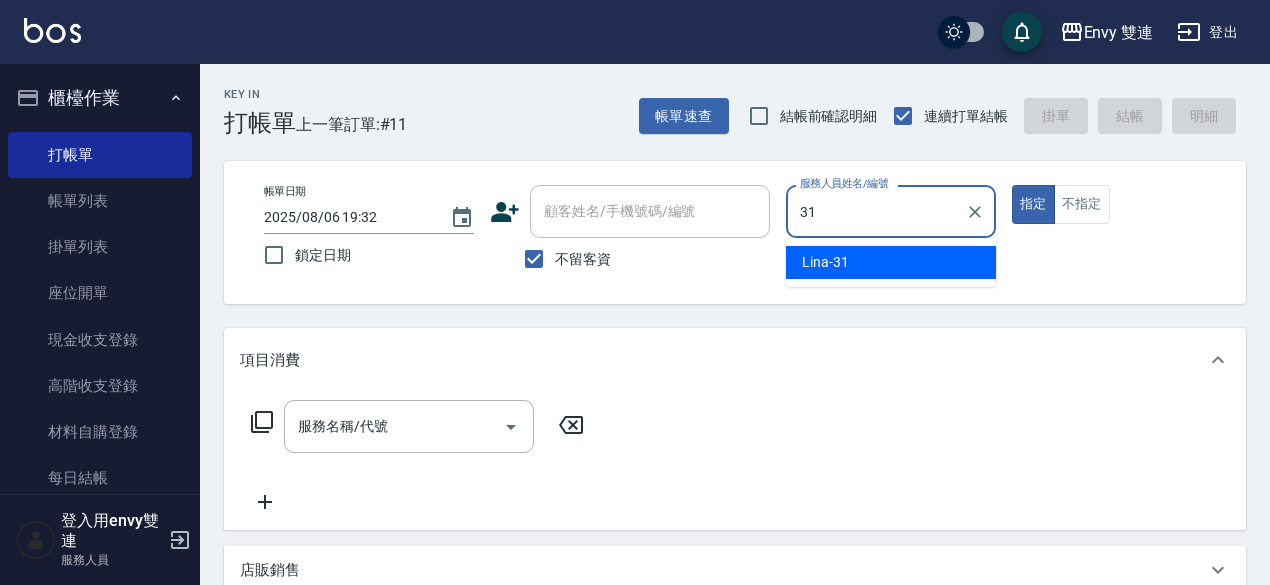 type on "Lina-31" 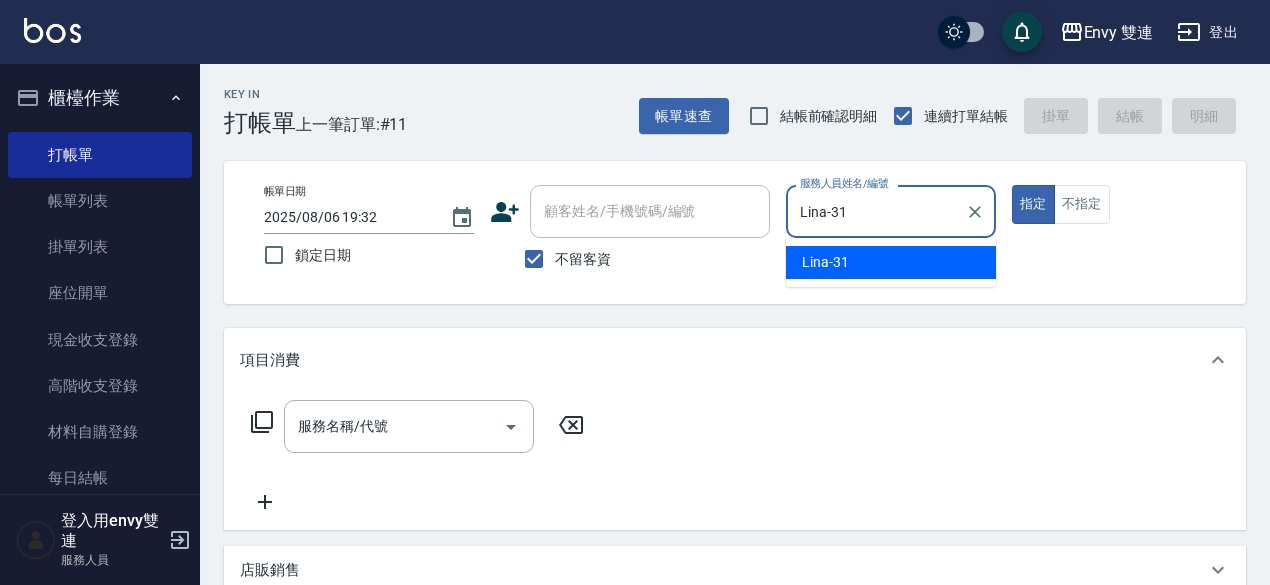 type on "true" 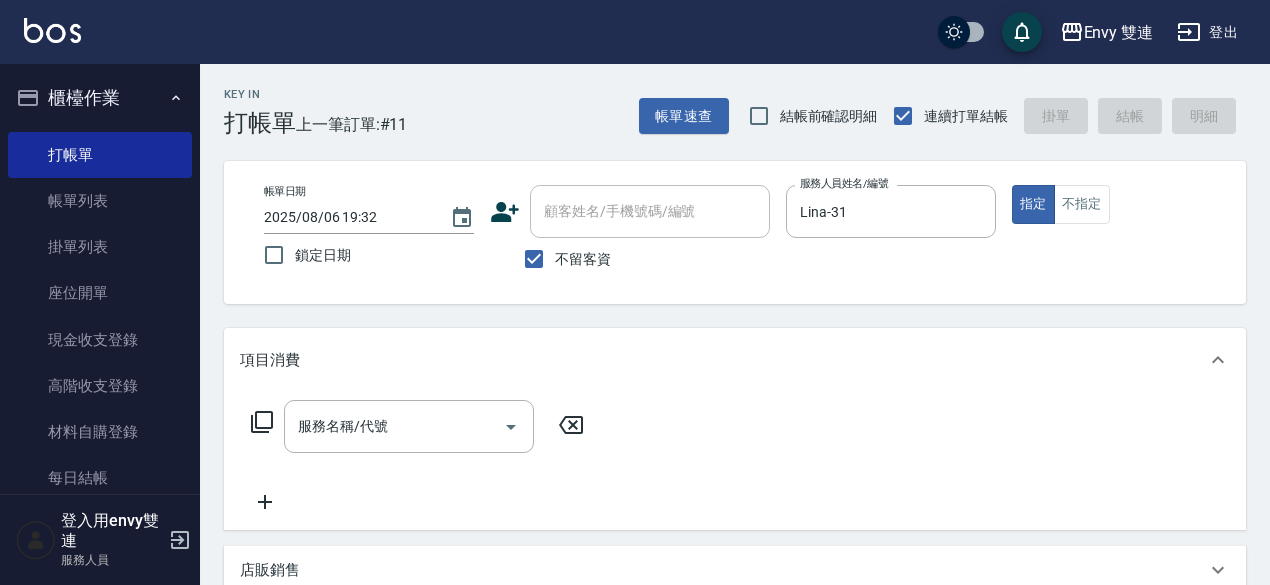 click on "顧客姓名/手機號碼/編號" at bounding box center (650, 211) 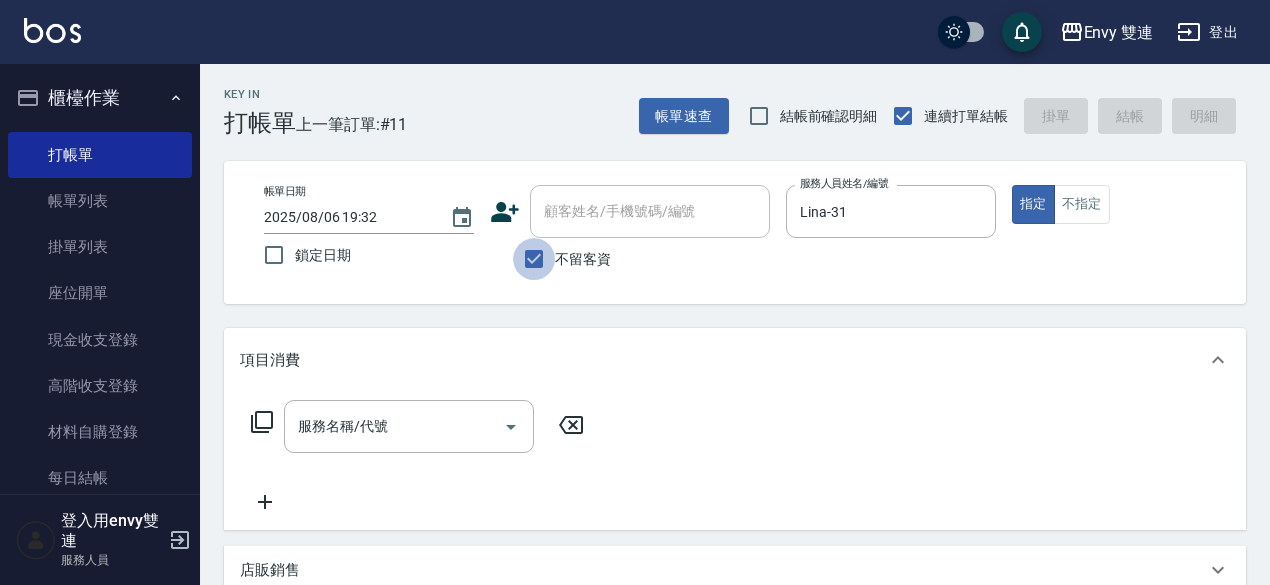 click on "不留客資" at bounding box center (534, 259) 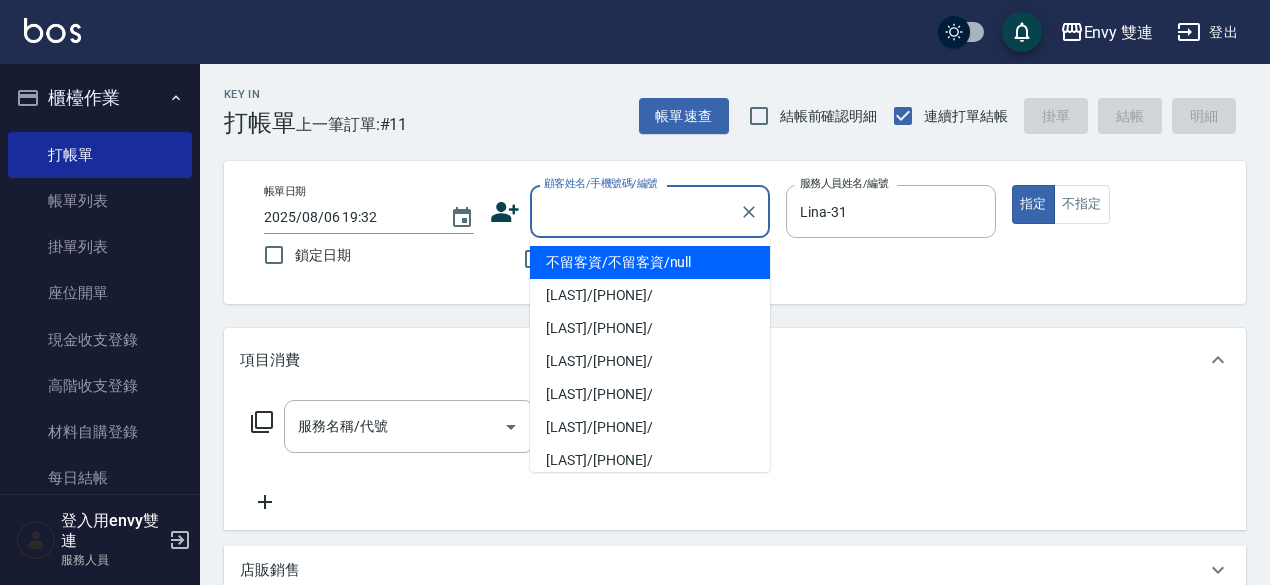 click on "顧客姓名/手機號碼/編號" at bounding box center (635, 211) 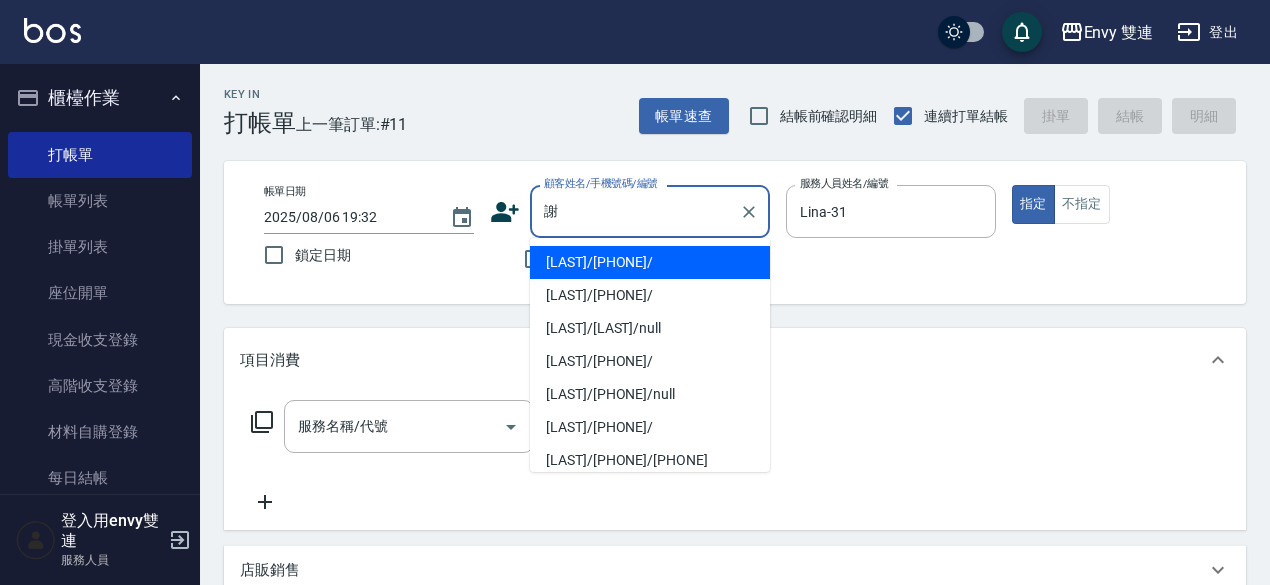 click on "[LAST]/[PHONE]/" at bounding box center [650, 262] 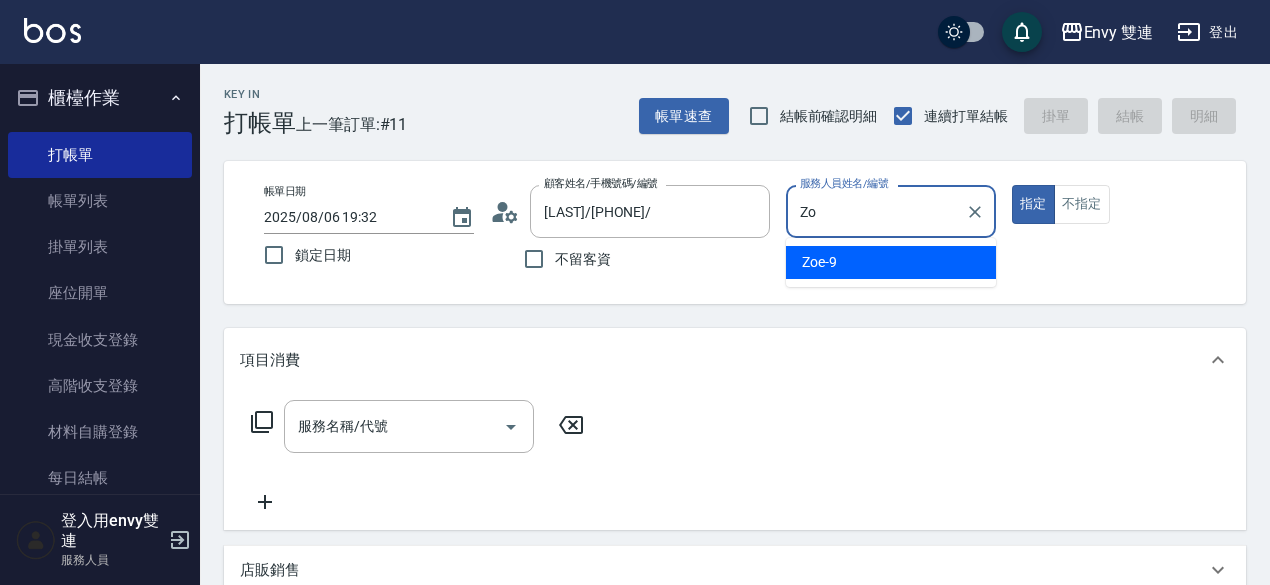 type on "Z" 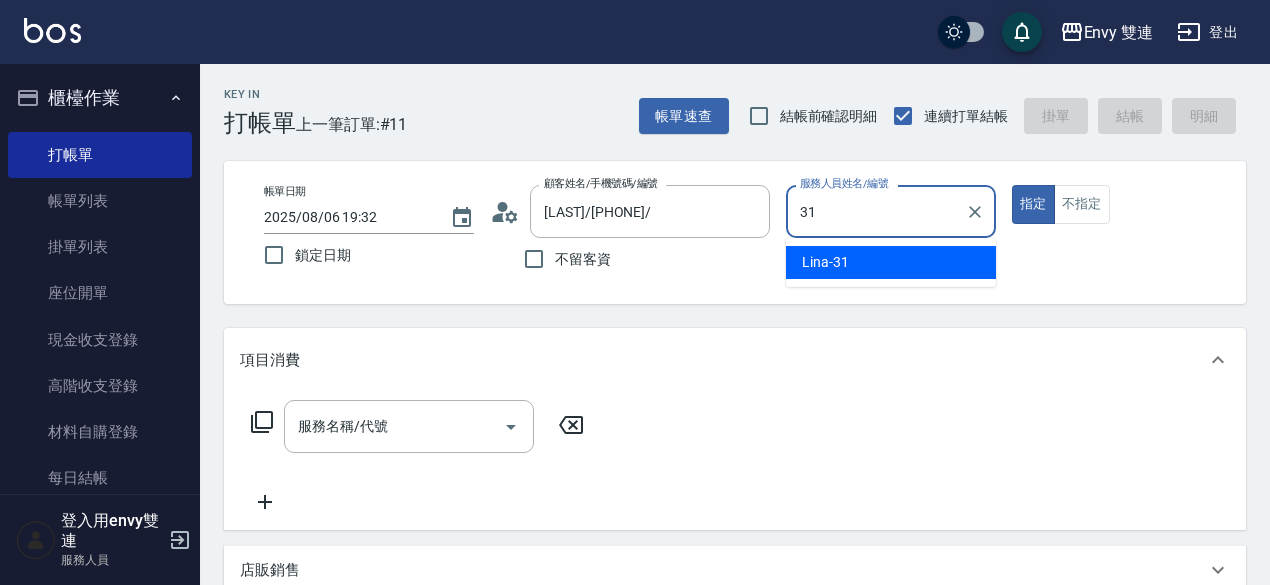 type on "Lina-31" 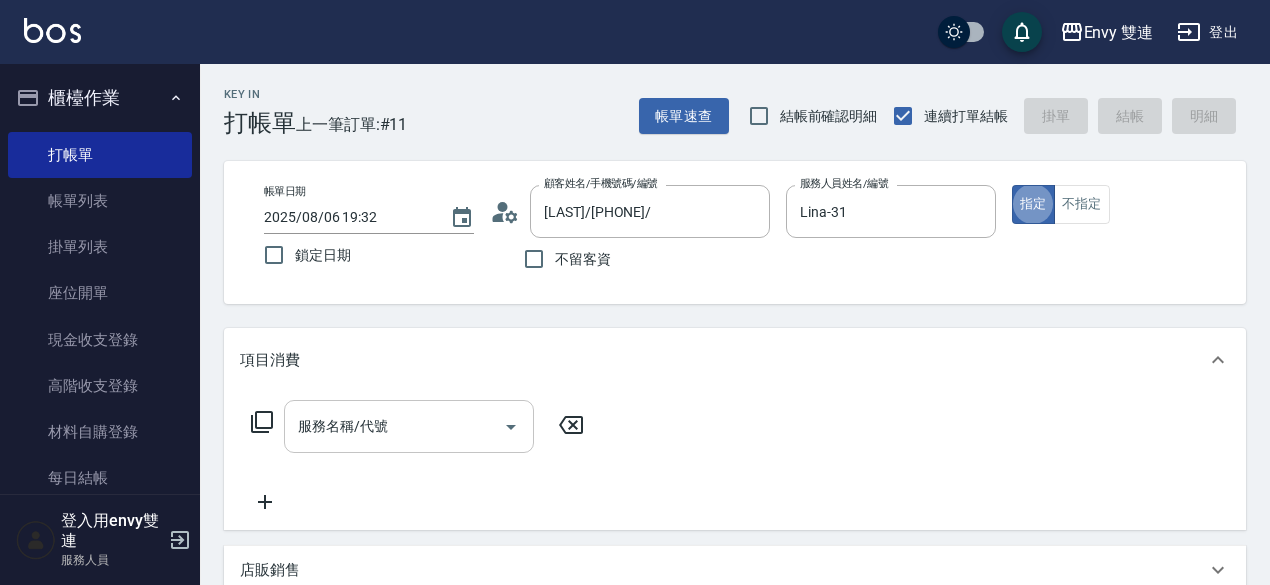 click on "服務名稱/代號" at bounding box center (394, 426) 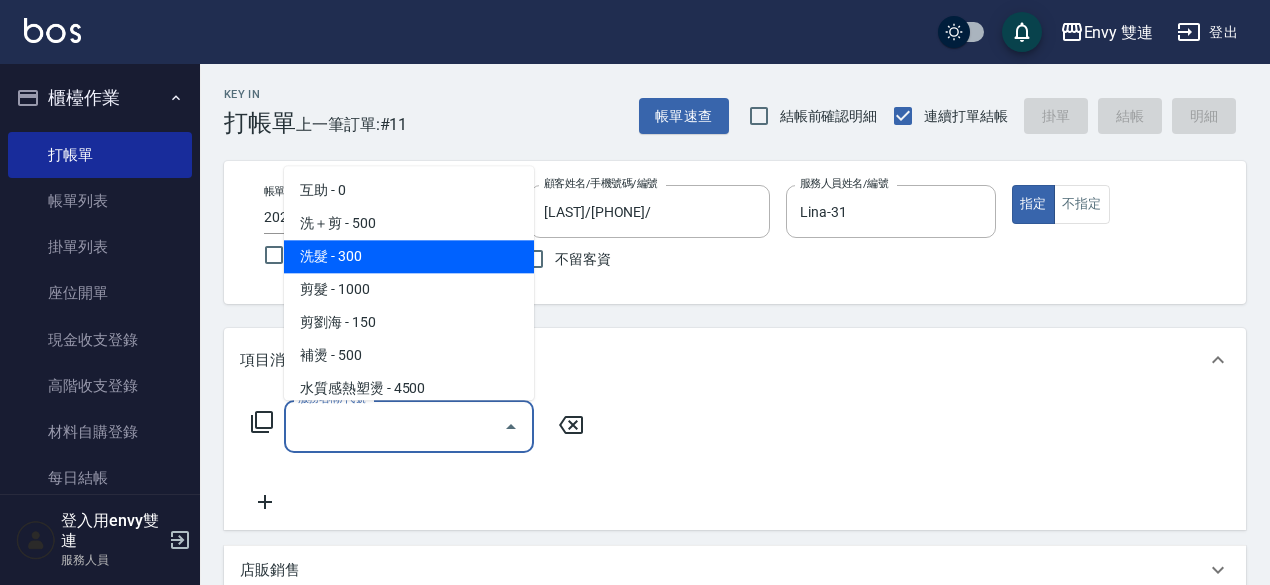 click on "洗髮 - 300" at bounding box center [409, 256] 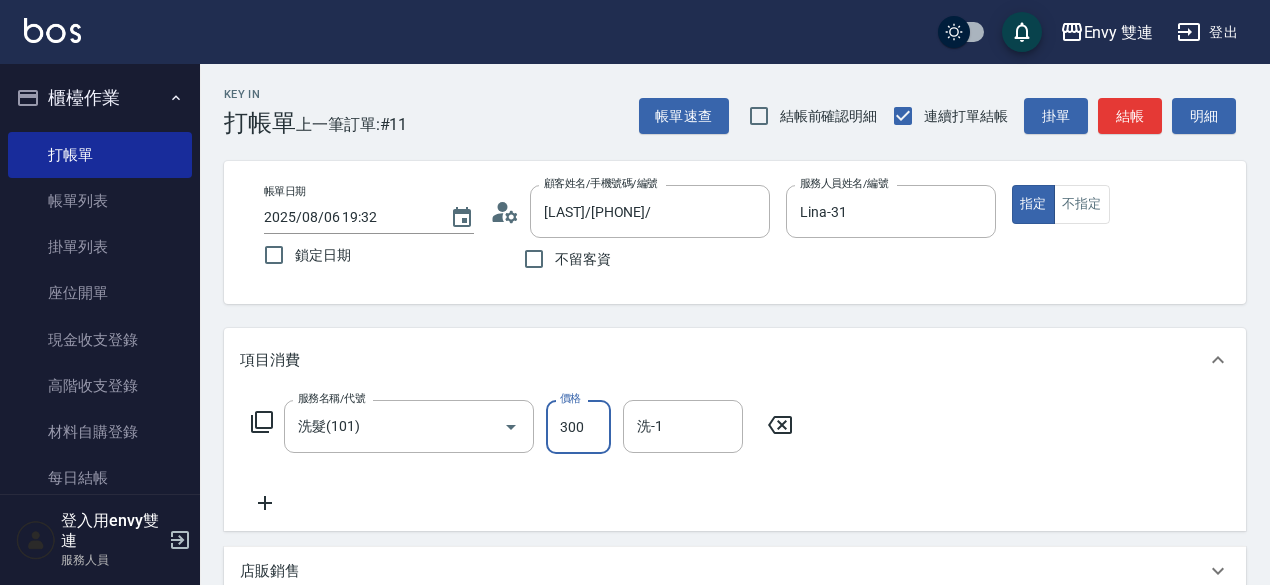 click on "300" at bounding box center [578, 427] 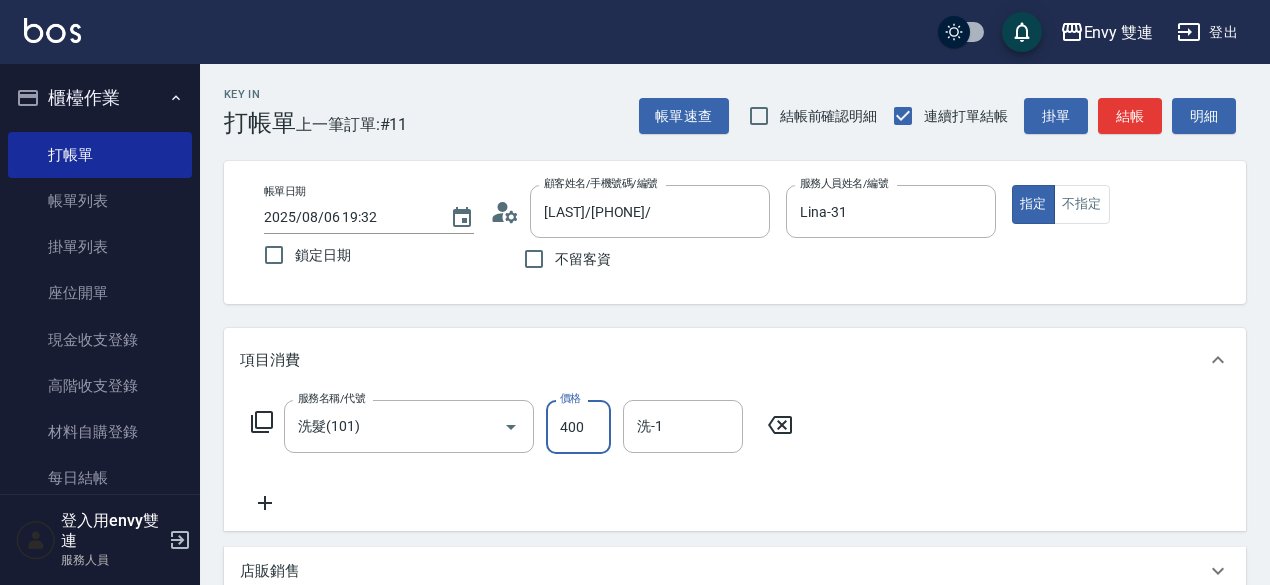 type on "400" 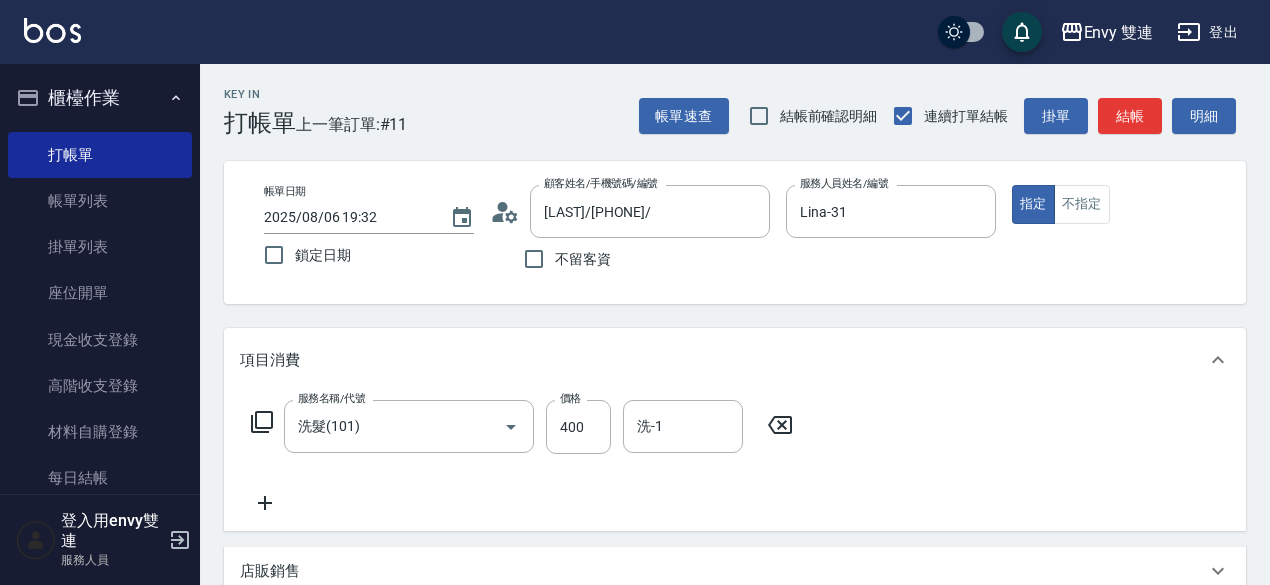 click on "服務名稱/代號 洗髮(101) 服務名稱/代號 價格 400 價格 洗-1 洗-1" at bounding box center [735, 461] 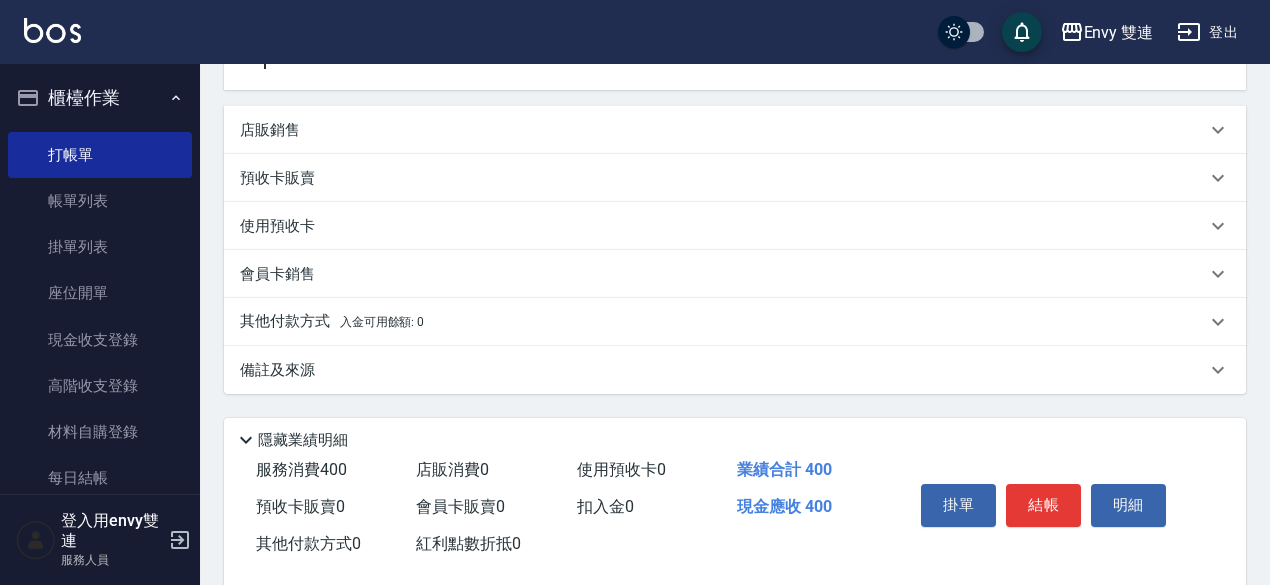 scroll, scrollTop: 452, scrollLeft: 0, axis: vertical 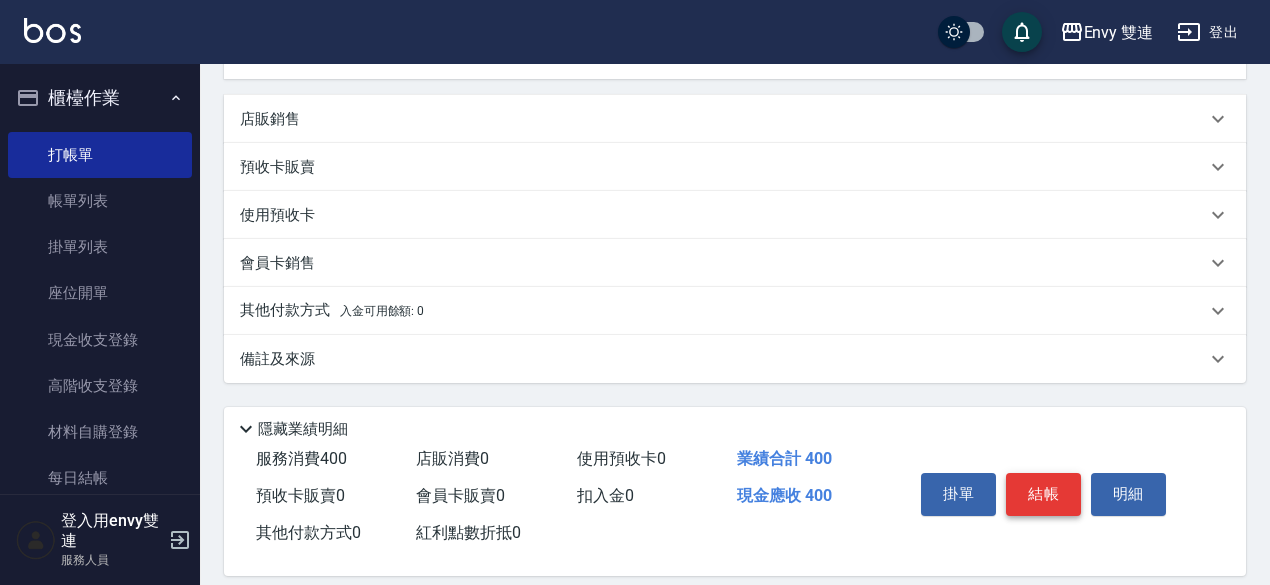 click on "結帳" at bounding box center [1043, 494] 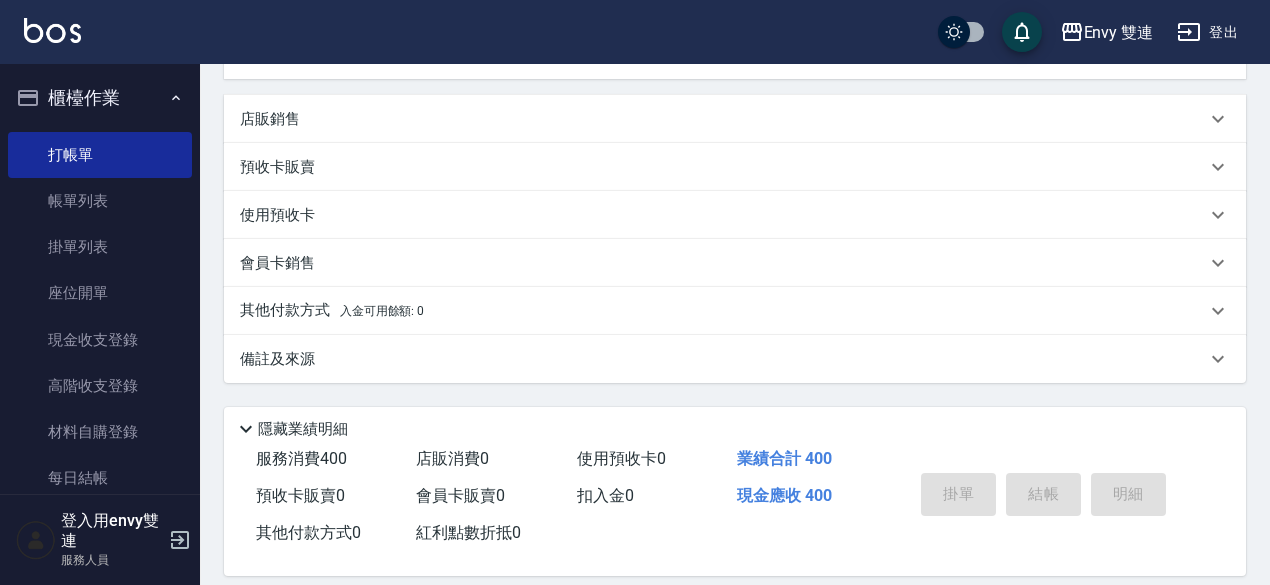 type on "2025/08/06 19:33" 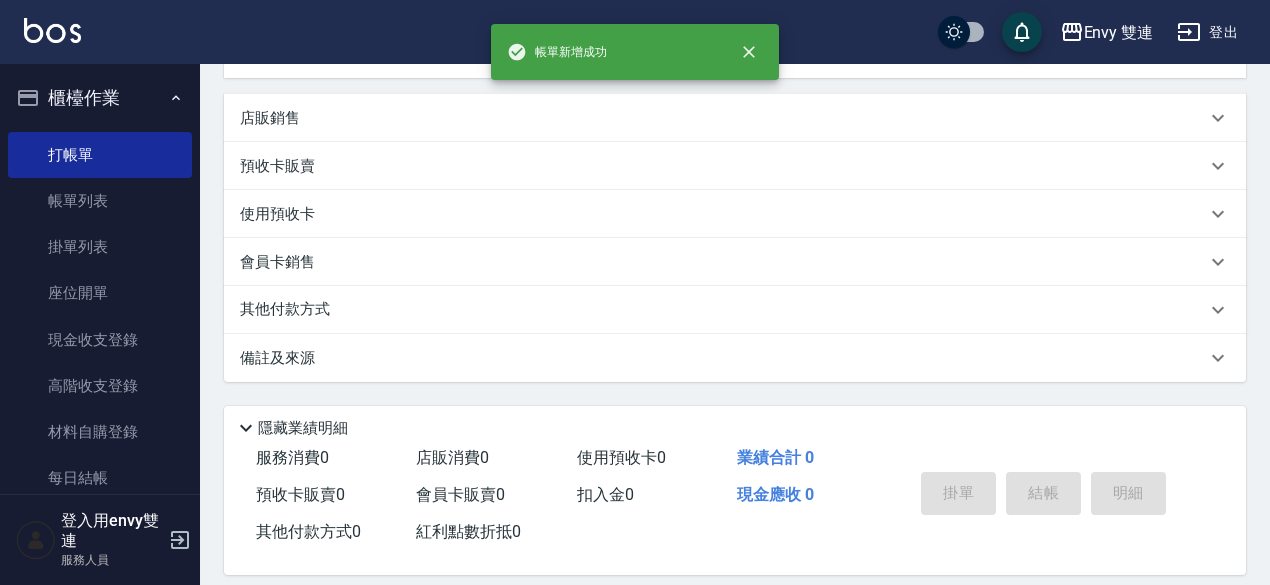 scroll, scrollTop: 0, scrollLeft: 0, axis: both 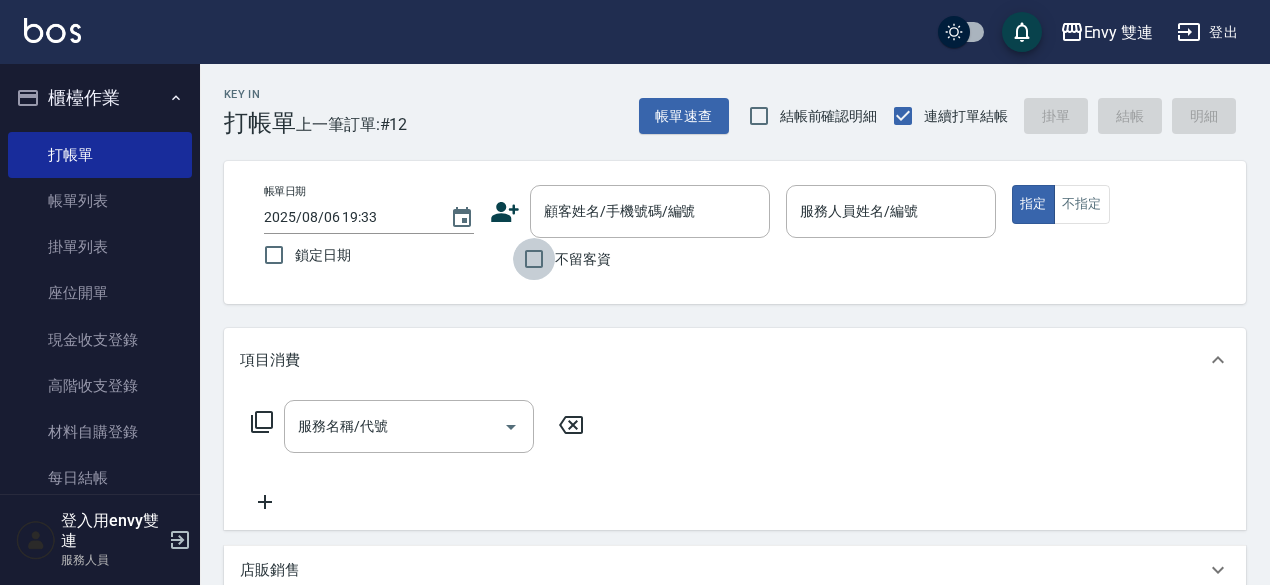 click on "不留客資" at bounding box center (534, 259) 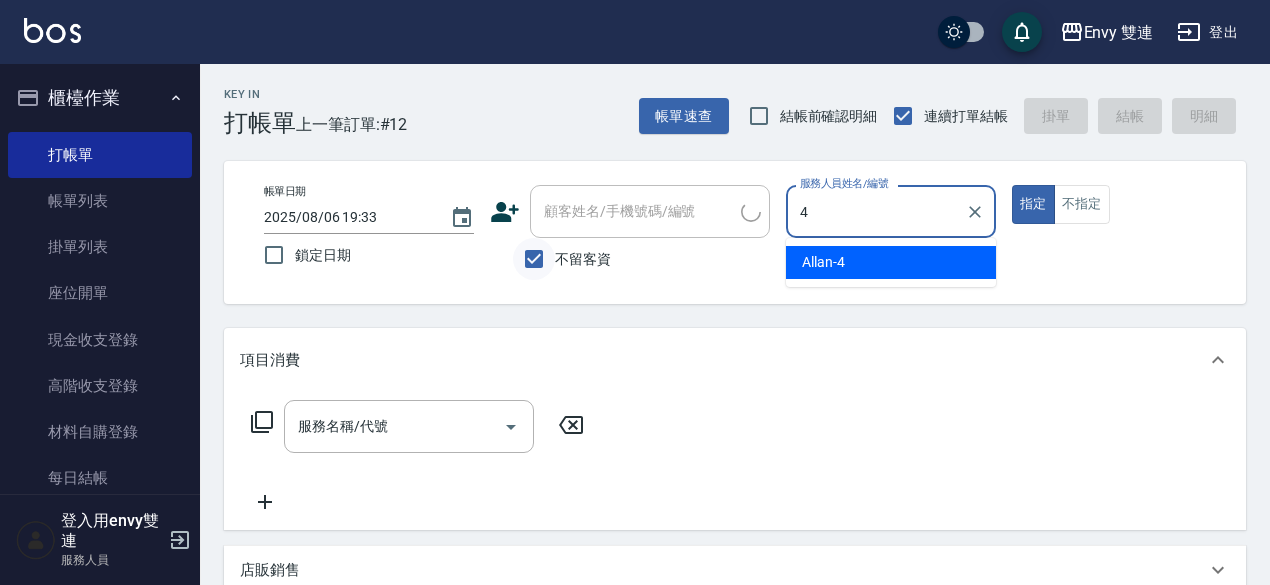 type on "Allan-4" 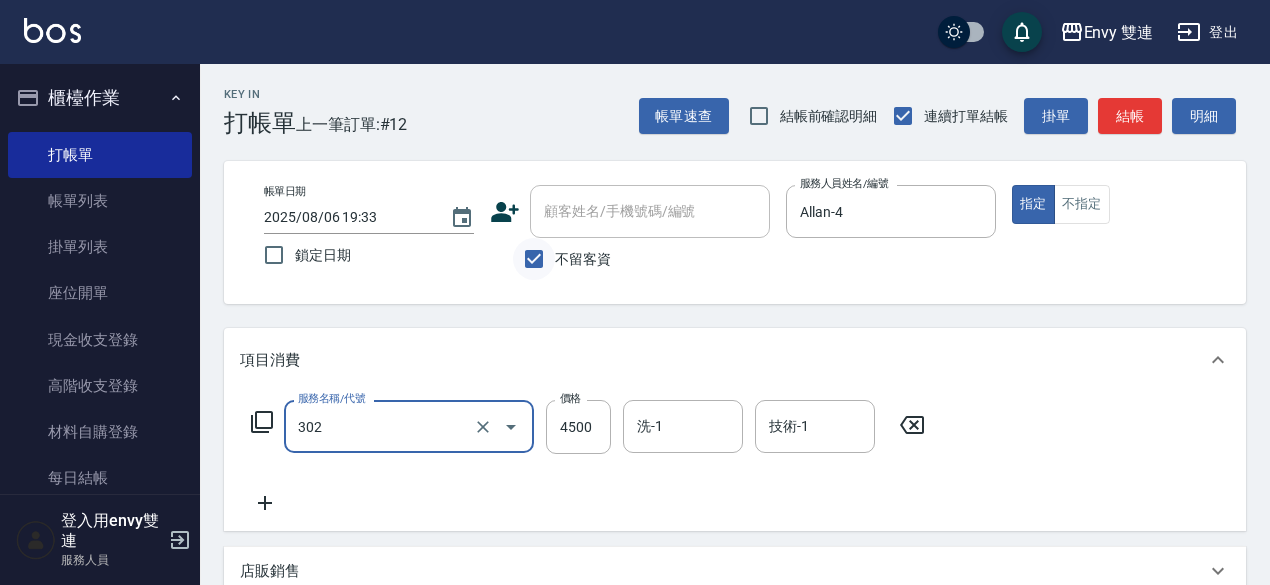 type on "水質感熱塑燙(302)" 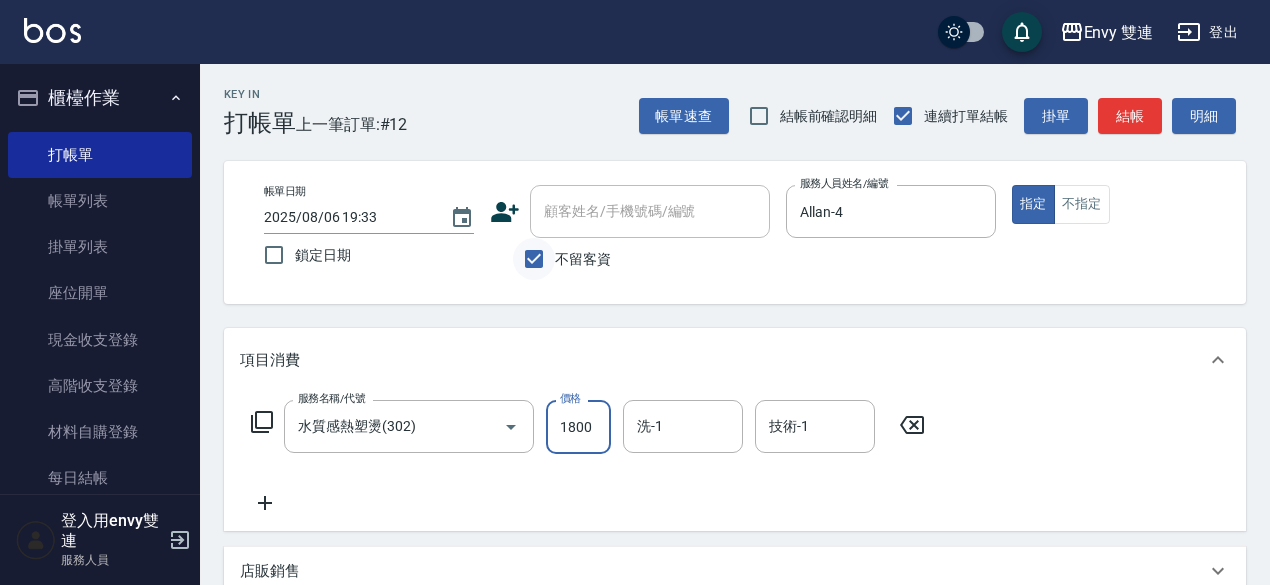 type on "1800" 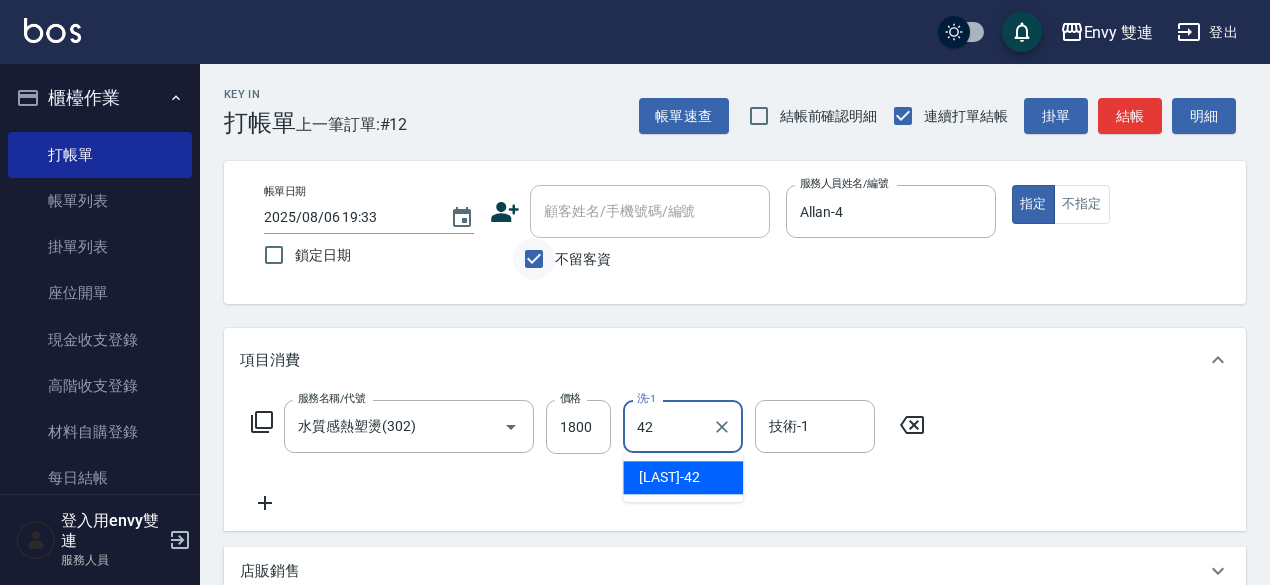 type on "[LAST]-42" 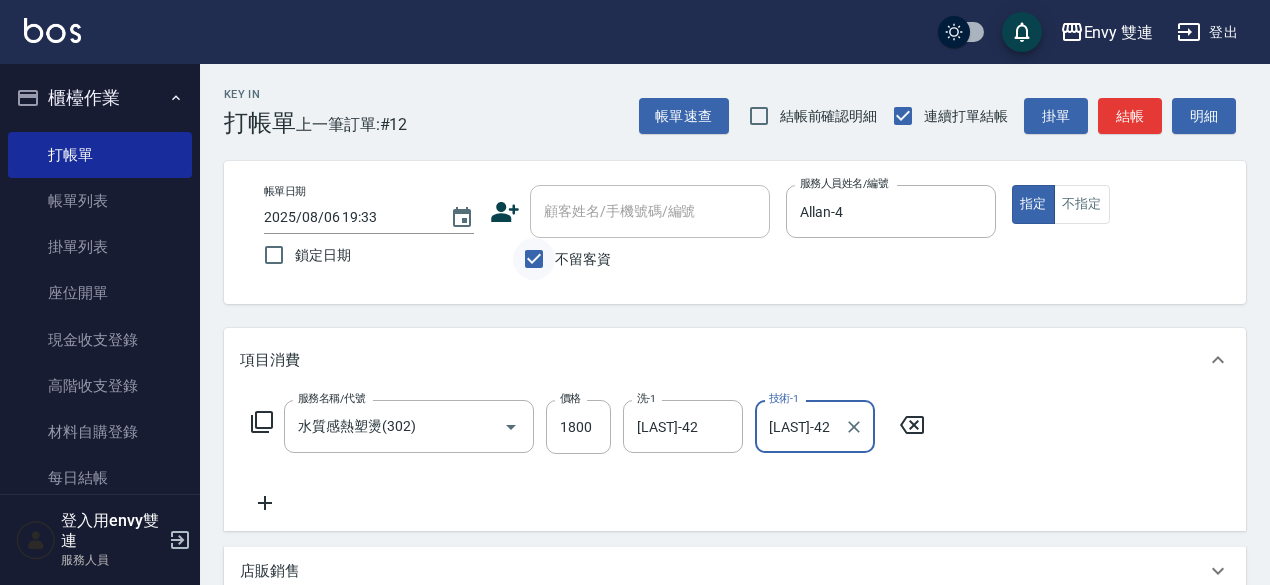 type on "[LAST]-42" 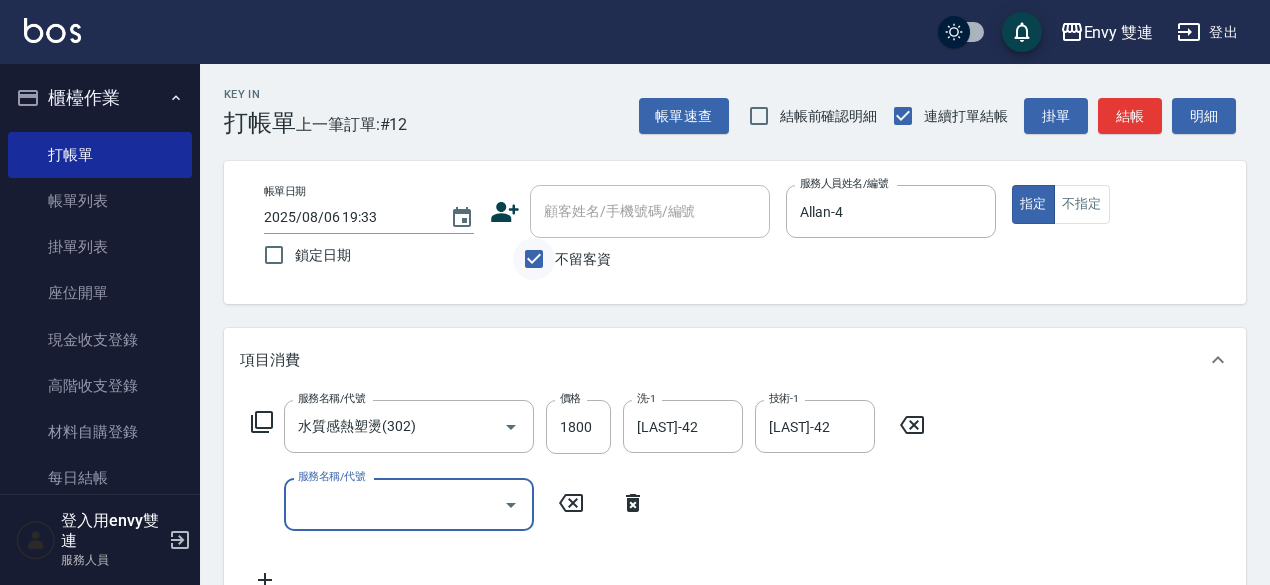 type on "4" 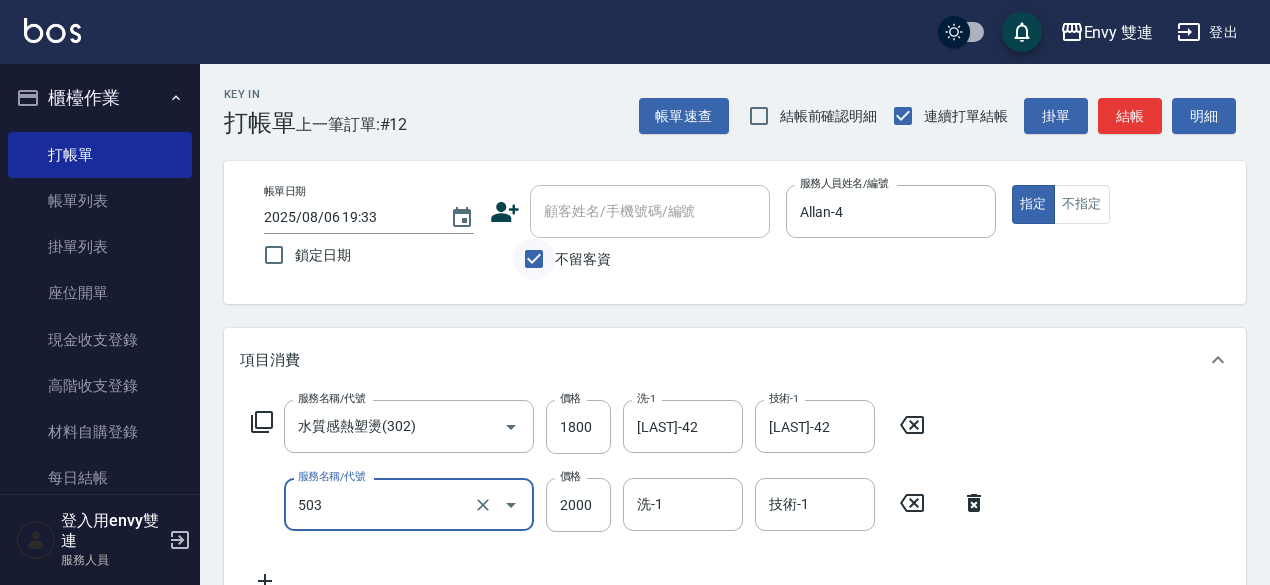 type on "日本結構二段式(503)" 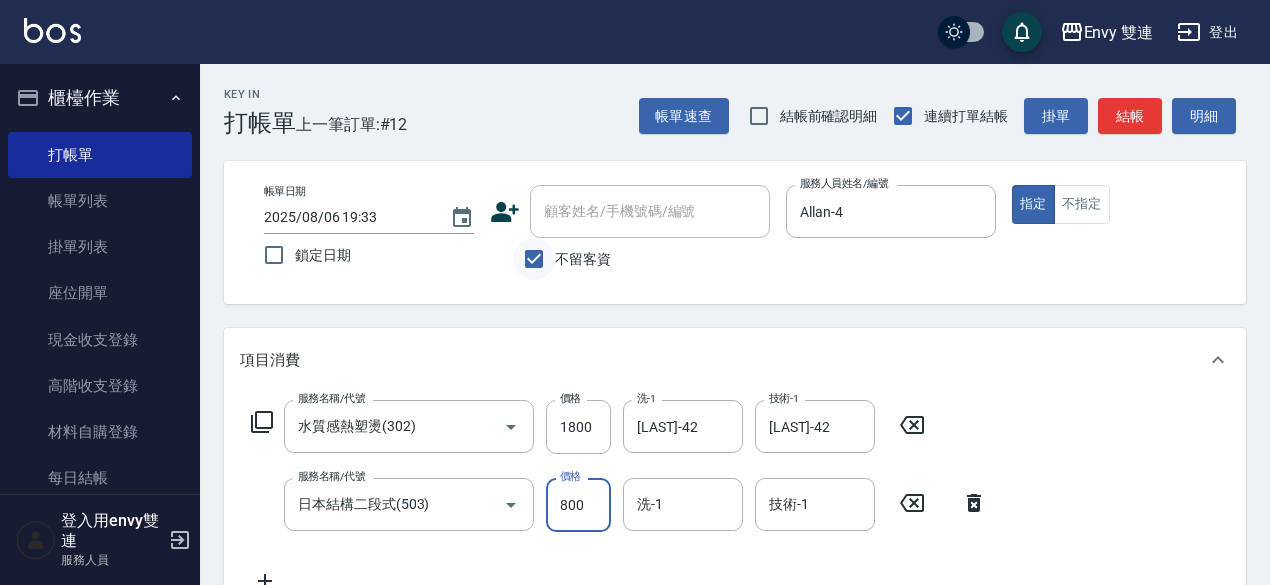 type on "800" 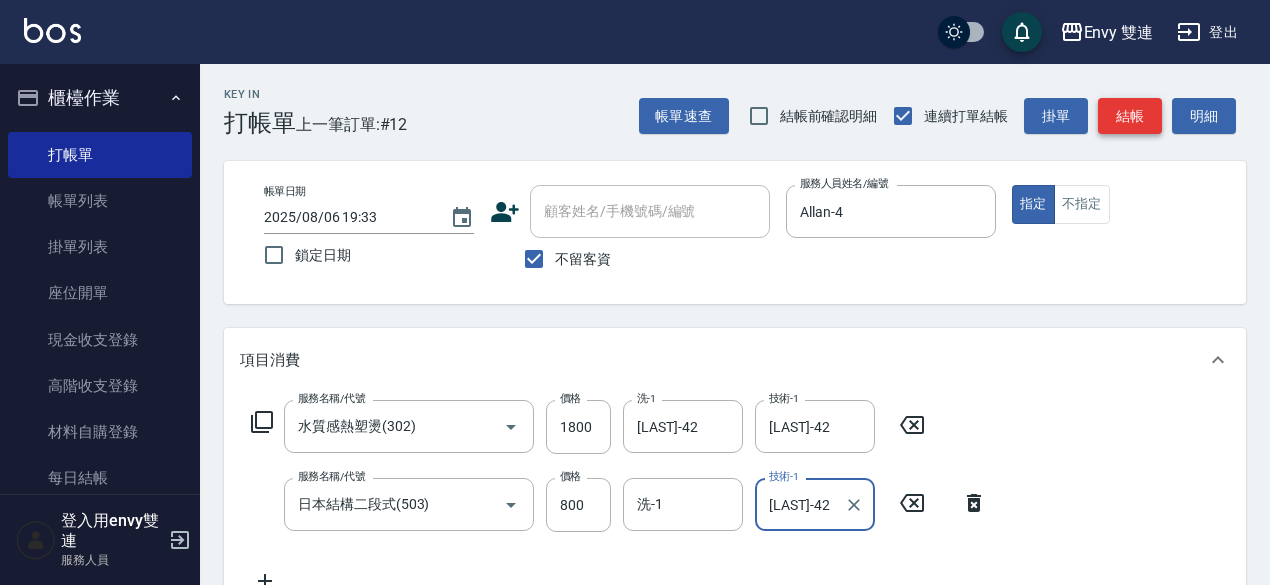 type on "[LAST]-42" 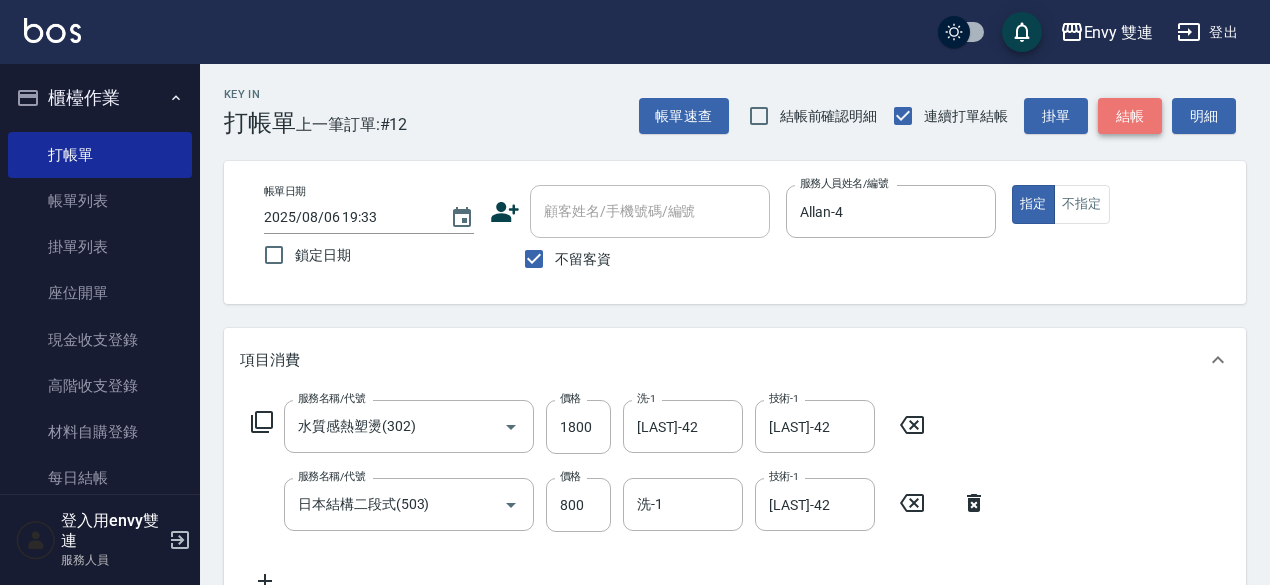 click on "結帳" at bounding box center [1130, 116] 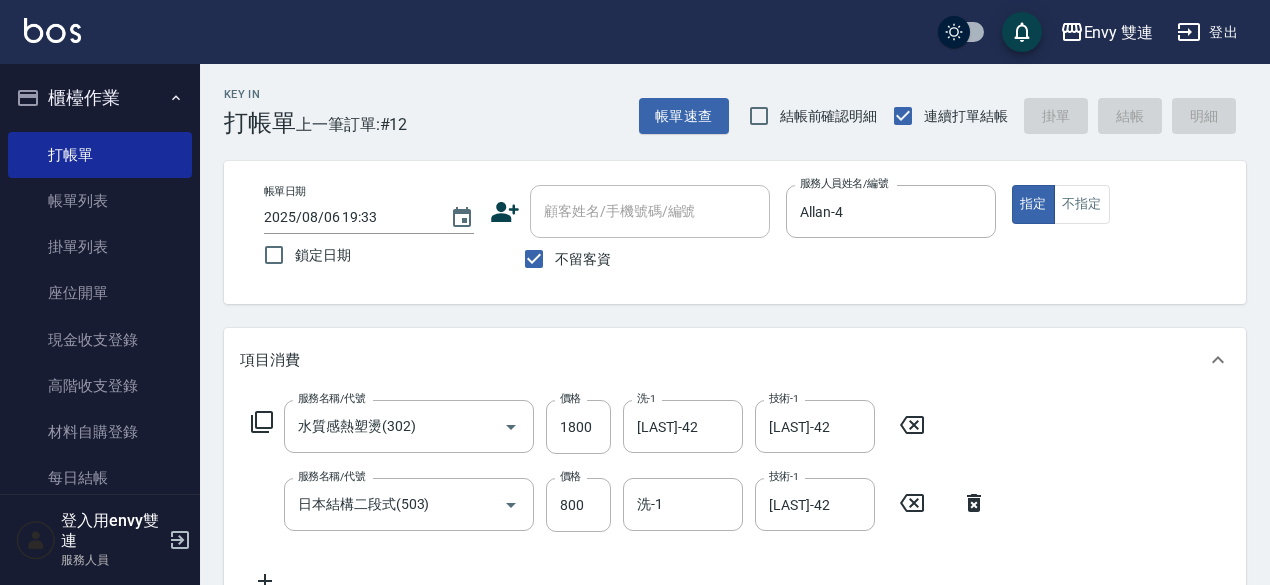 type on "2025/08/06 19:54" 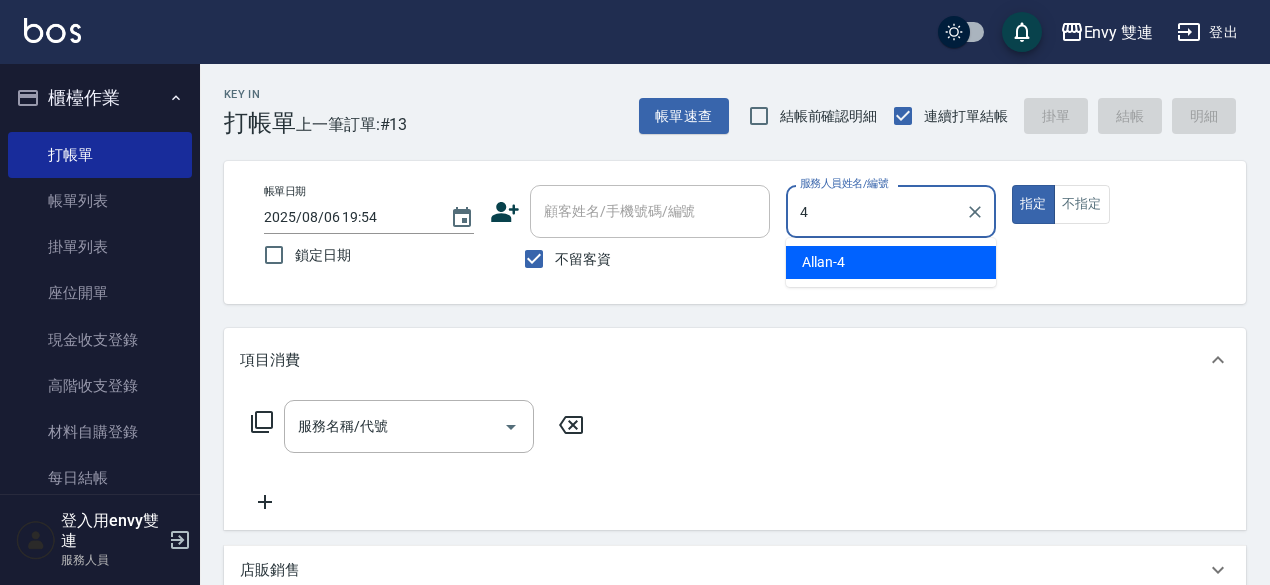 type on "Allan-4" 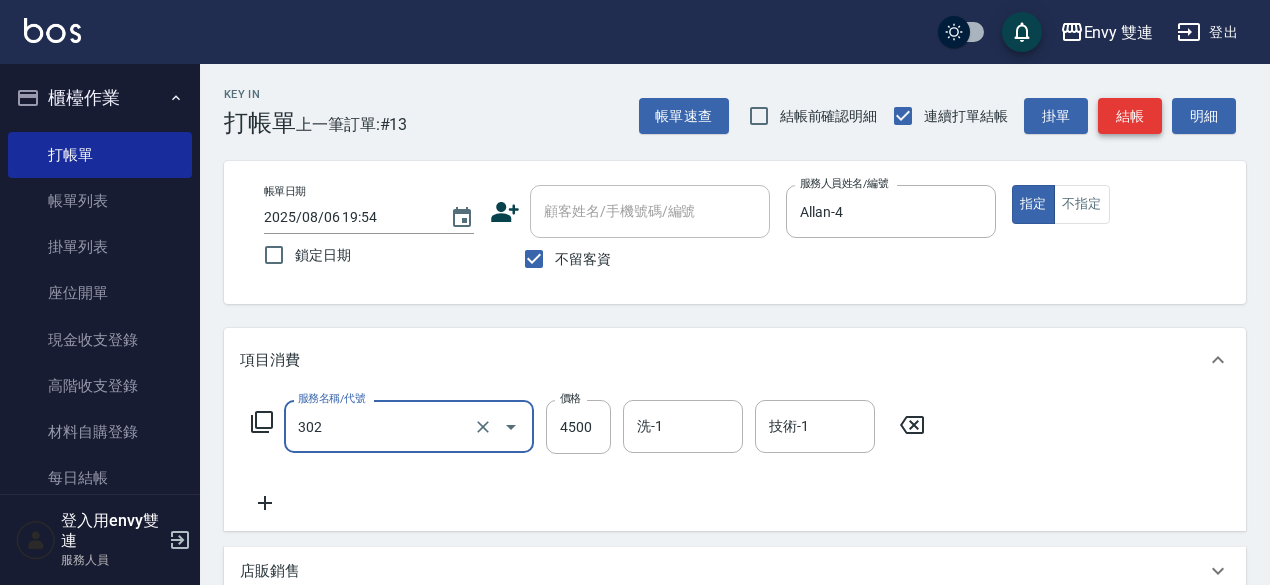 type on "水質感熱塑燙(302)" 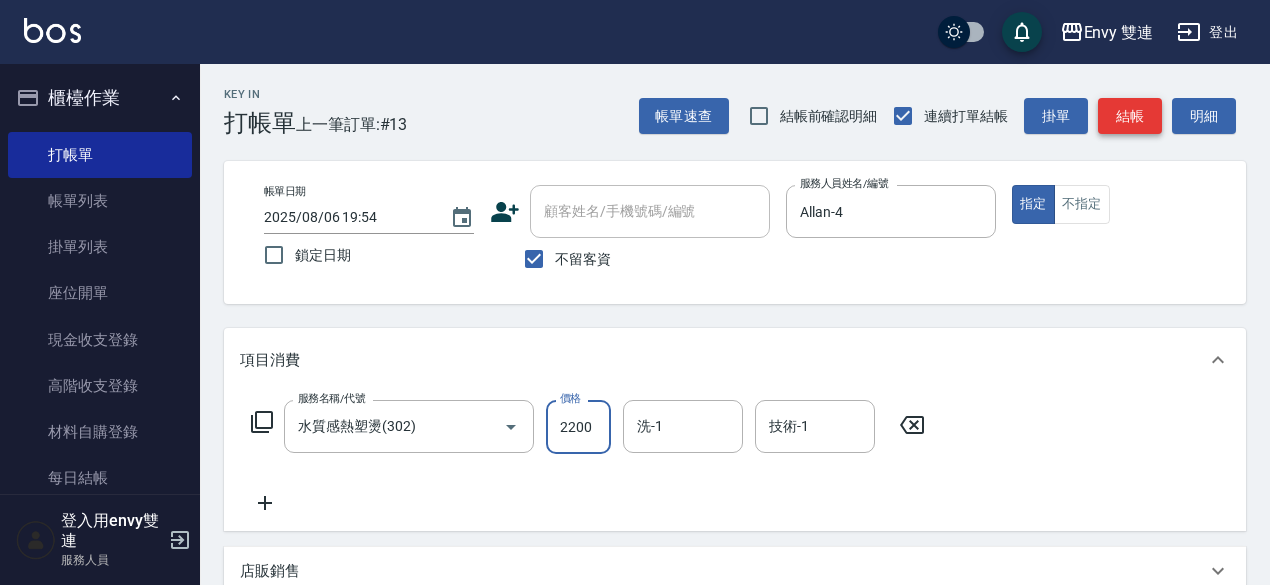 type on "2200" 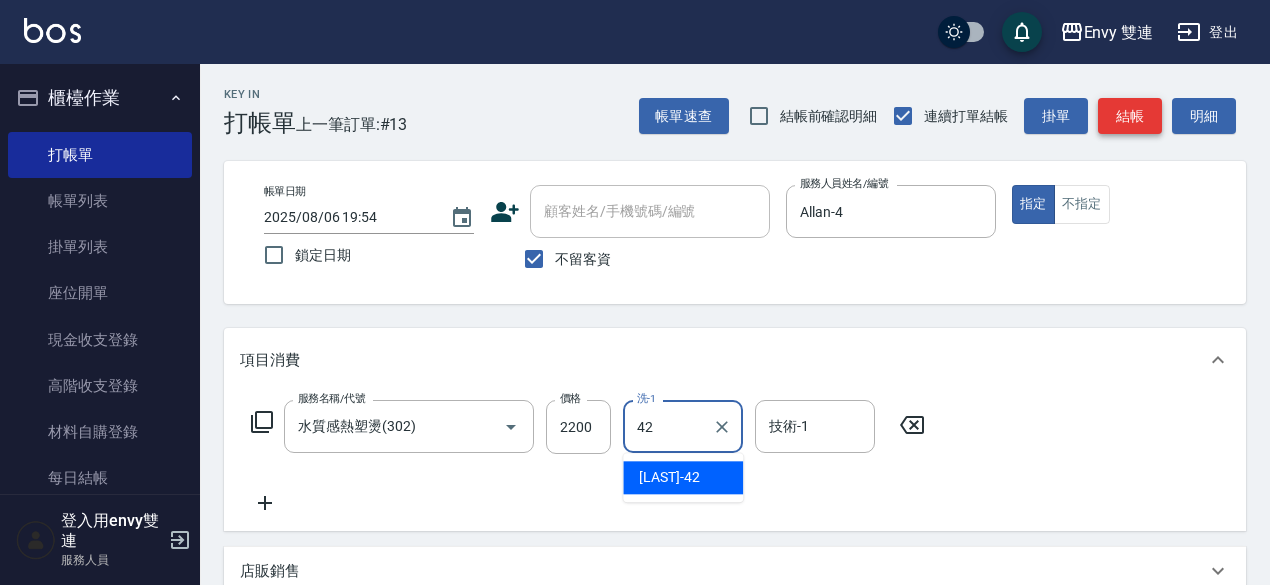 type on "[LAST]-42" 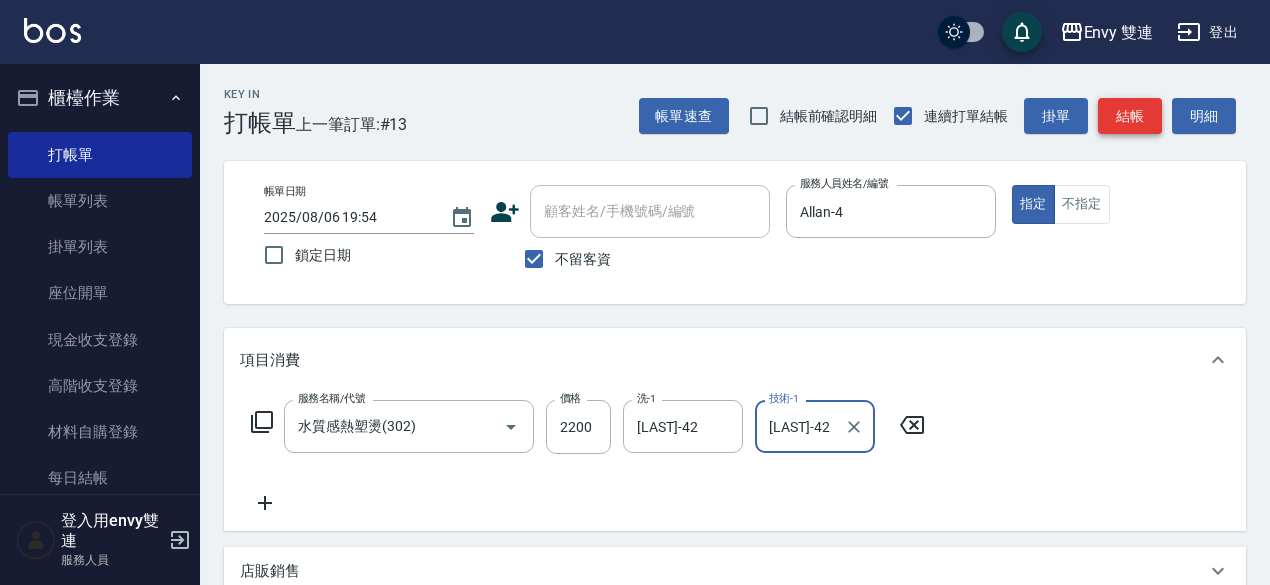 type on "[LAST]-42" 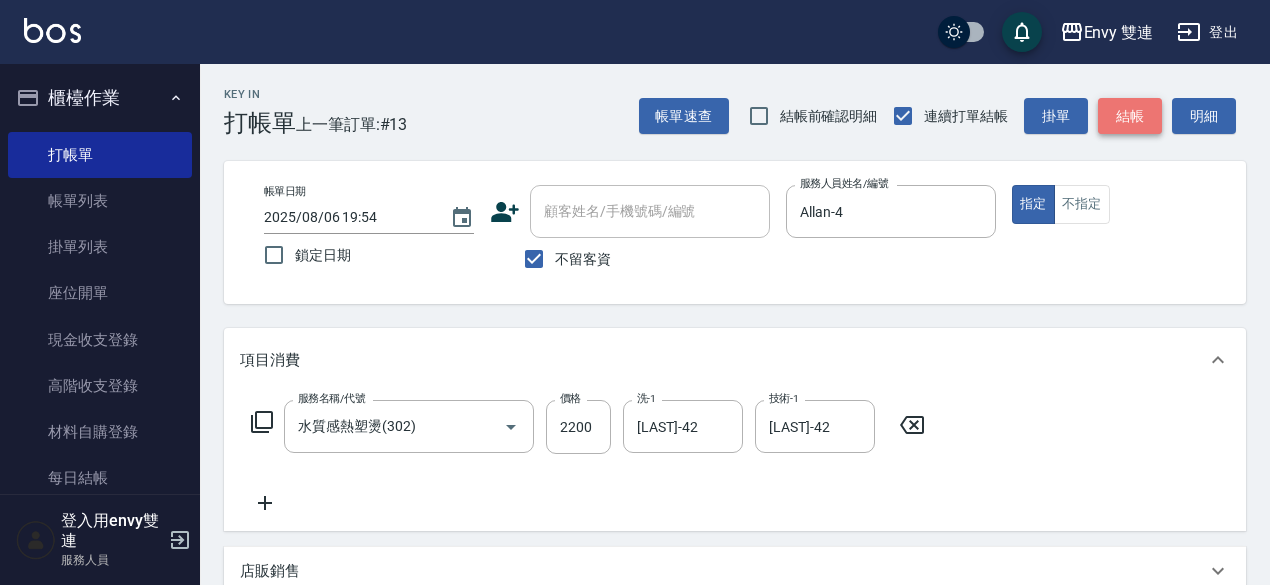 click on "結帳" at bounding box center [1130, 116] 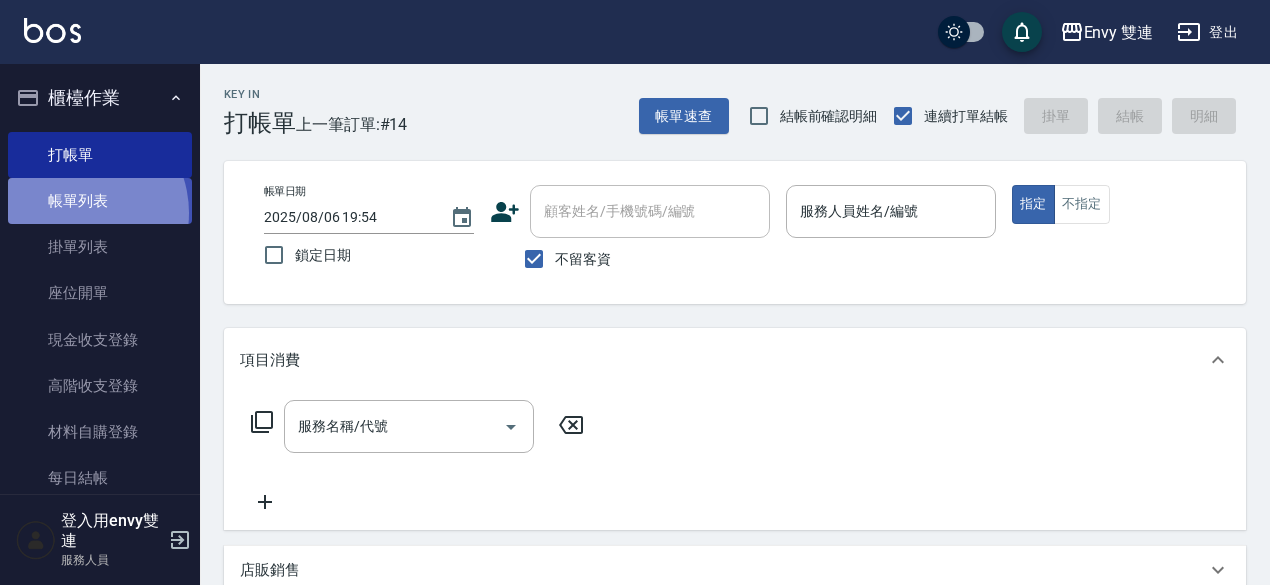 click on "帳單列表" at bounding box center [100, 201] 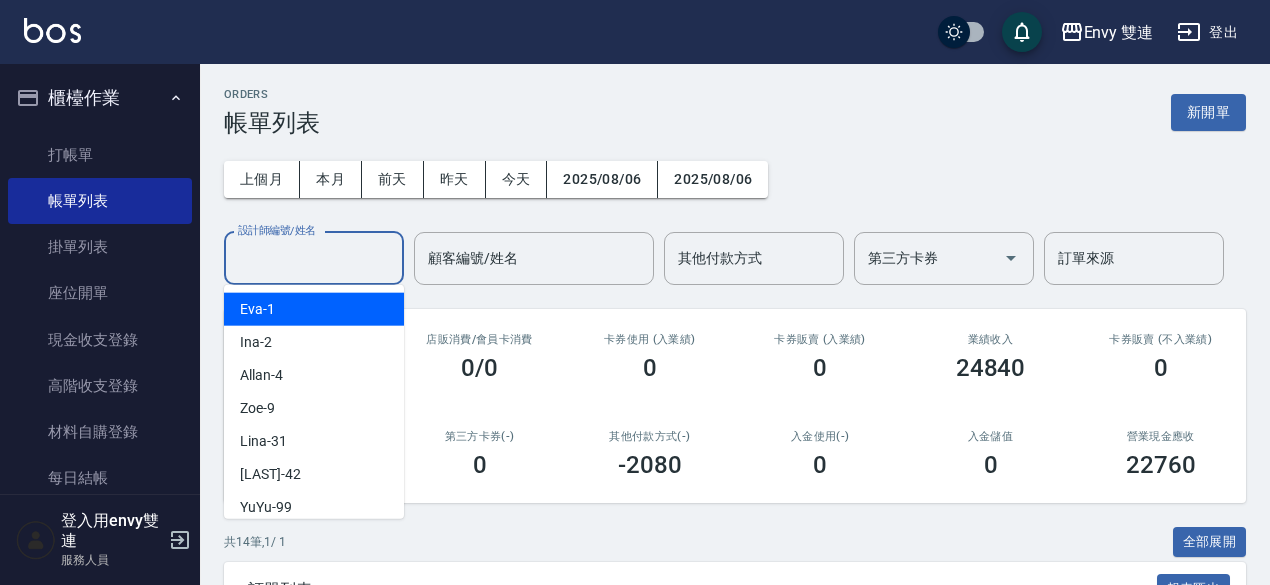 click on "設計師編號/姓名" at bounding box center (314, 258) 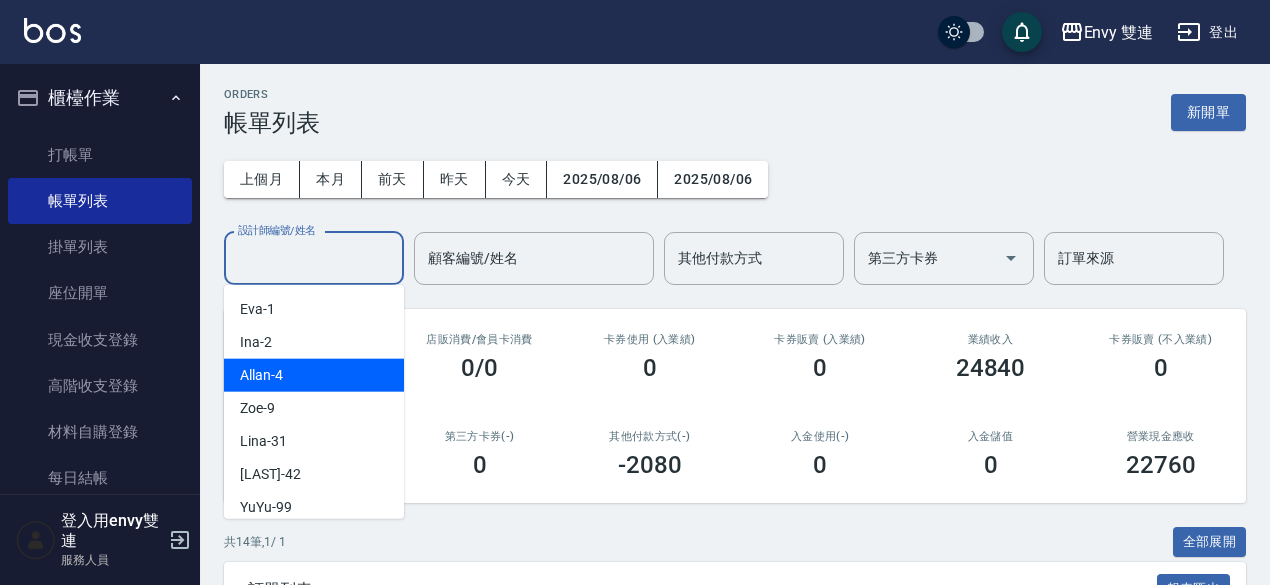 click on "Allan -4" at bounding box center [314, 375] 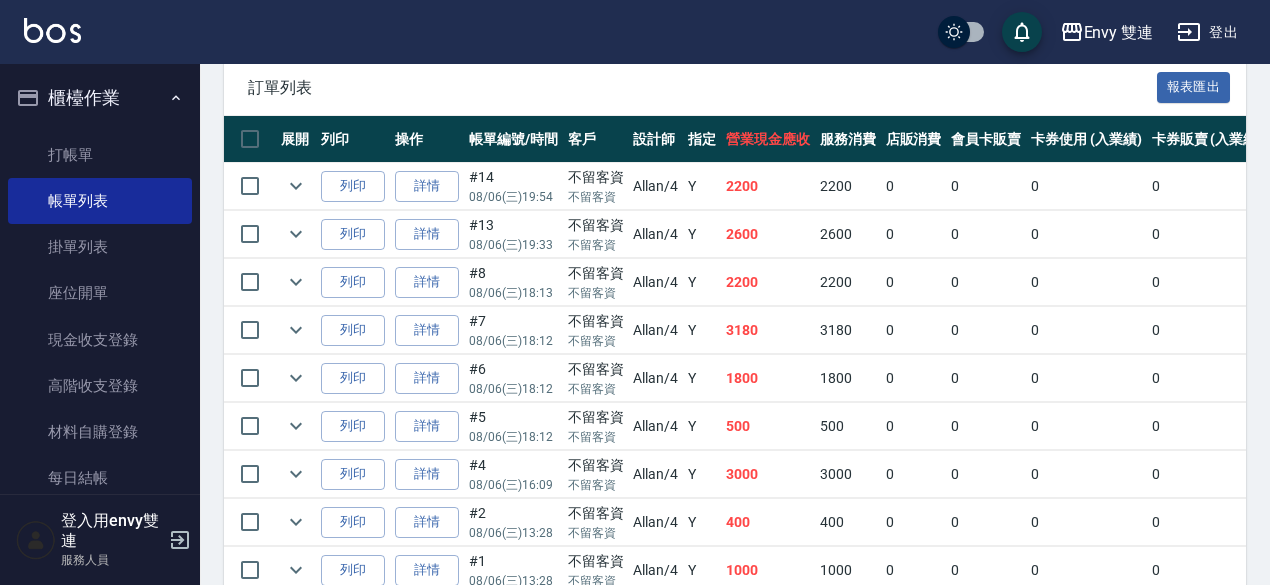 scroll, scrollTop: 500, scrollLeft: 0, axis: vertical 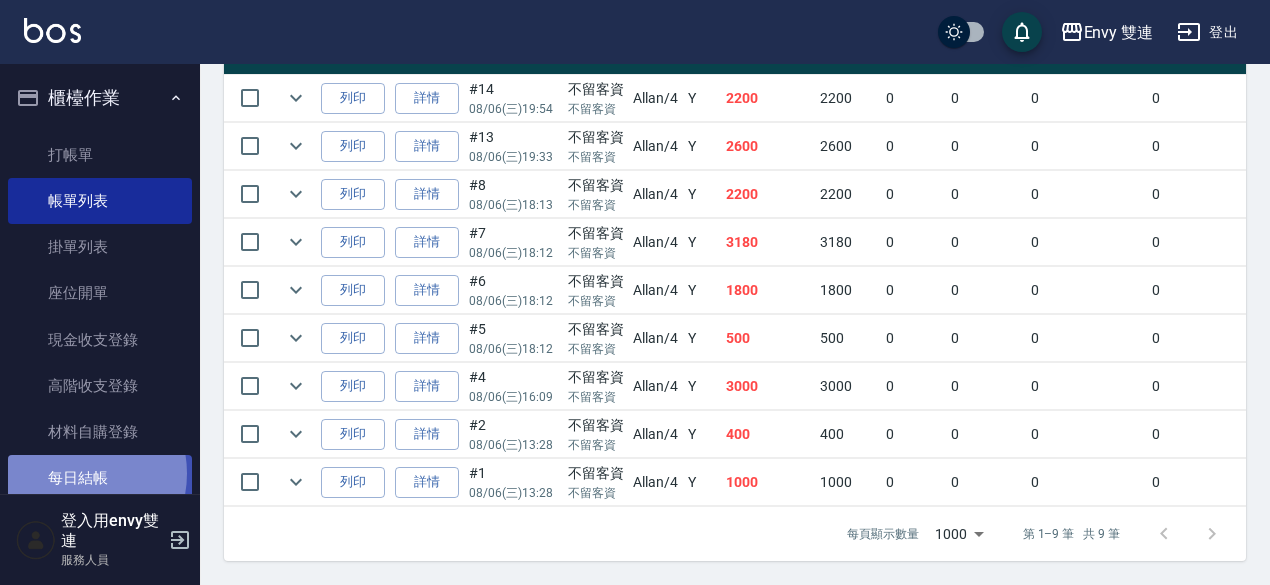 click on "每日結帳" at bounding box center [100, 478] 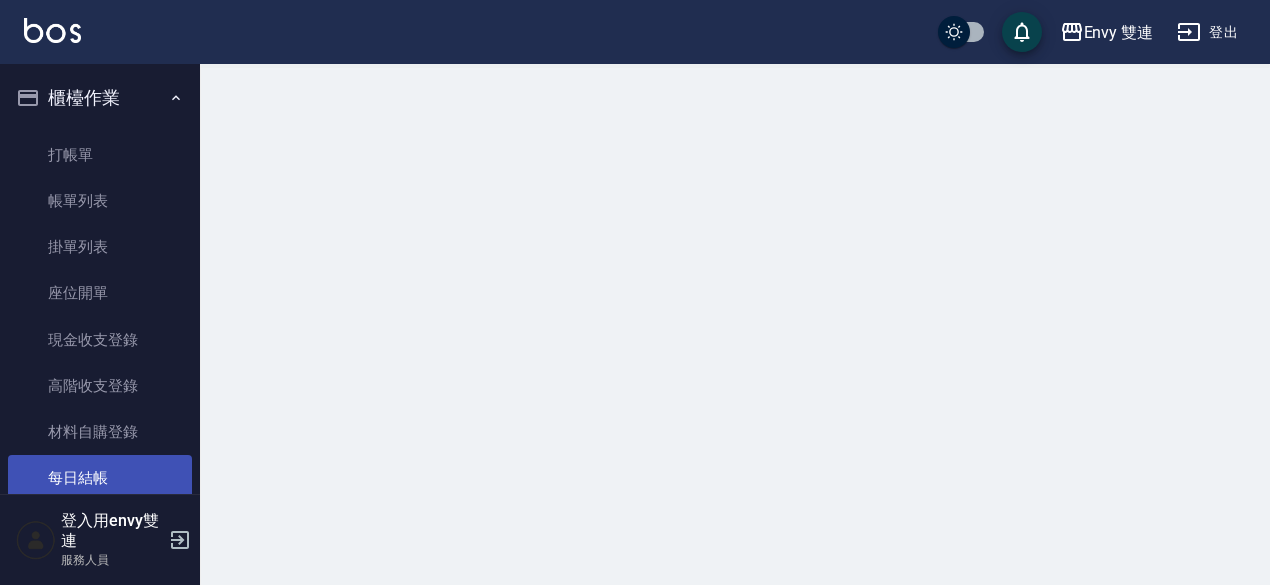 scroll, scrollTop: 0, scrollLeft: 0, axis: both 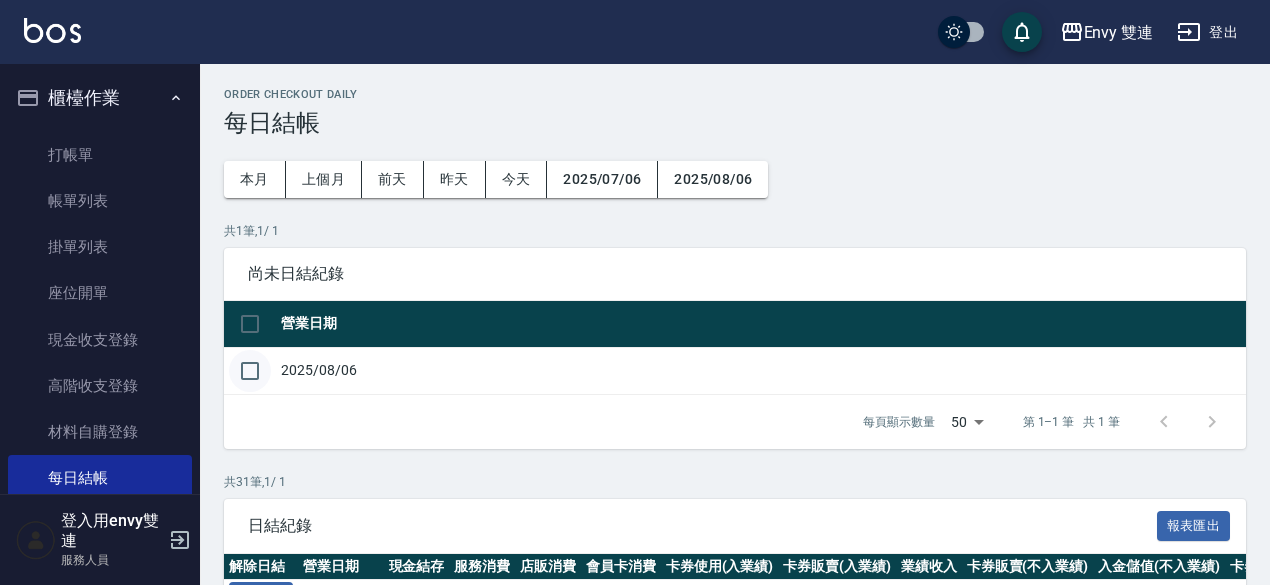 click at bounding box center (250, 371) 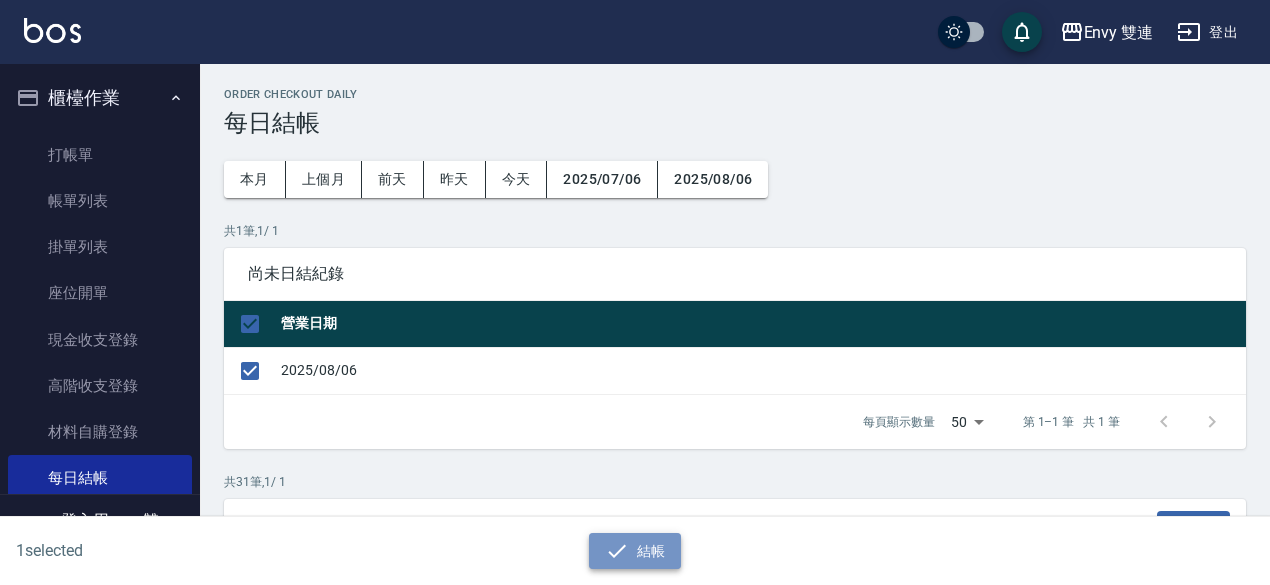 click 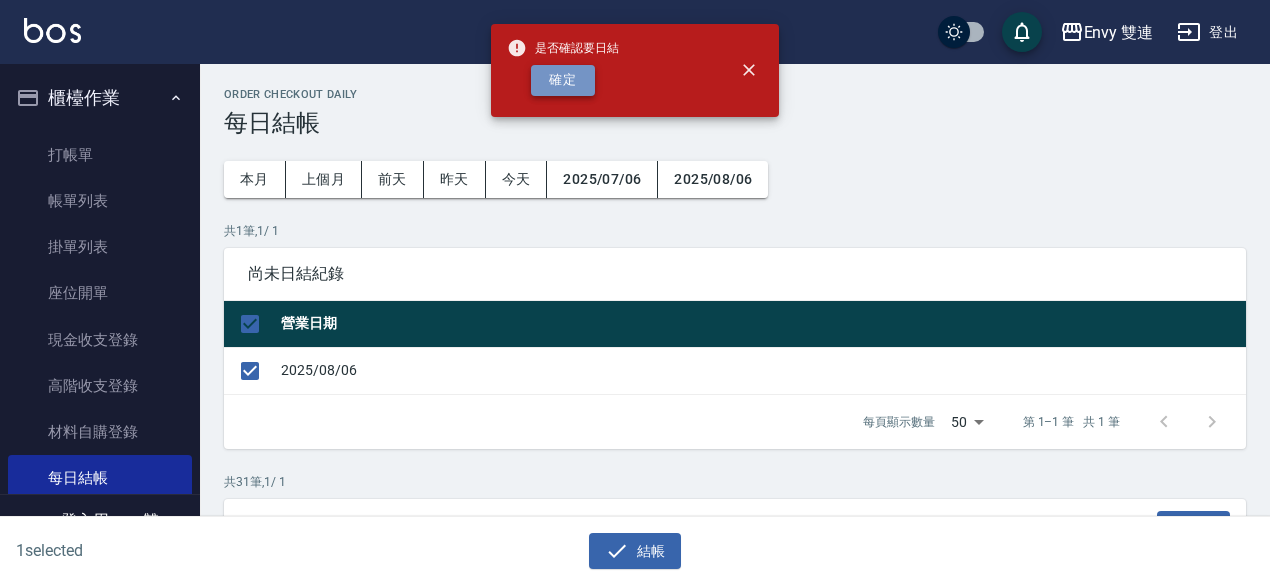 click on "確定" at bounding box center [563, 80] 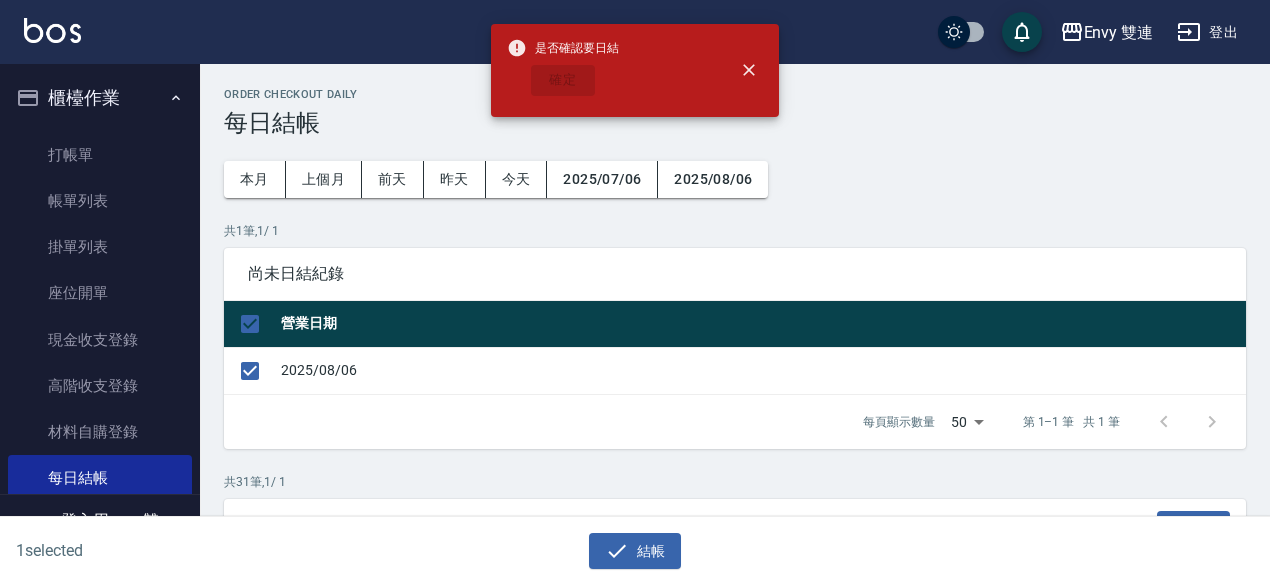 checkbox on "false" 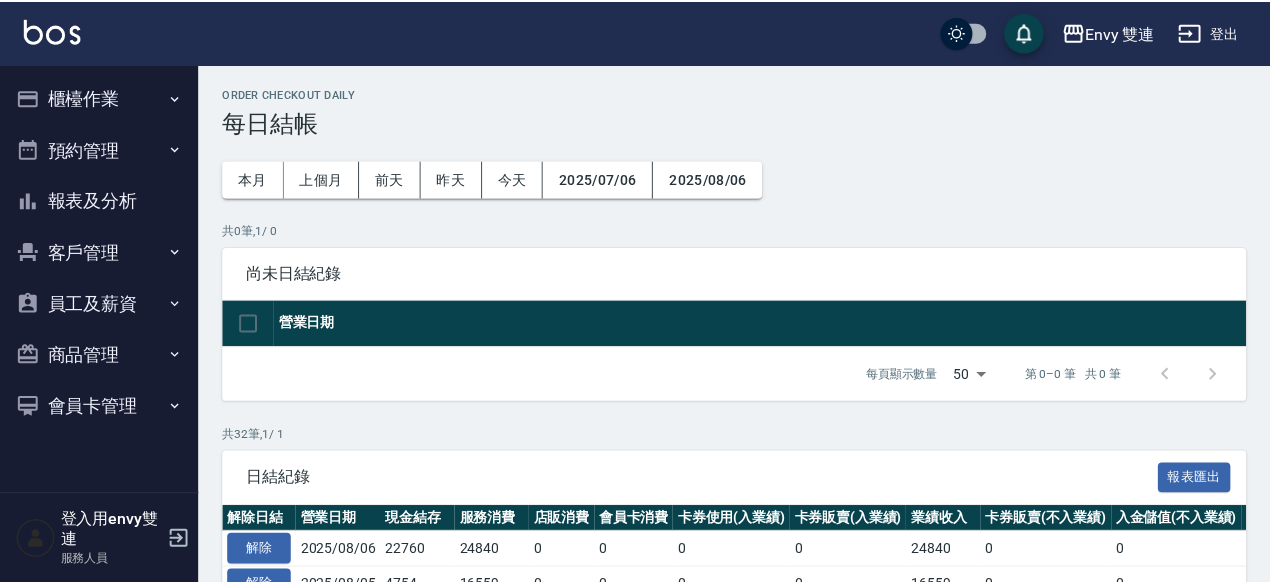 scroll, scrollTop: 0, scrollLeft: 0, axis: both 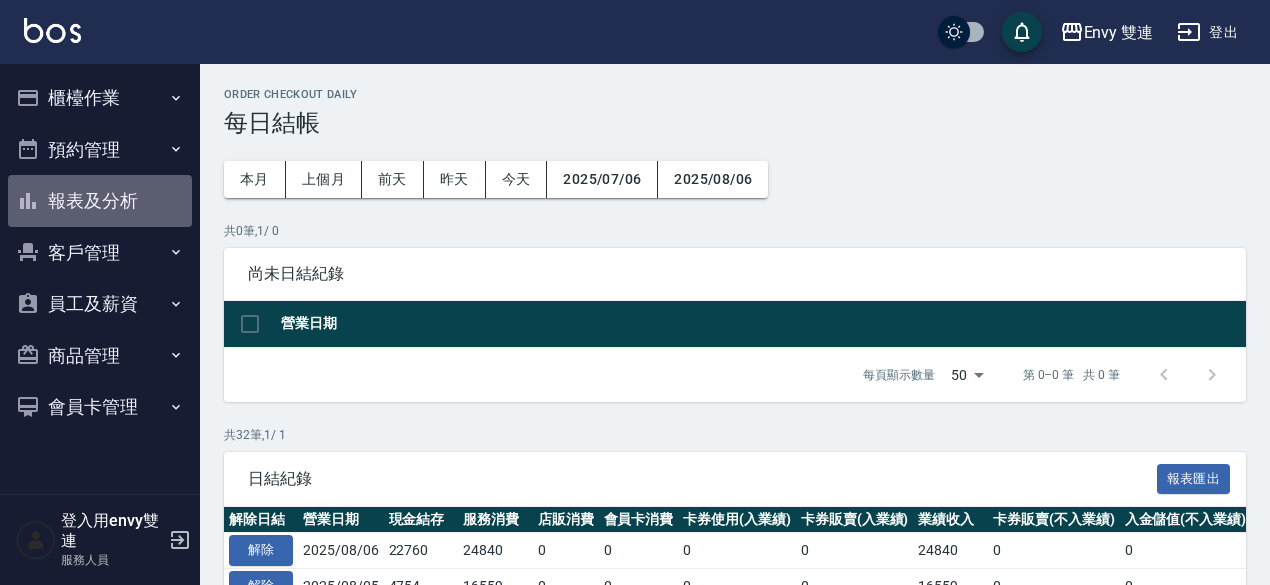 click on "報表及分析" at bounding box center [100, 201] 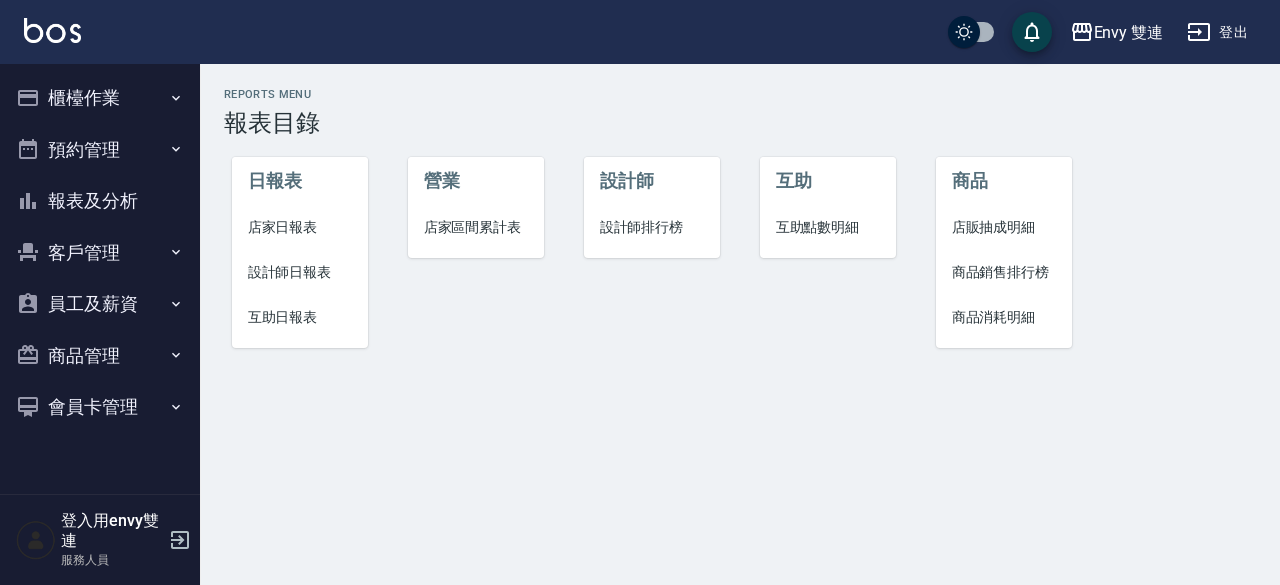 click on "店家日報表" at bounding box center [300, 227] 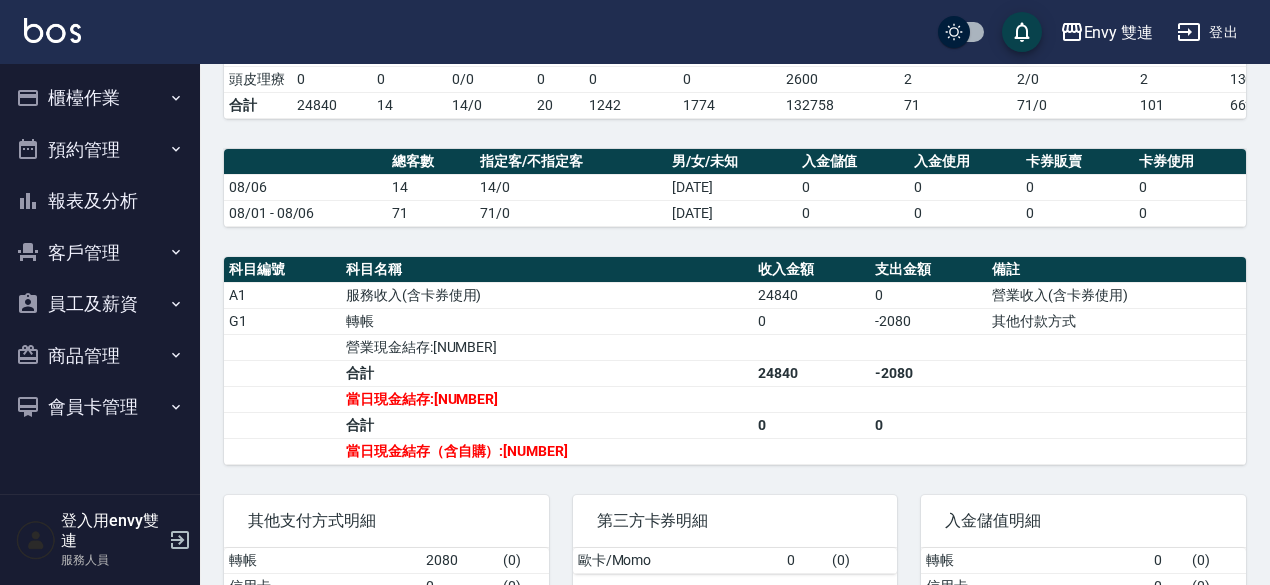 scroll, scrollTop: 534, scrollLeft: 0, axis: vertical 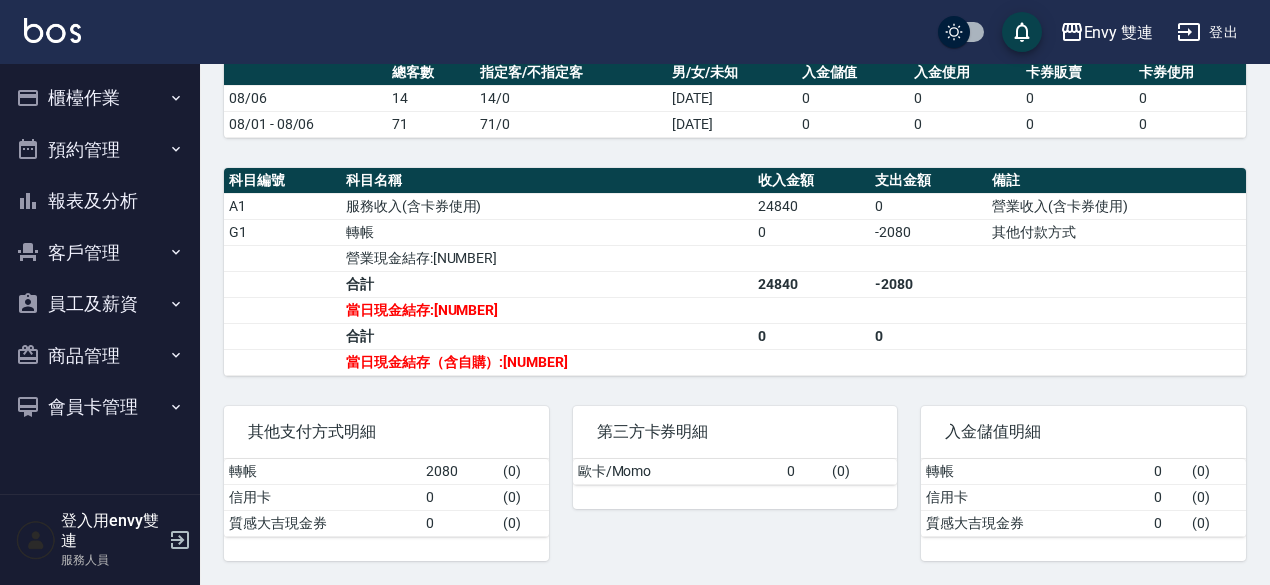 drag, startPoint x: 1142, startPoint y: 489, endPoint x: 1118, endPoint y: 421, distance: 72.11102 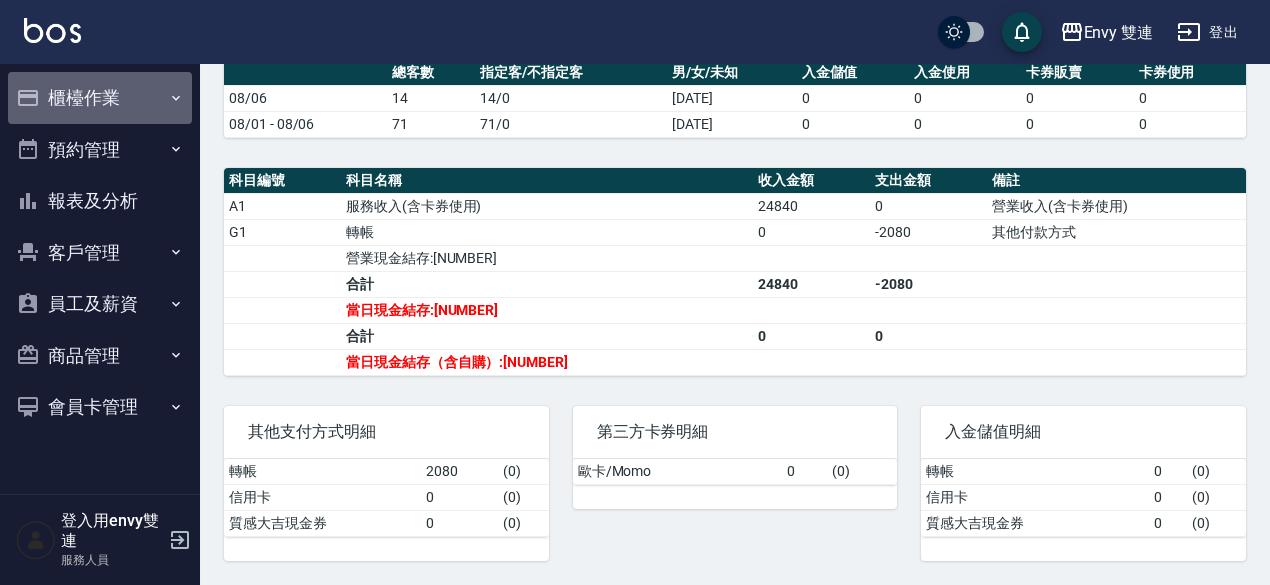 drag, startPoint x: 1118, startPoint y: 421, endPoint x: 136, endPoint y: 107, distance: 1030.9801 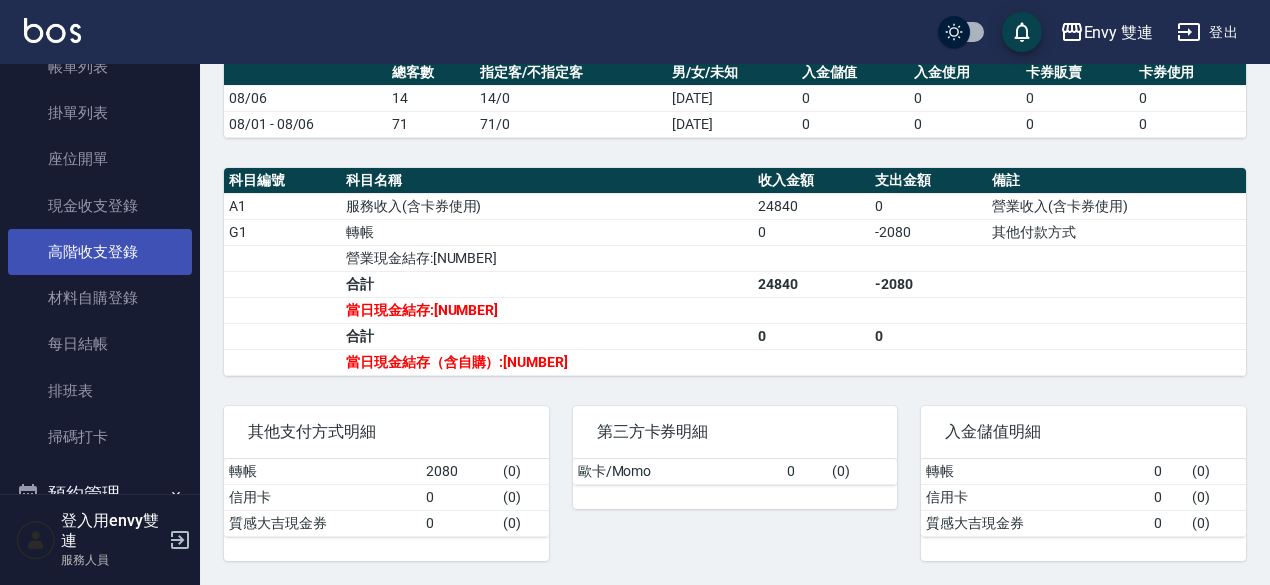 scroll, scrollTop: 135, scrollLeft: 0, axis: vertical 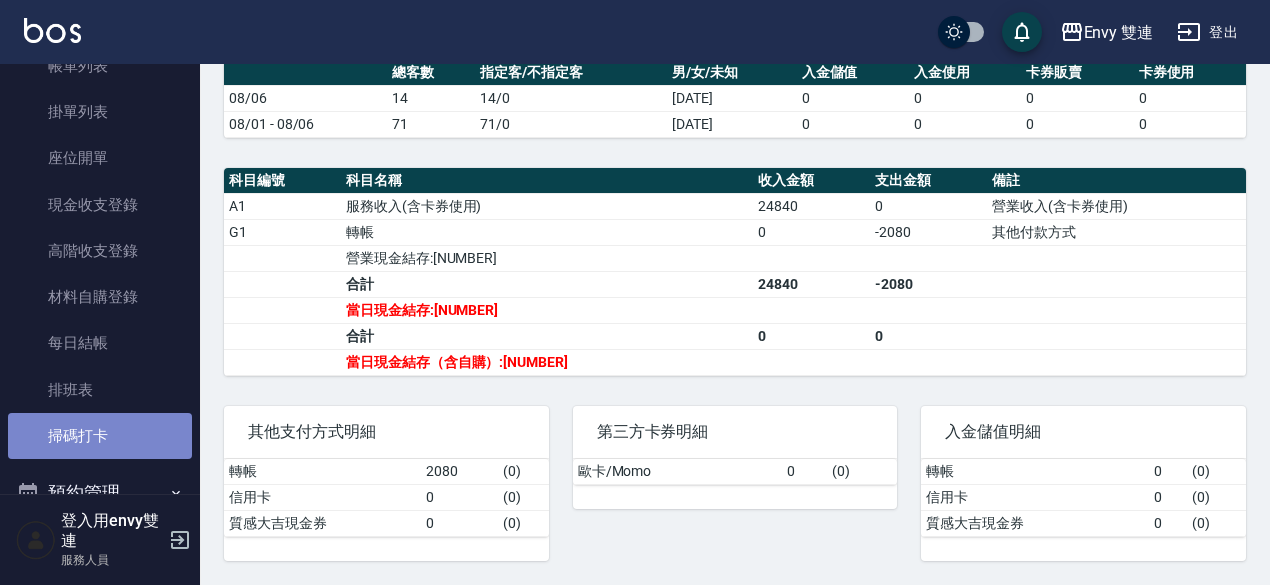 click on "掃碼打卡" at bounding box center [100, 436] 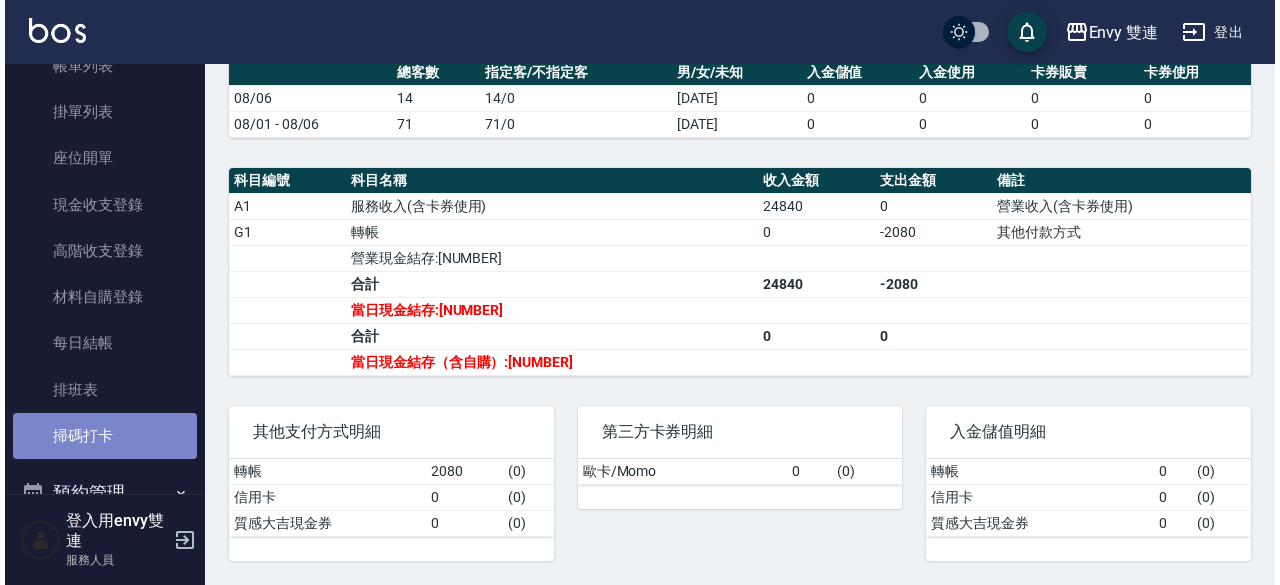 scroll, scrollTop: 0, scrollLeft: 0, axis: both 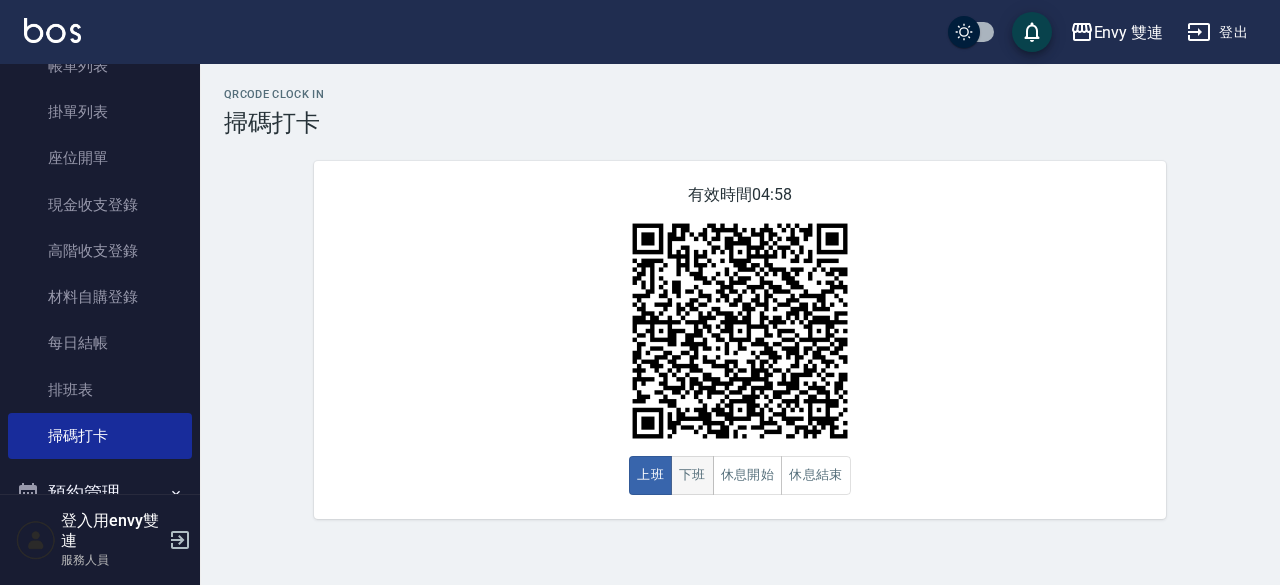click on "下班" at bounding box center [692, 475] 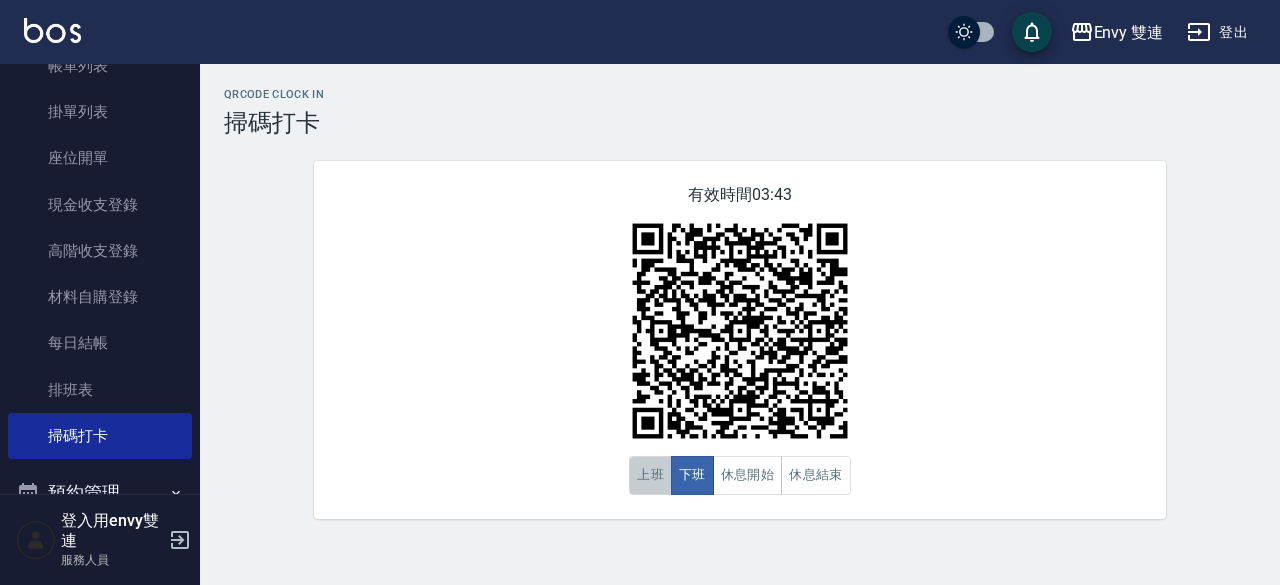 click on "上班" at bounding box center [650, 475] 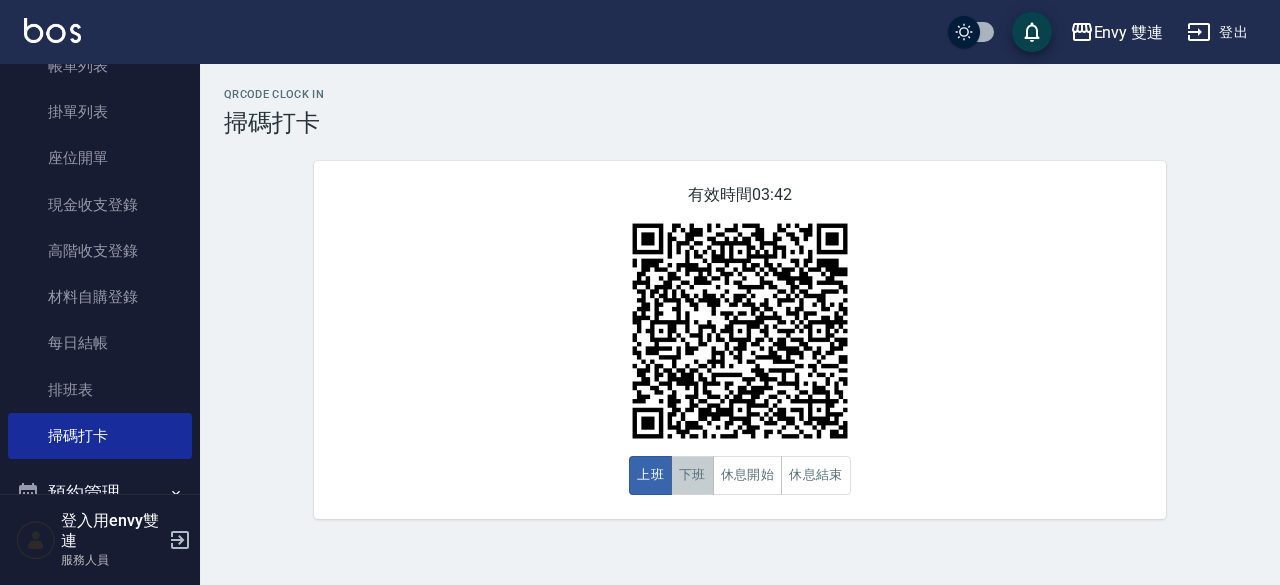 click on "下班" at bounding box center [692, 475] 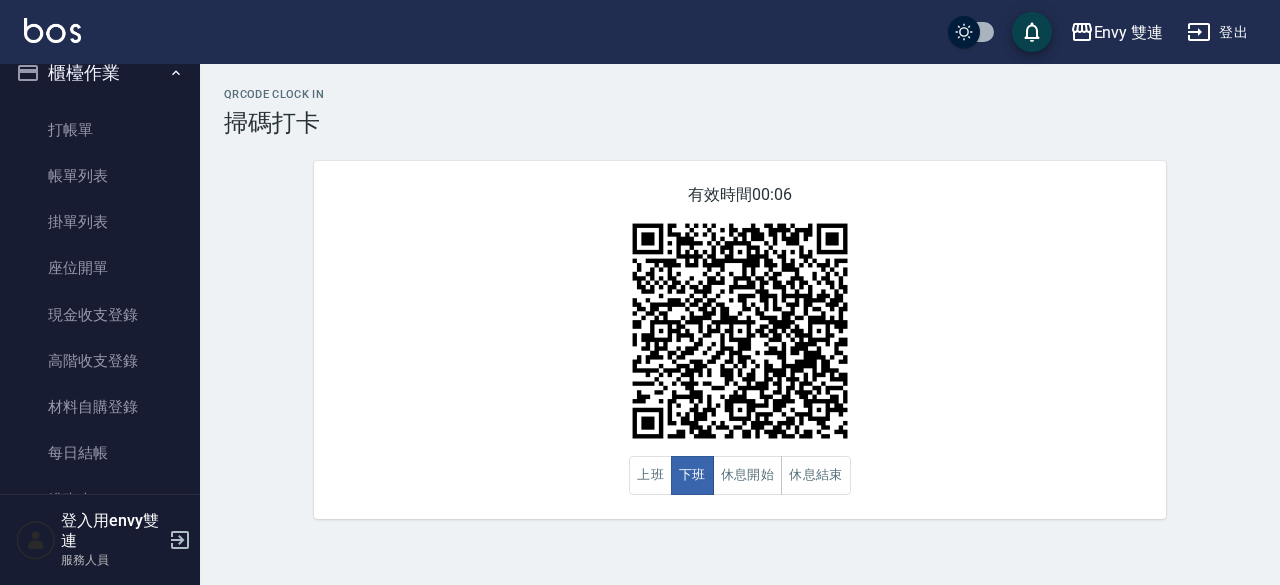 scroll, scrollTop: 14, scrollLeft: 0, axis: vertical 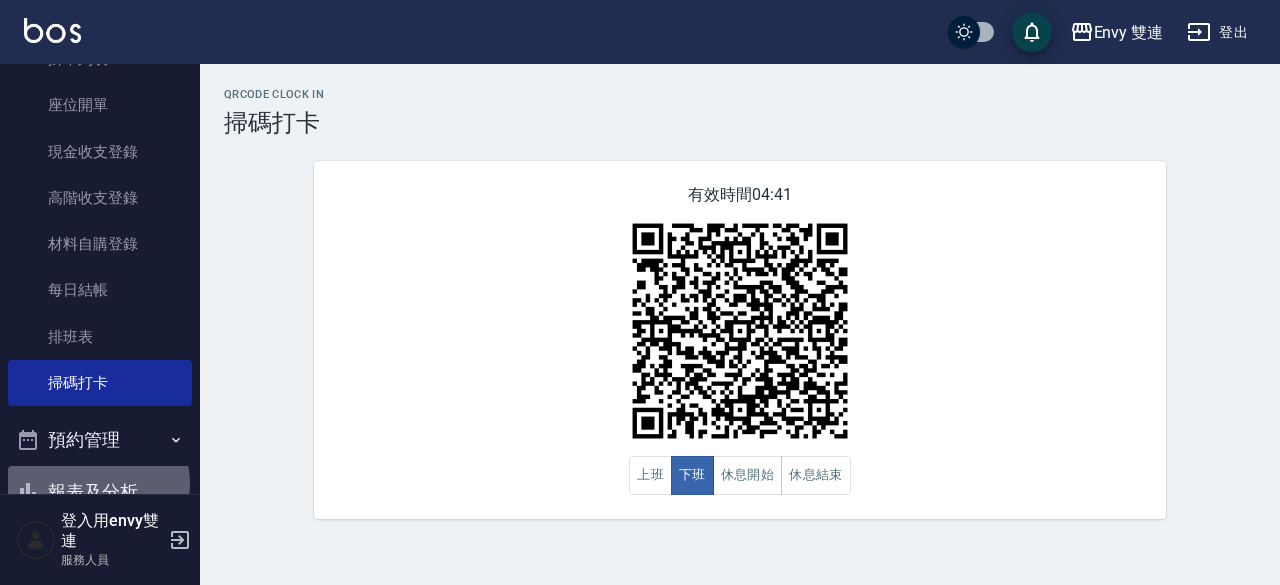 click on "報表及分析" at bounding box center (100, 492) 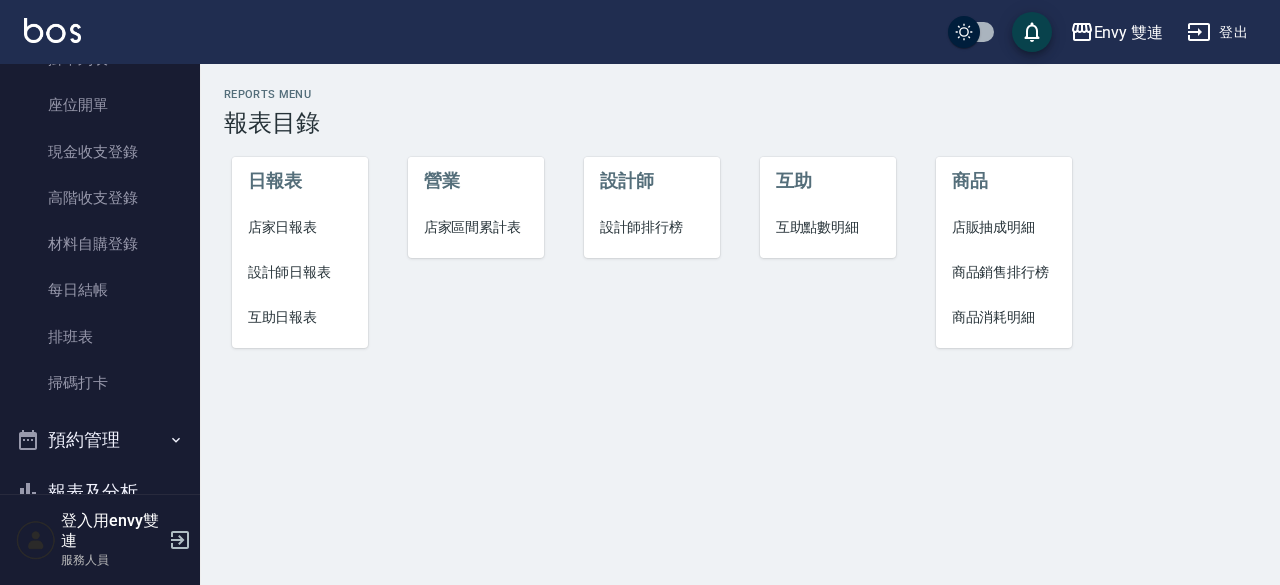 click on "設計師日報表" at bounding box center (300, 272) 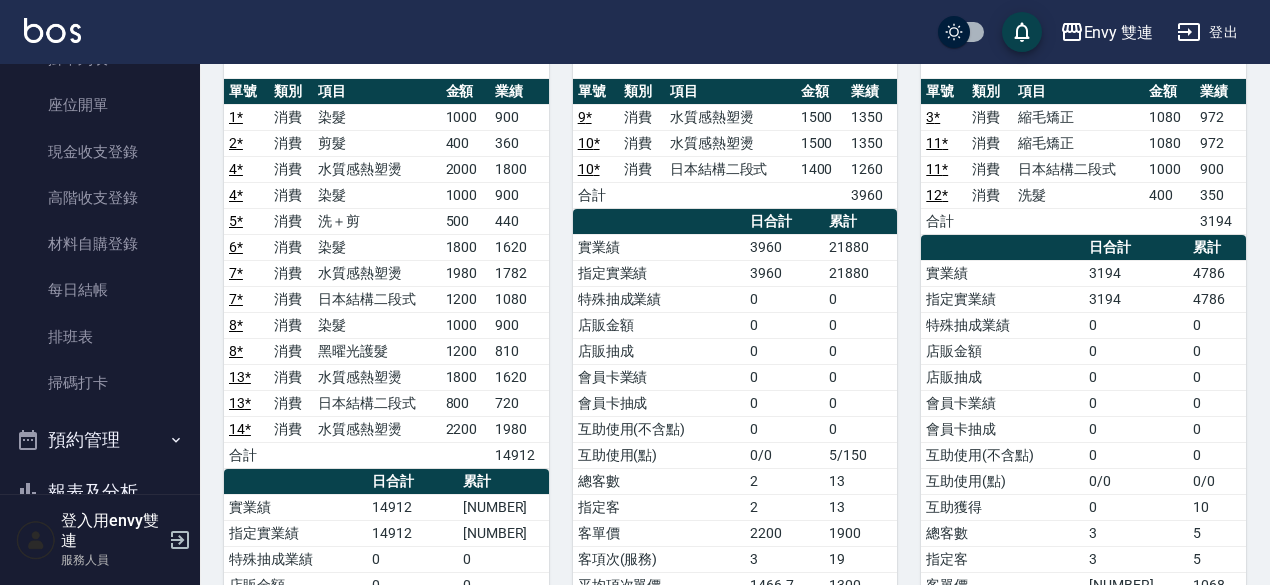 scroll, scrollTop: 218, scrollLeft: 0, axis: vertical 